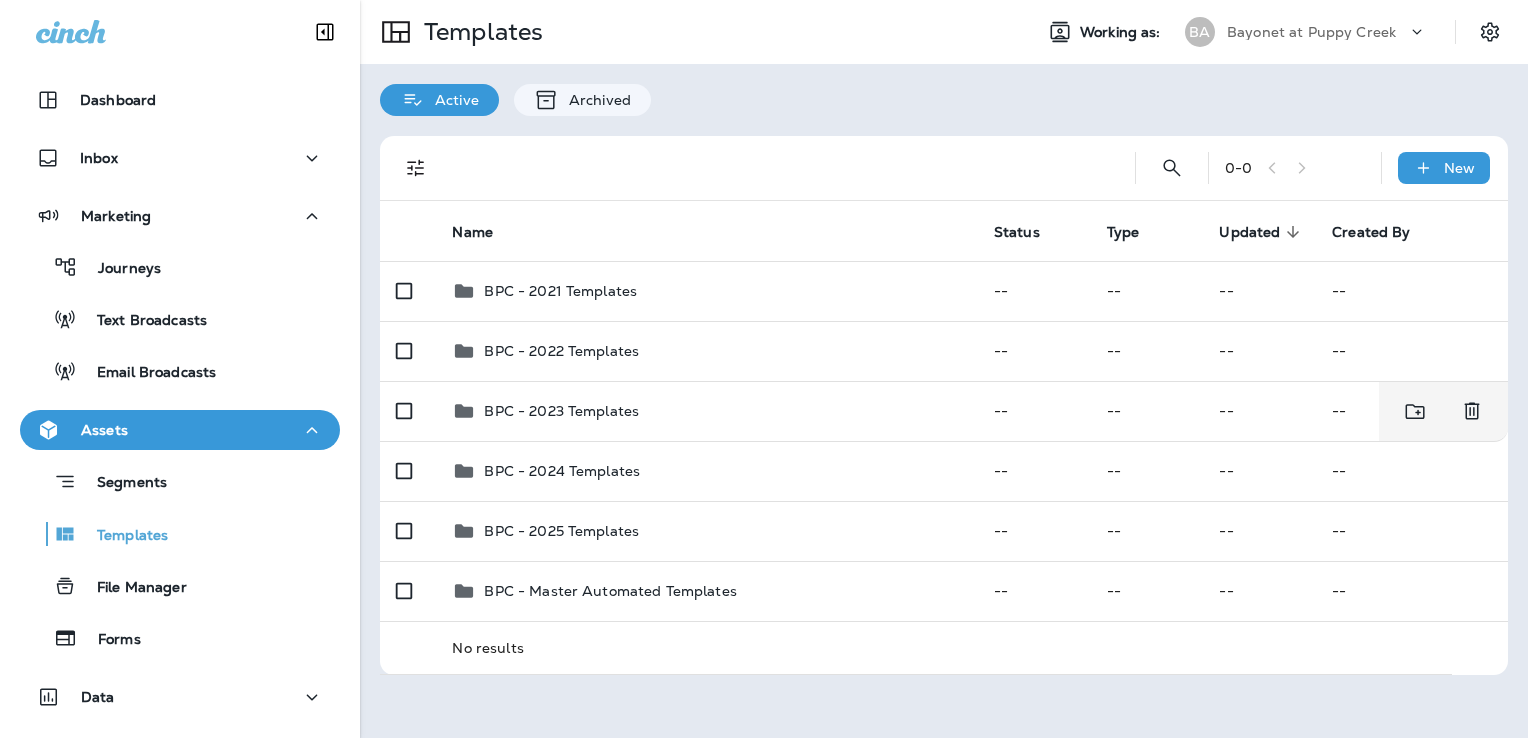 scroll, scrollTop: 0, scrollLeft: 0, axis: both 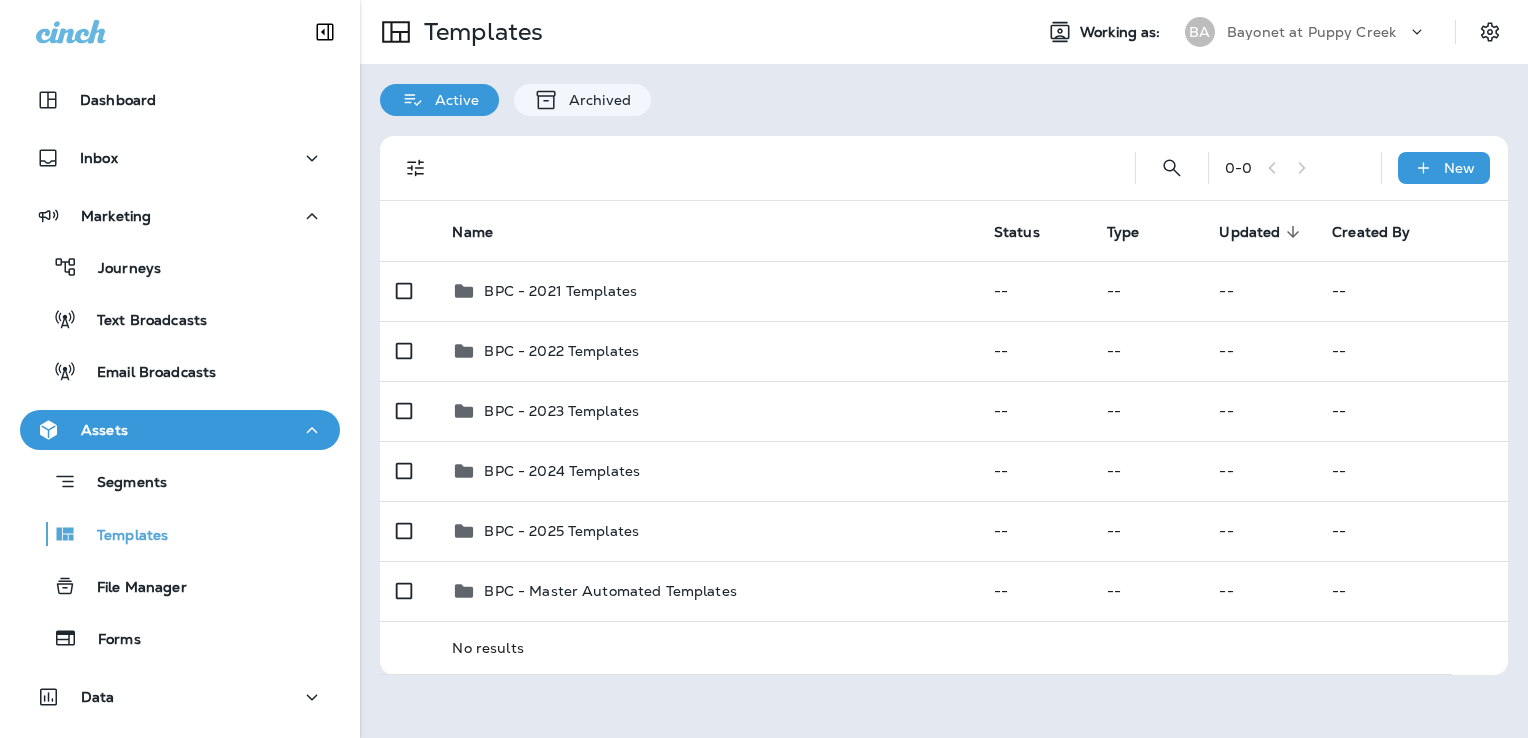 click on "Bayonet at Puppy Creek" at bounding box center (1311, 32) 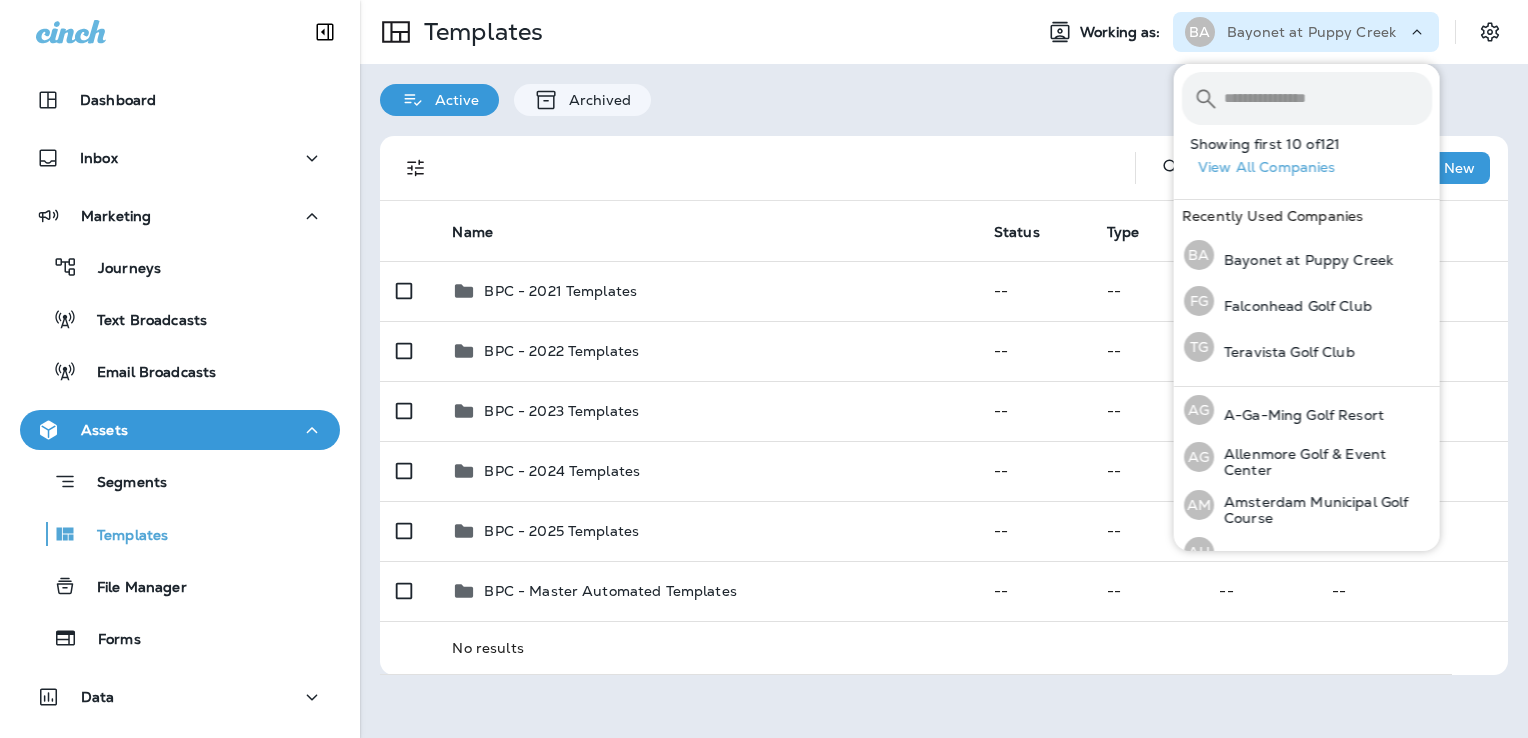click at bounding box center [1328, 98] 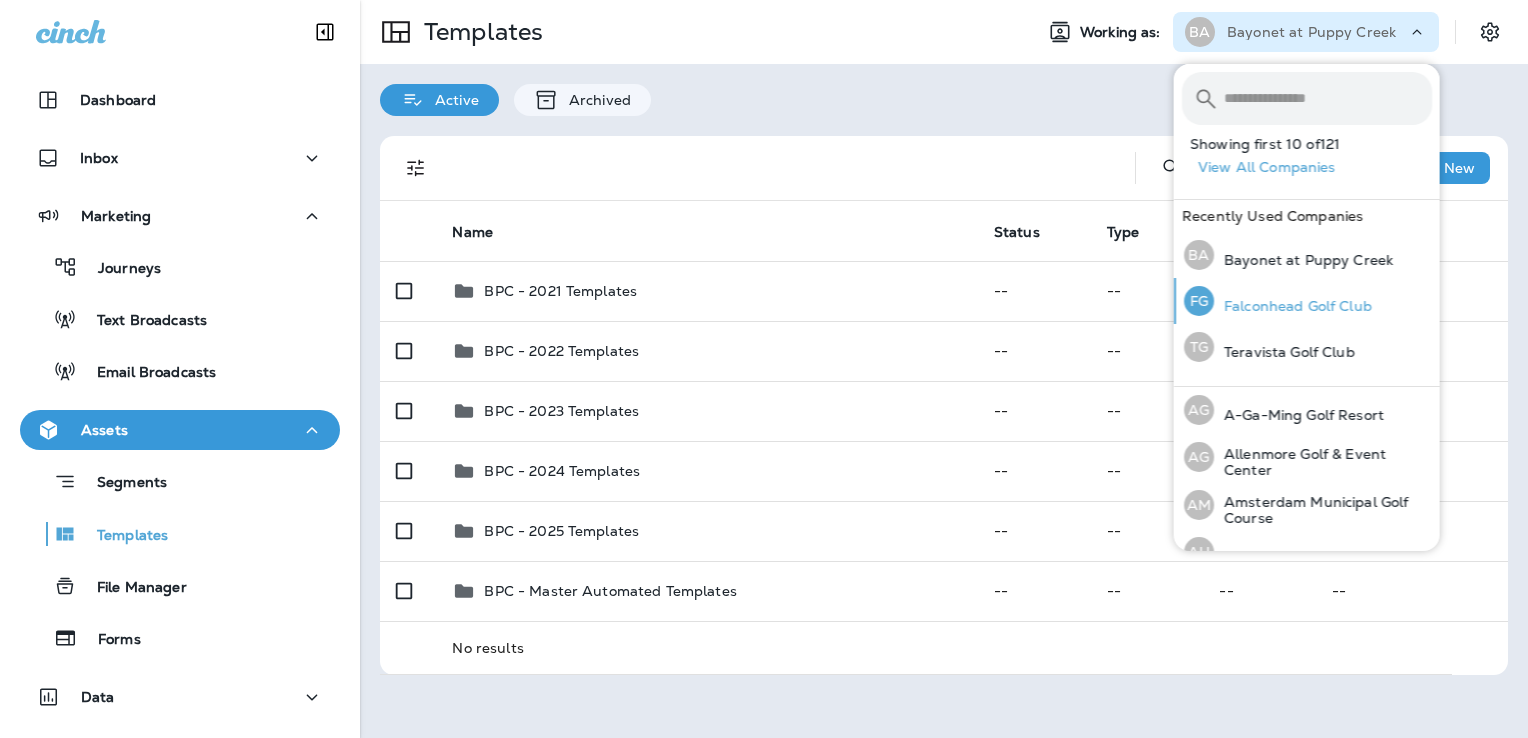click on "FG Falconhead Golf Club" at bounding box center (1278, 301) 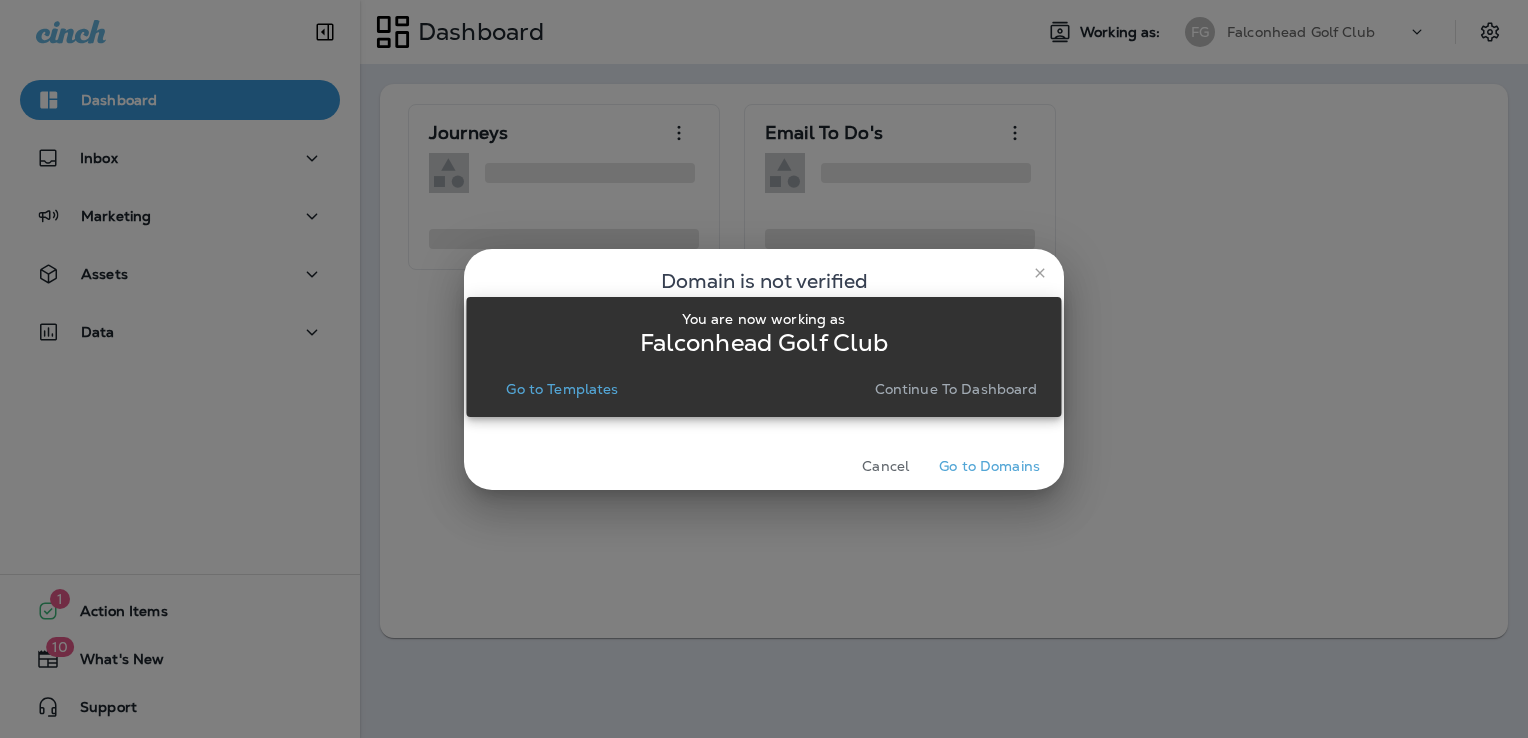click on "Go to Templates" at bounding box center [562, 389] 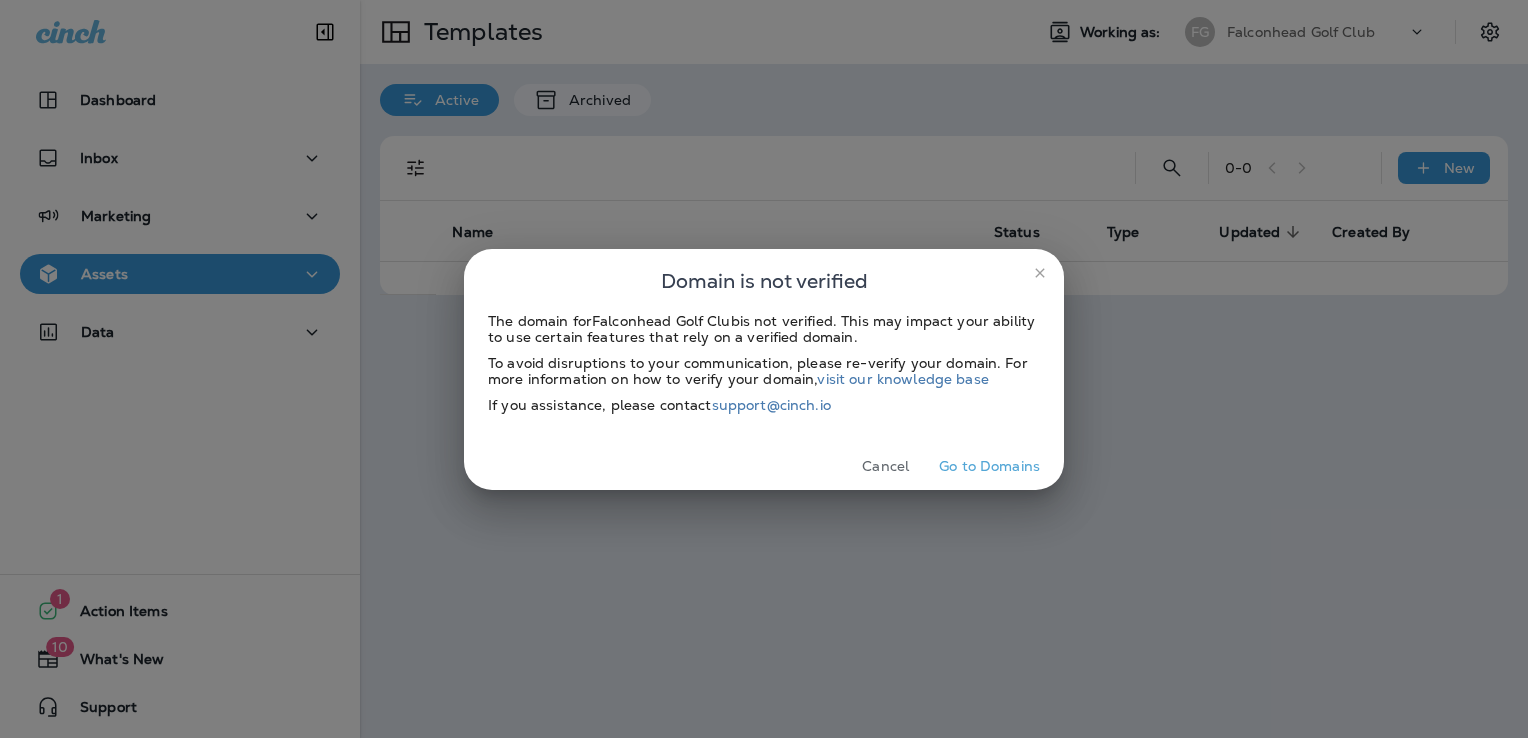 click on "Cancel" at bounding box center [885, 466] 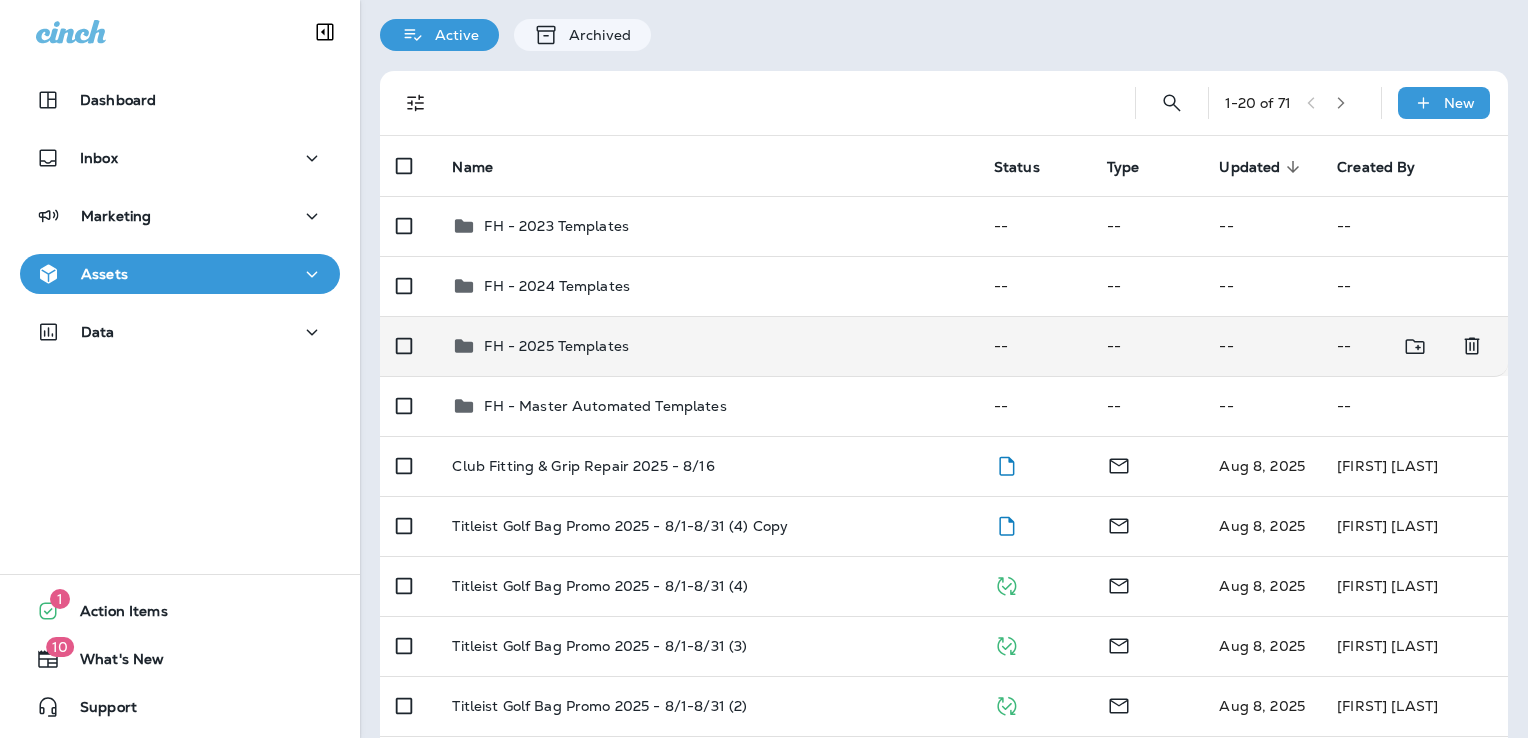 scroll, scrollTop: 100, scrollLeft: 0, axis: vertical 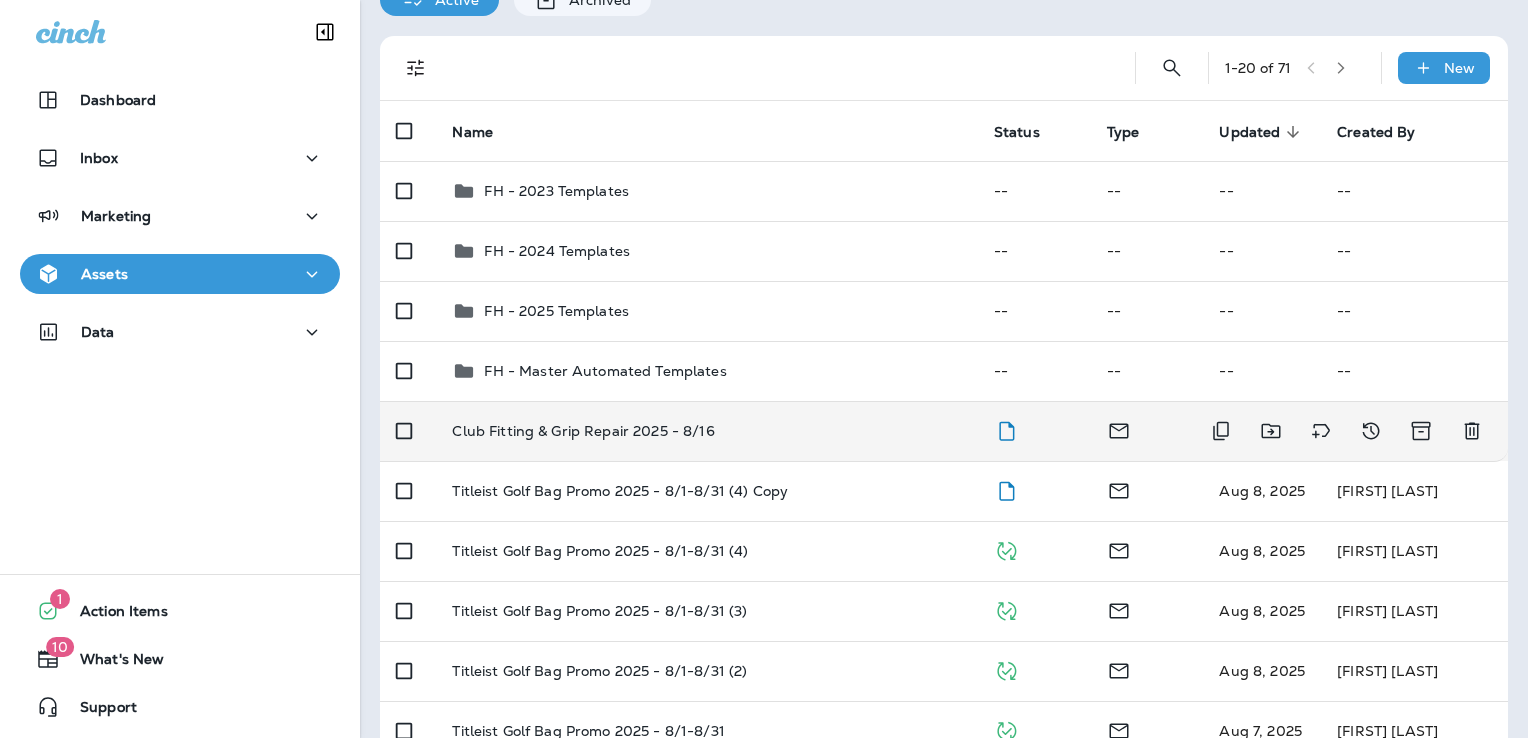 click on "Club Fitting & Grip Repair 2025 - 8/16" at bounding box center (706, 431) 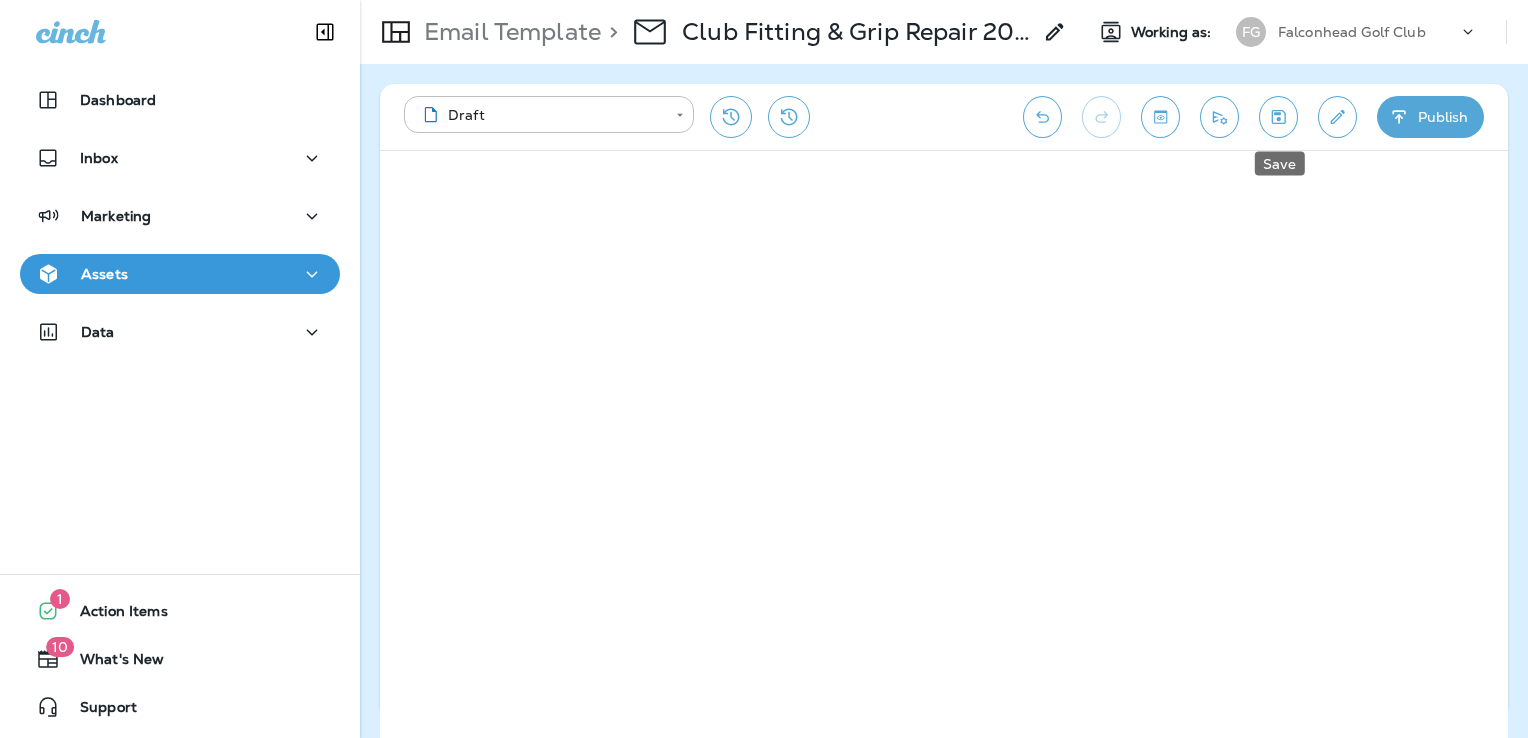 click 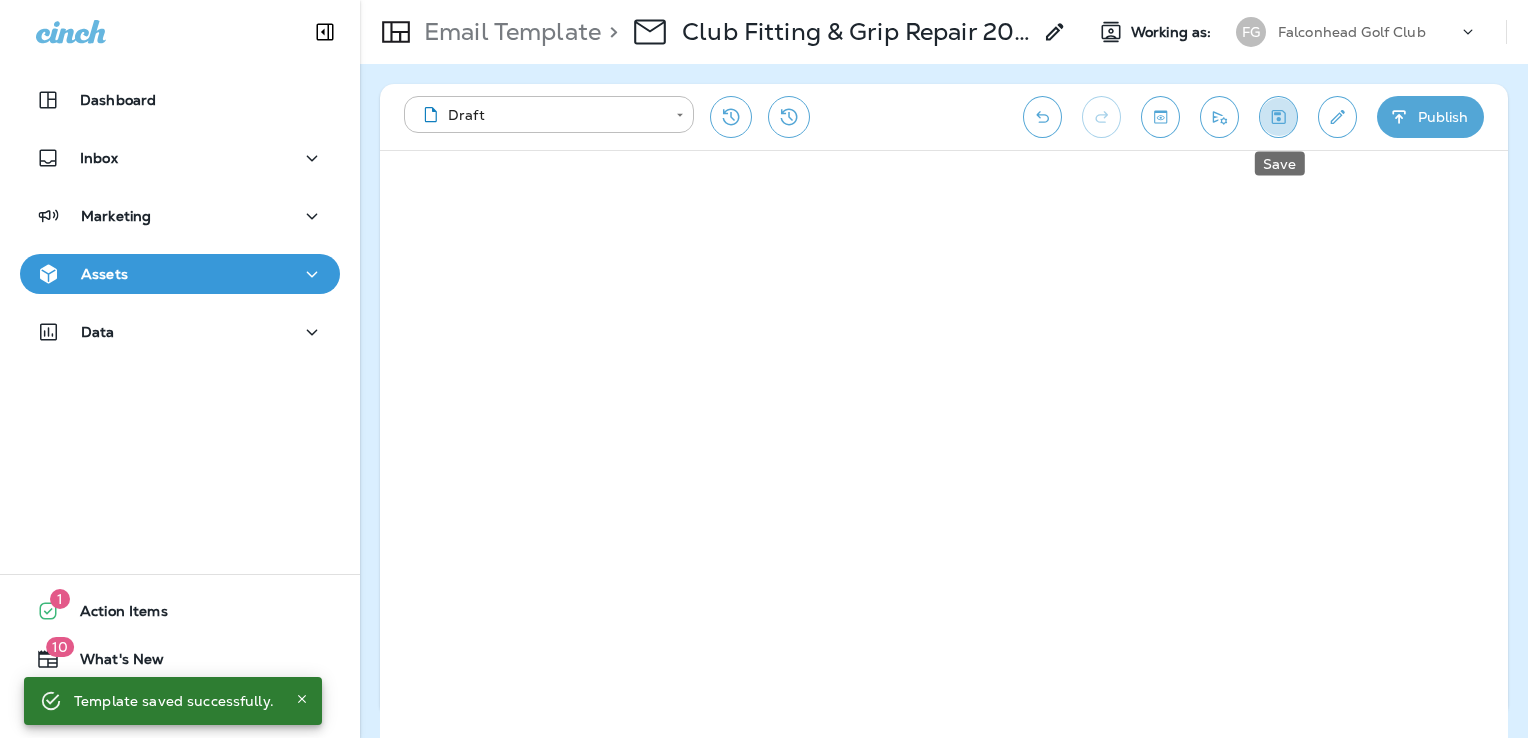 click 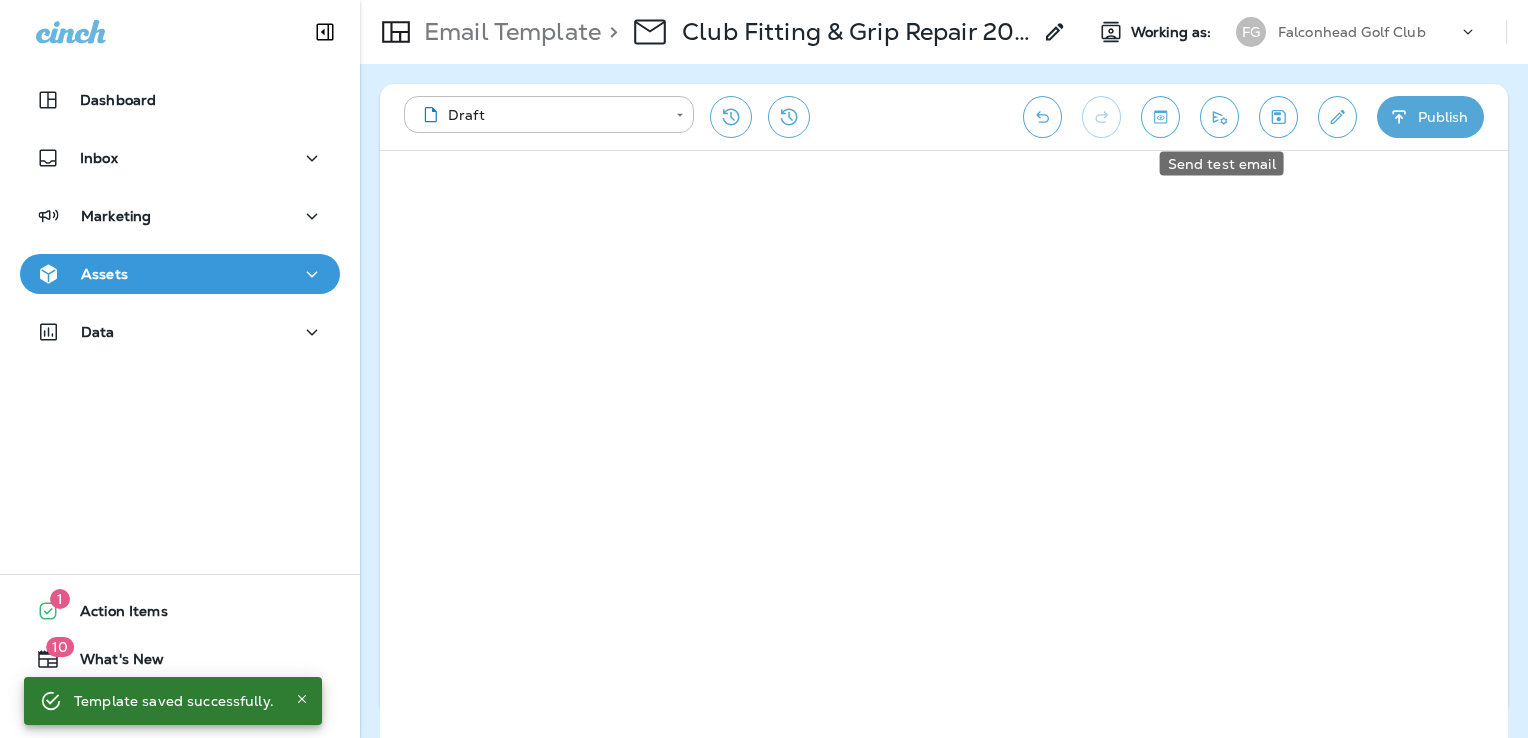 click 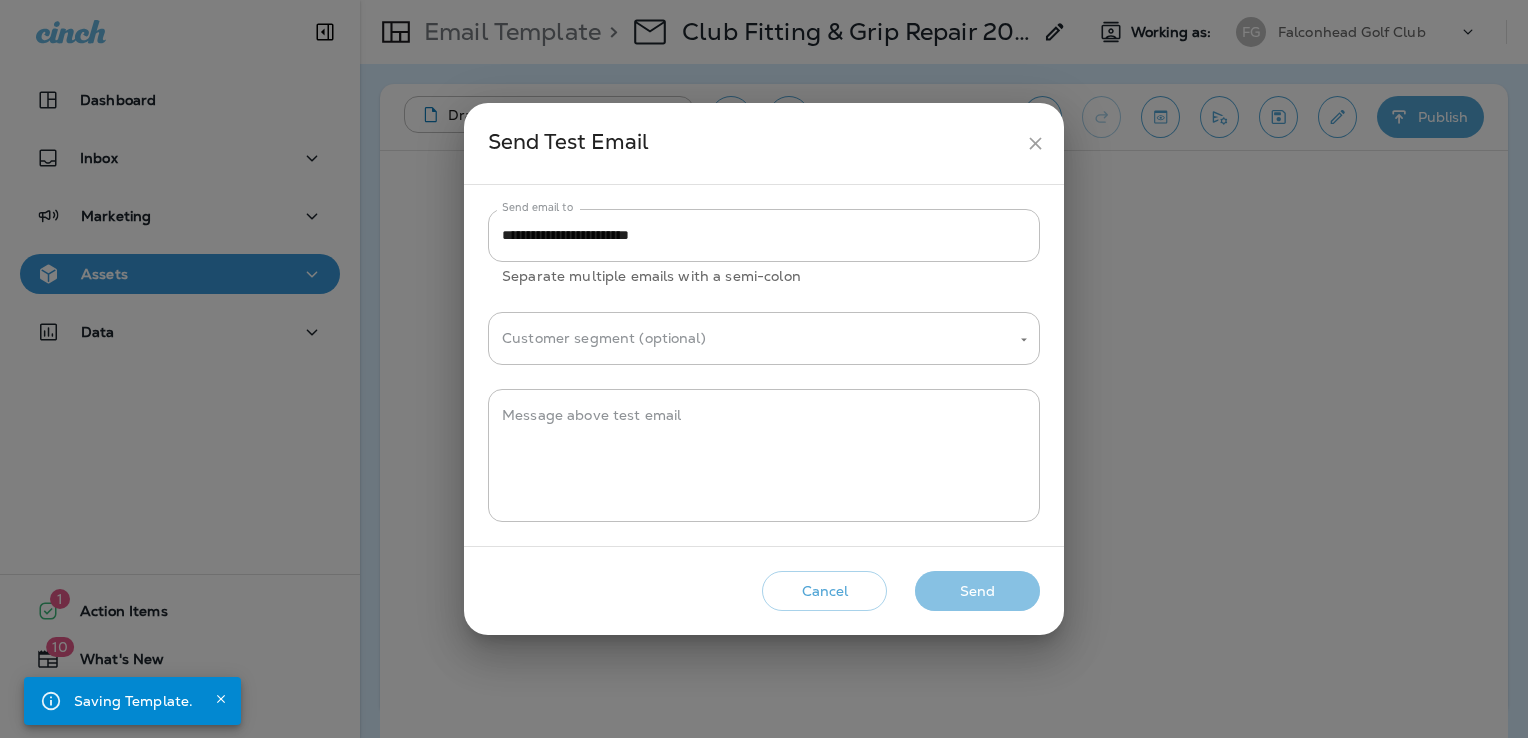 click on "Send" at bounding box center [977, 591] 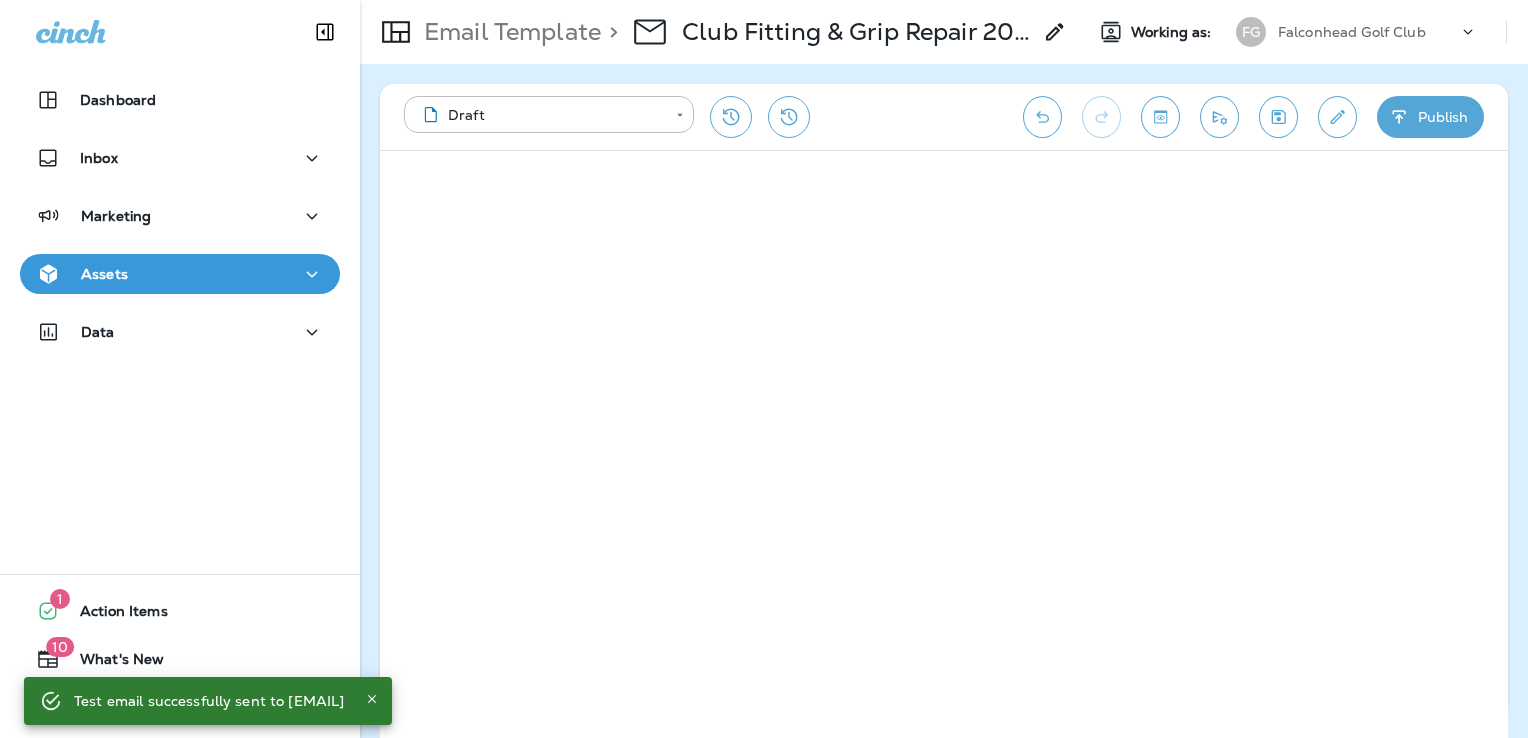 click on "Assets" at bounding box center (180, 274) 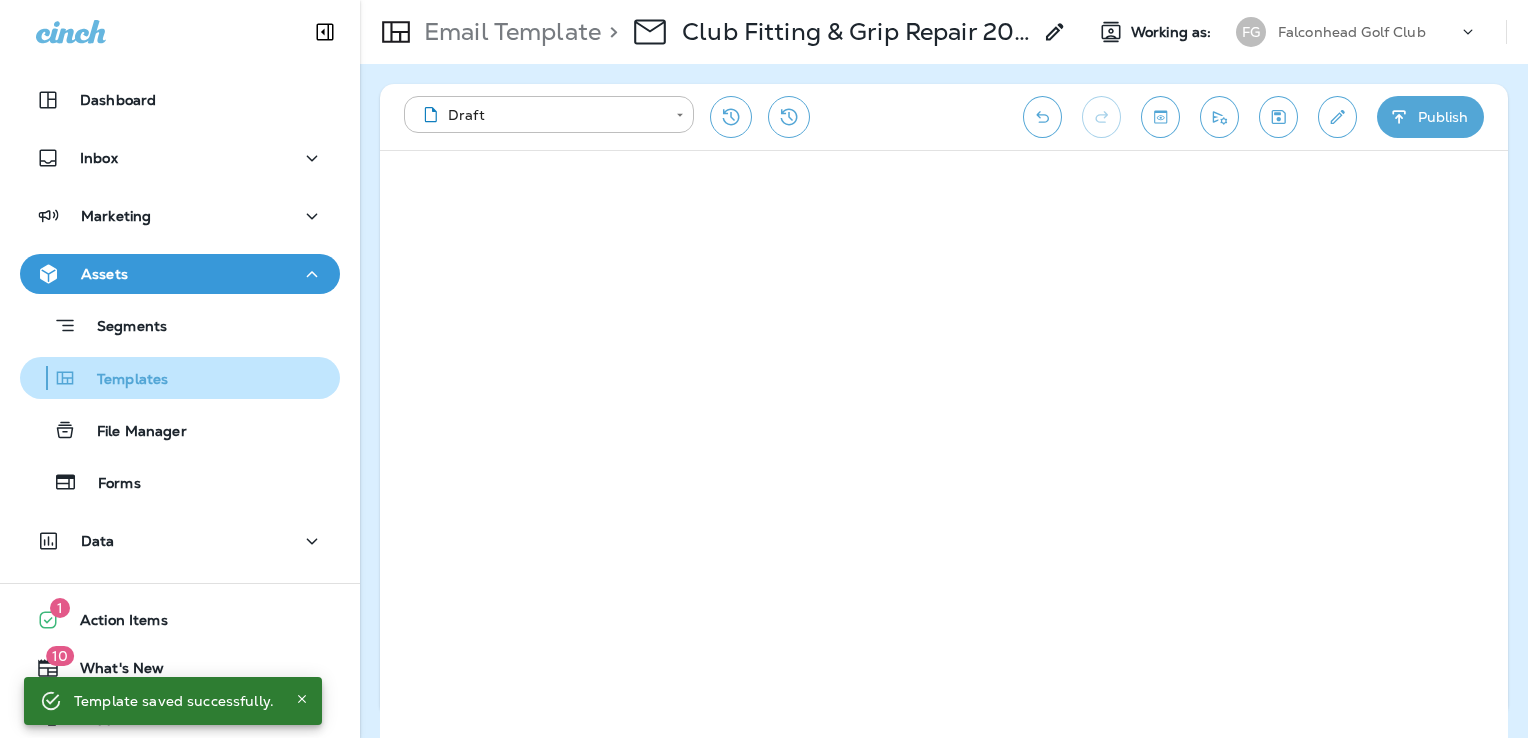 click on "Templates" at bounding box center [180, 378] 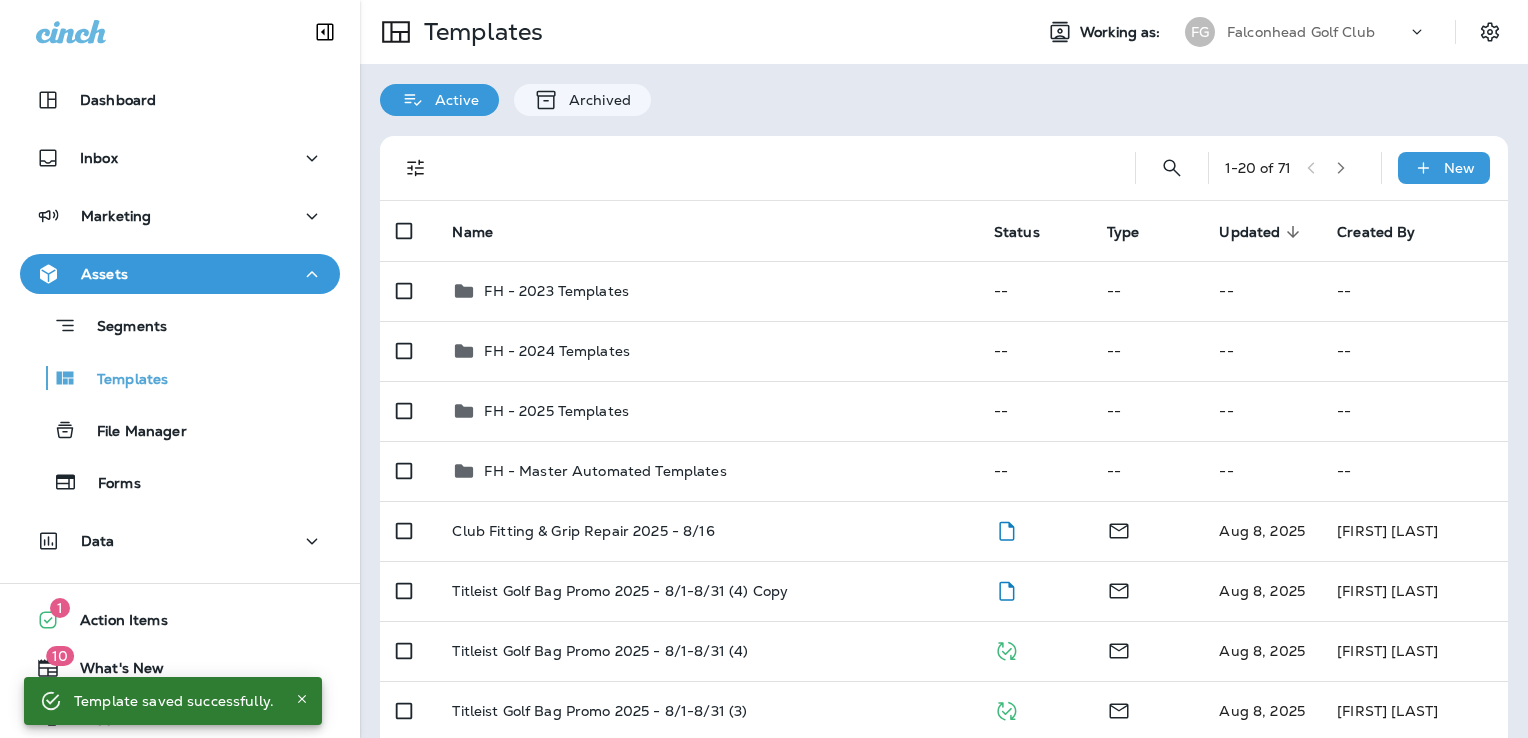 click on "1 - 20 of 71 New Name Status Type Updated sorted descending Created By FH - 2023 Templates -- -- -- -- FH - 2024 Templates -- -- -- -- FH - 2025 Templates -- -- -- -- FH - Master Automated Templates -- -- -- -- Club Fitting & Grip Repair 2025 - 8/16 Aug 8, 2025 [FIRST] [LAST] Titleist Golf Bag Promo 2025 - 8/1-8/31 (4) Copy Aug 8, 2025 [FIRST] [LAST] Titleist Golf Bag Promo 2025 - 8/1-8/31 (4) Aug 8, 2025 [FIRST] [LAST] Titleist Golf Bag Promo 2025 - 8/1-8/31 (3) Aug 8, 2025 [FIRST] [LAST] Titleist Golf Bag Promo 2025 - 8/1-8/31 (2) Aug 8, 2025 [FIRST] [LAST] Titleist Golf Bag Promo 2025 - 8/1-8/31 Aug 7, 2025 [FIRST] [LAST] Membership Due Increase 2025 8/1 Jul 31, 2025 [FIRST] [LAST] Stay Connected Push 2025 - Aug. Jul 30, 2025 [FIRST] [LAST] Daily Deals 2025 - Aug. (2) Jul 30, 2025 [FIRST] [LAST] Daily Deals 2025 - Aug. Jul 30, 2025 [FIRST] [LAST] Titleist Fitting Day 2025 - 8/13 (4) Jul 30, 2025 [FIRST] [LAST] Jul 30, 2025" at bounding box center [944, 919] 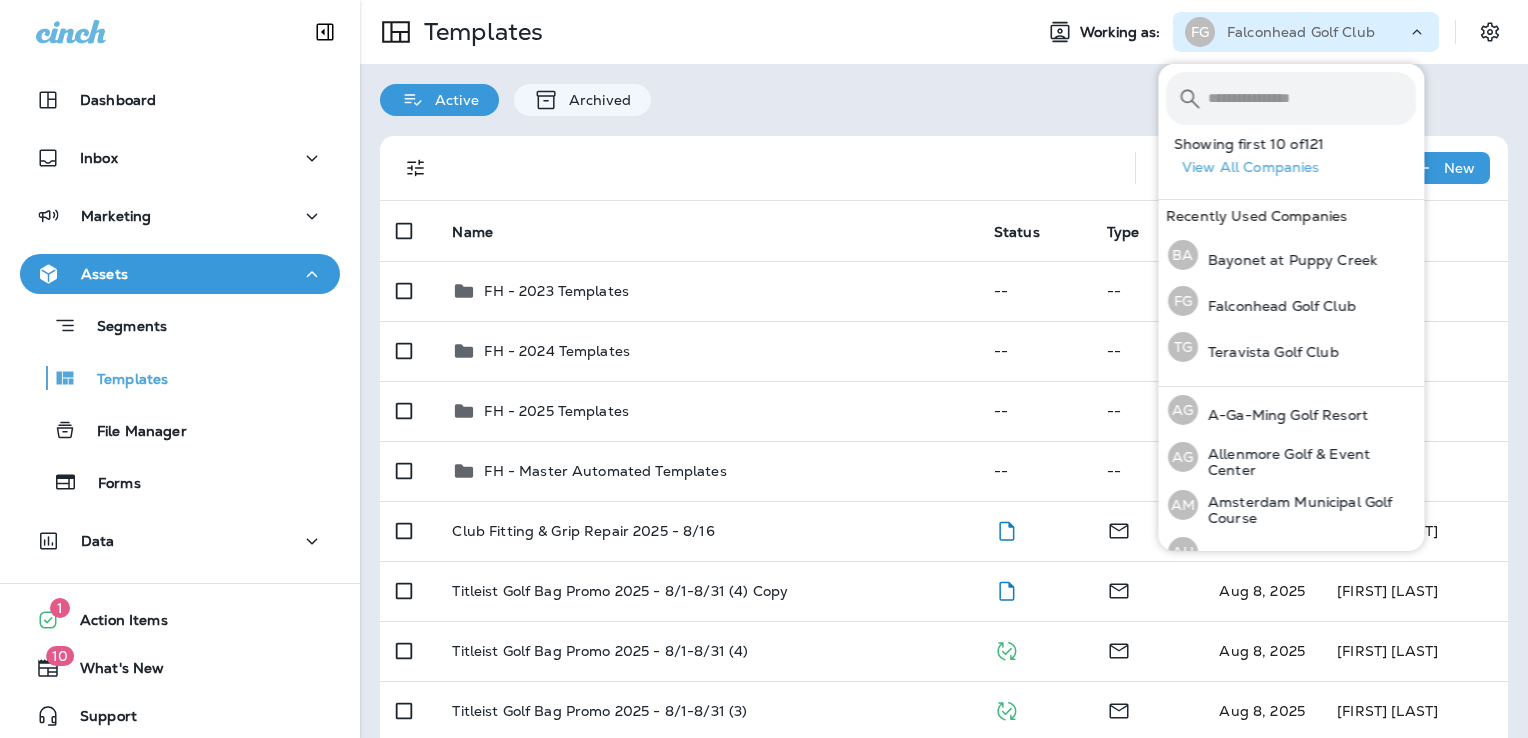click at bounding box center (1312, 98) 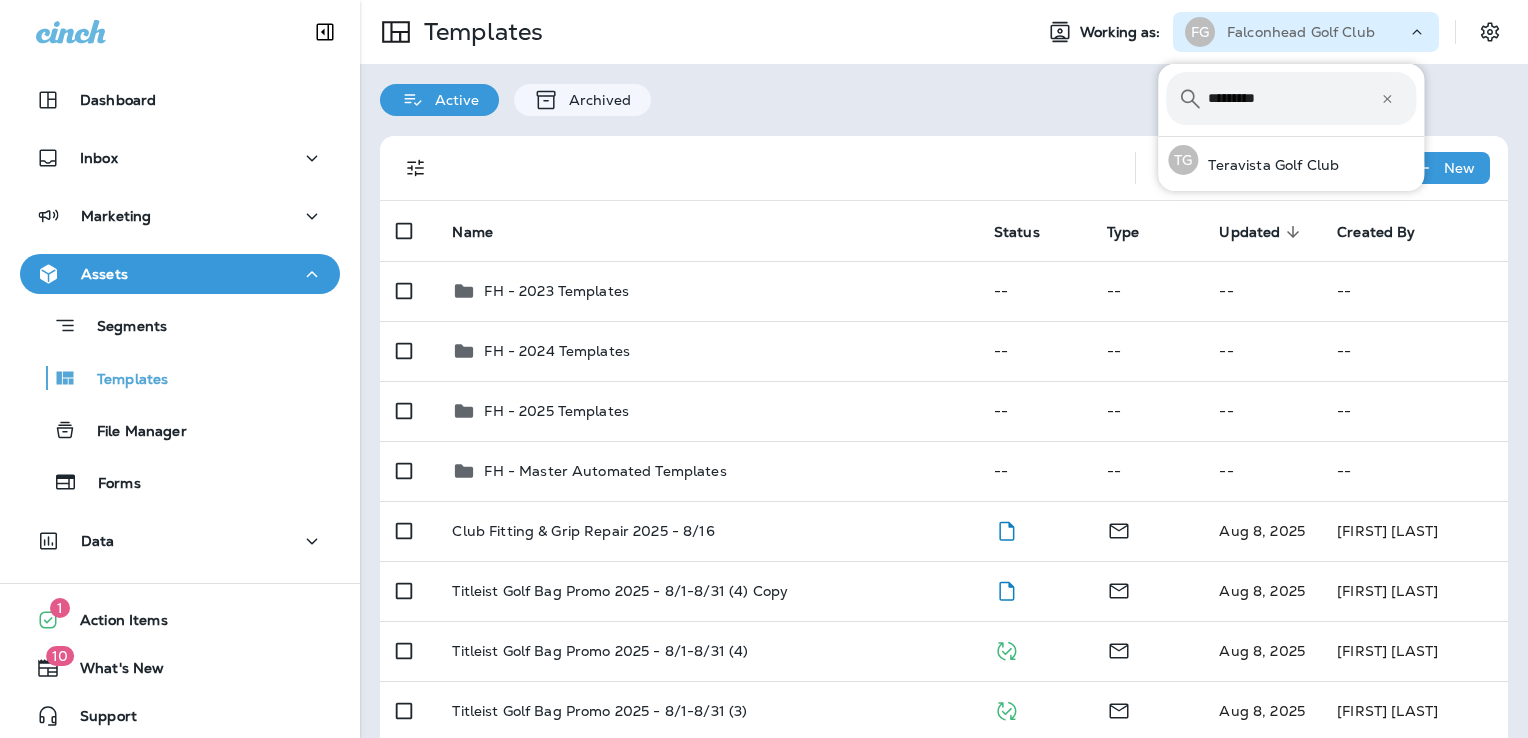 type on "*********" 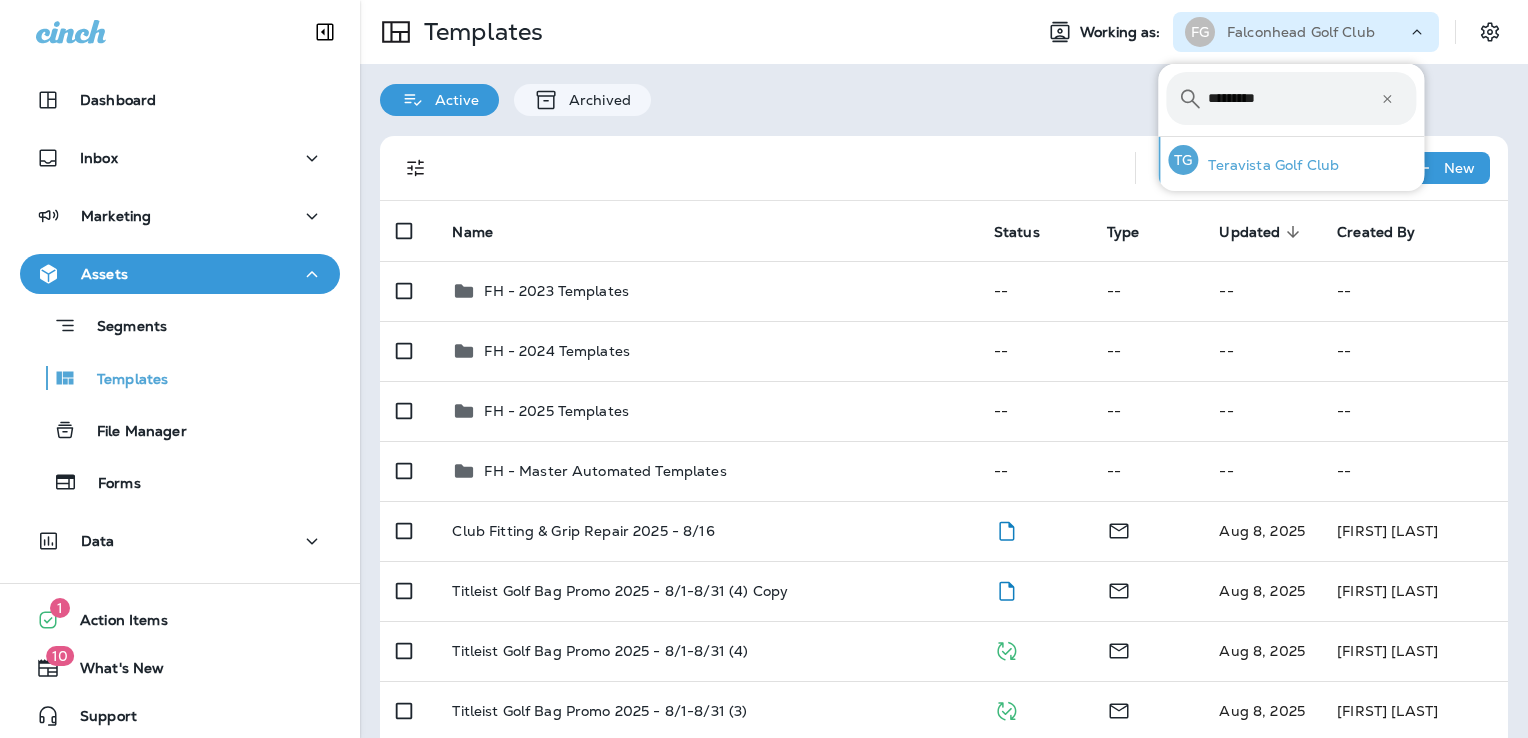 click on "Teravista Golf Club" at bounding box center (1268, 165) 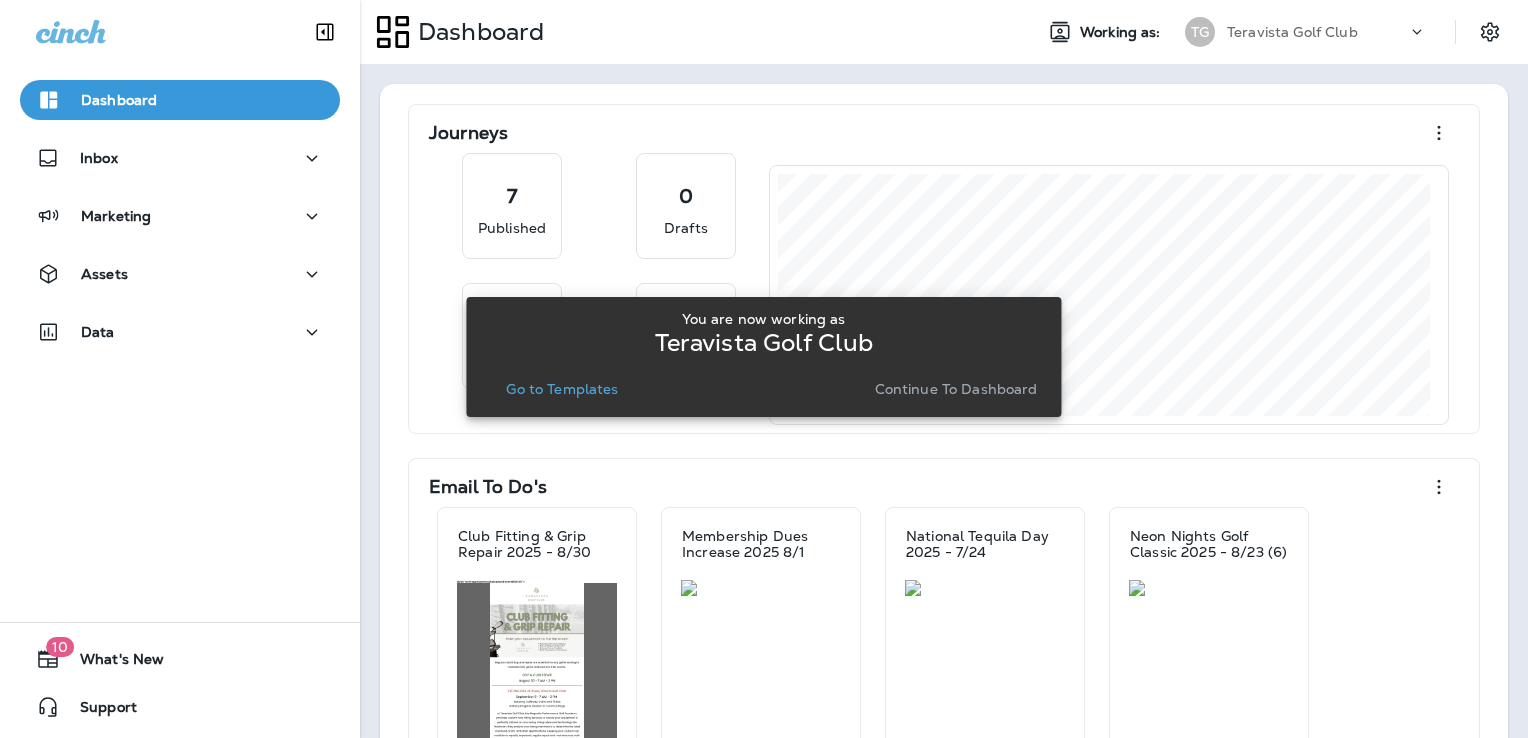 click on "Go to Templates" at bounding box center [562, 389] 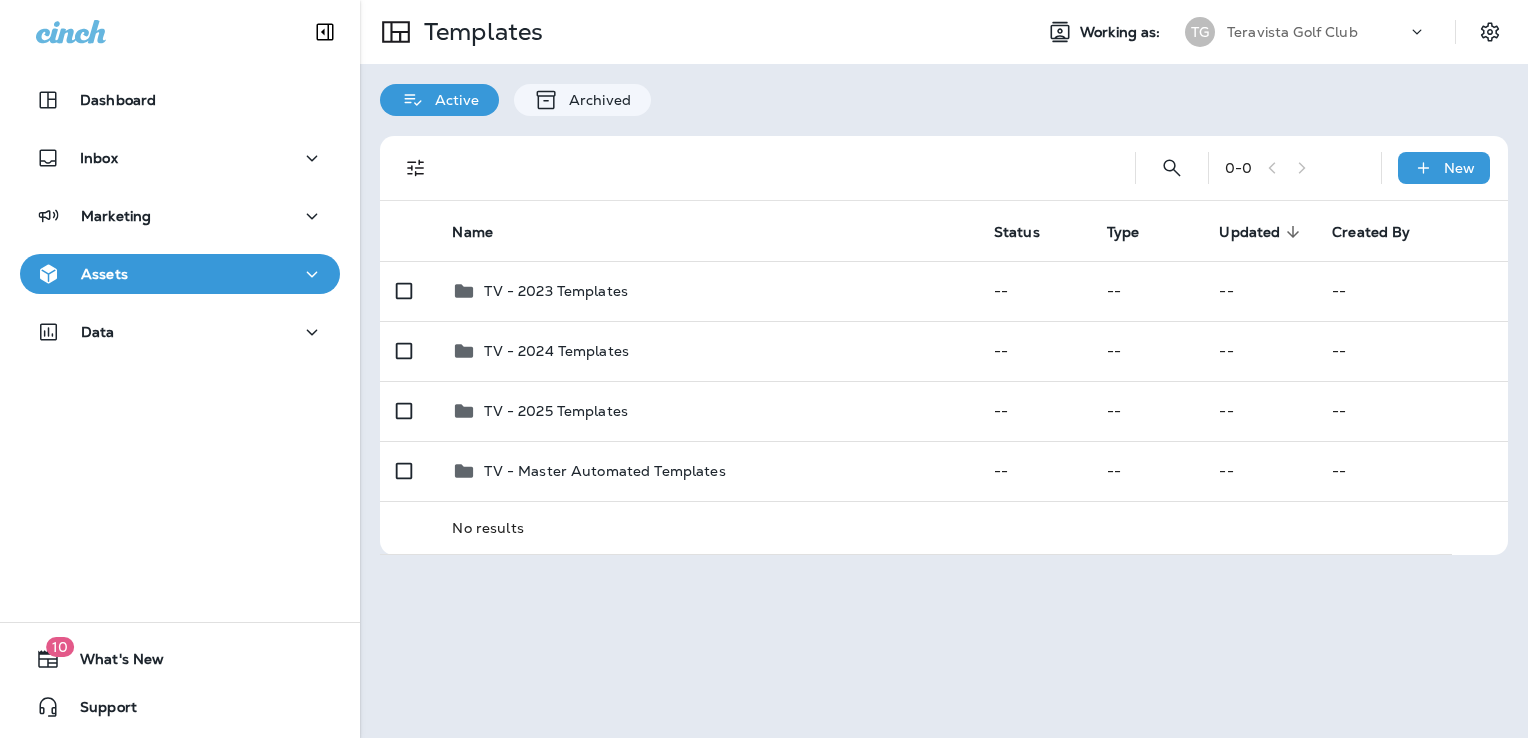 click on "Teravista Golf Club" at bounding box center (1292, 32) 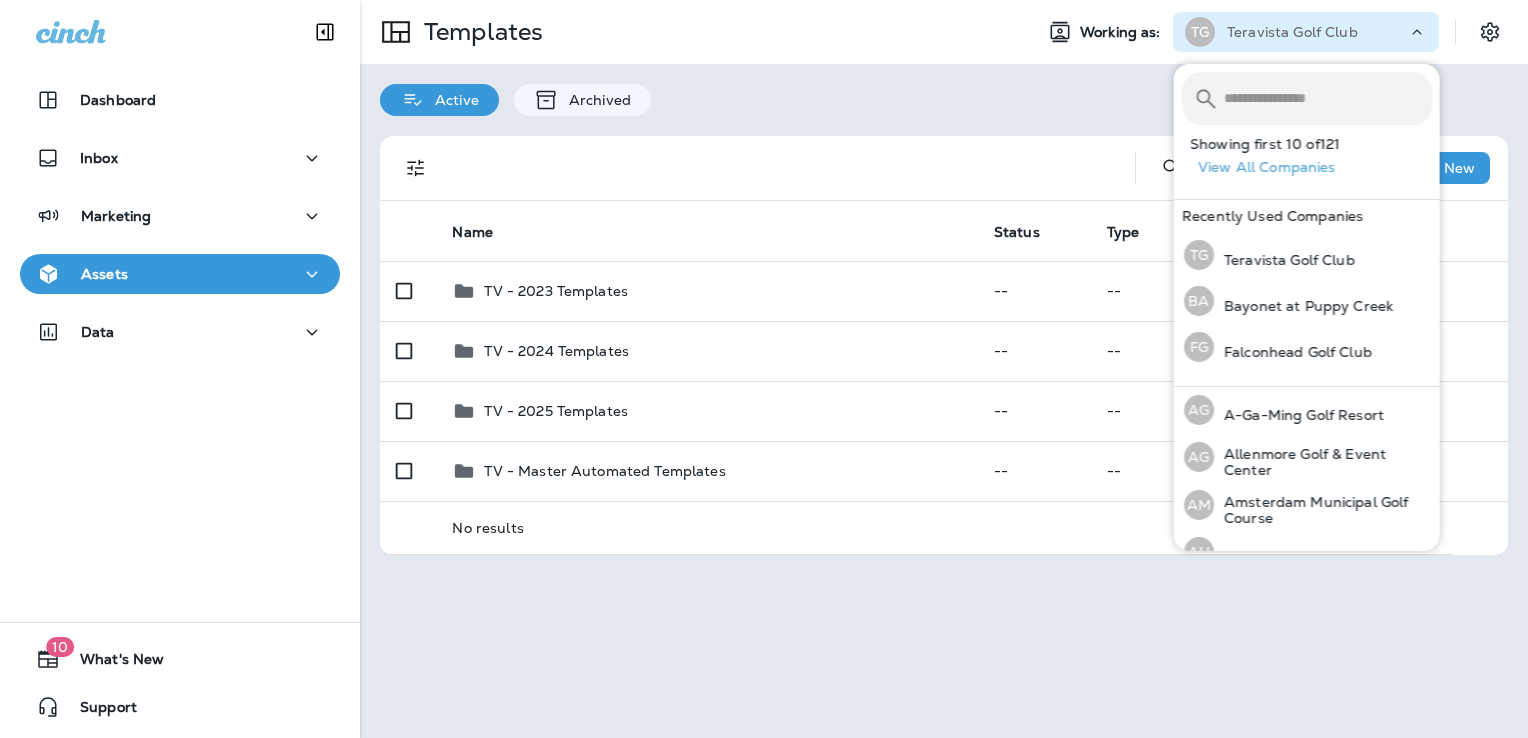 click at bounding box center [1328, 98] 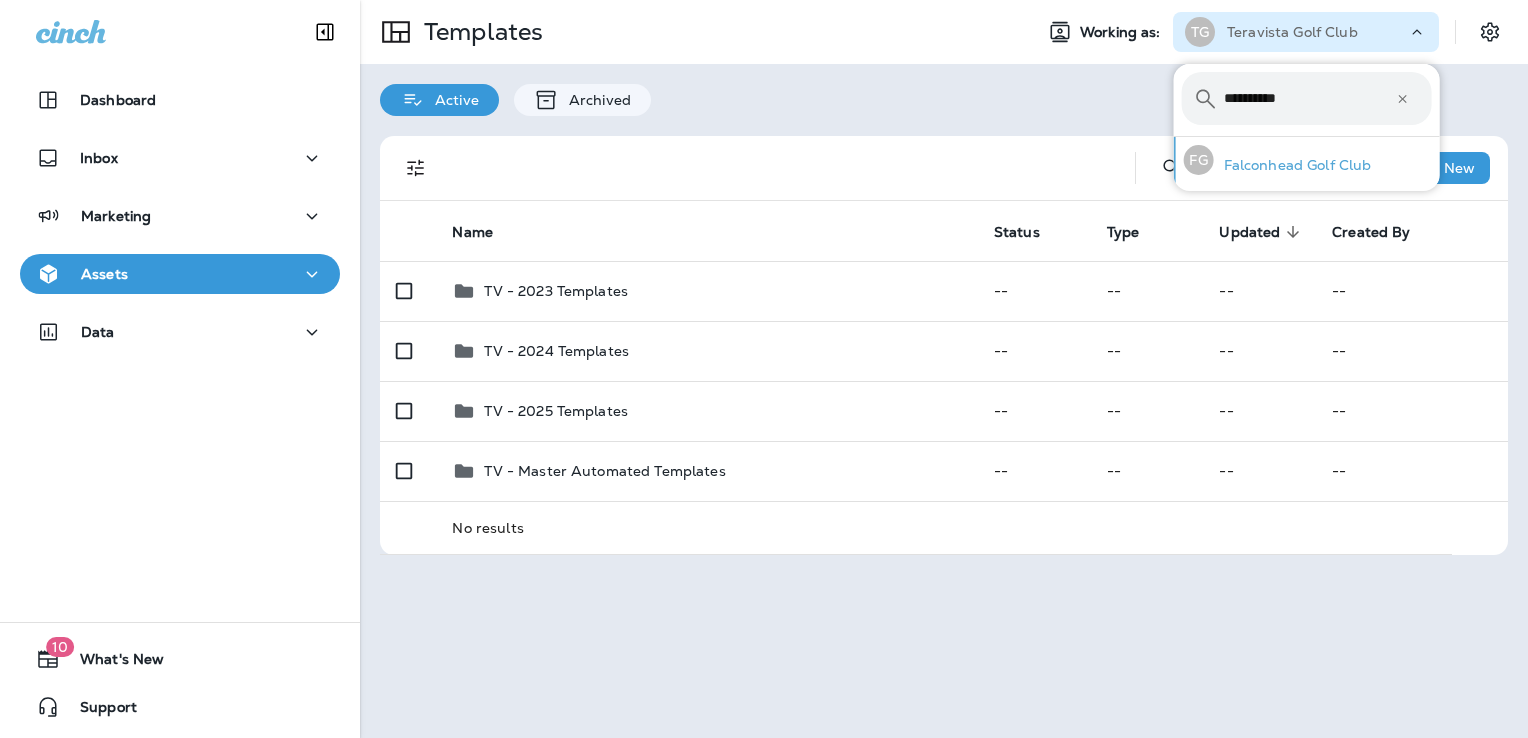 type on "**********" 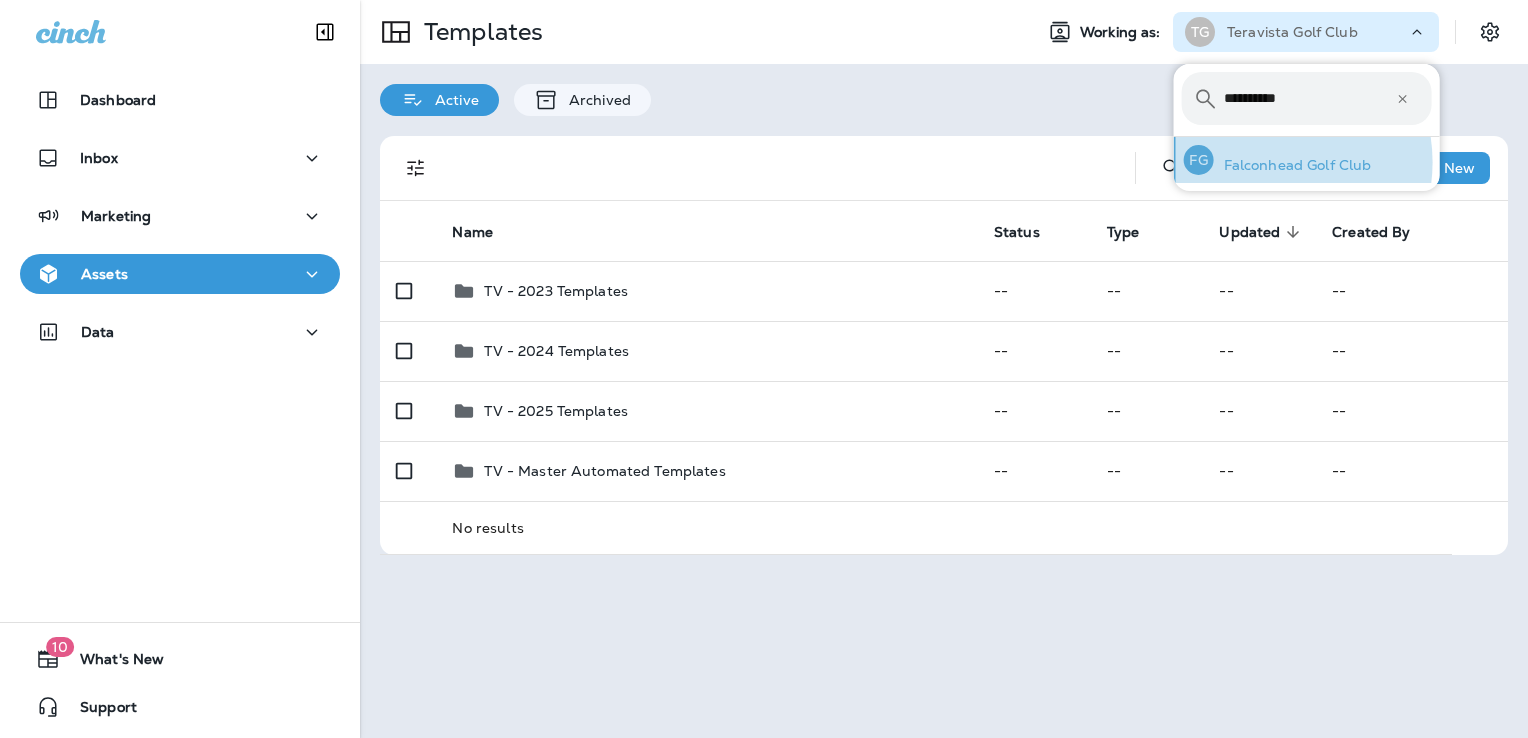 click on "Falconhead Golf Club" at bounding box center [1293, 165] 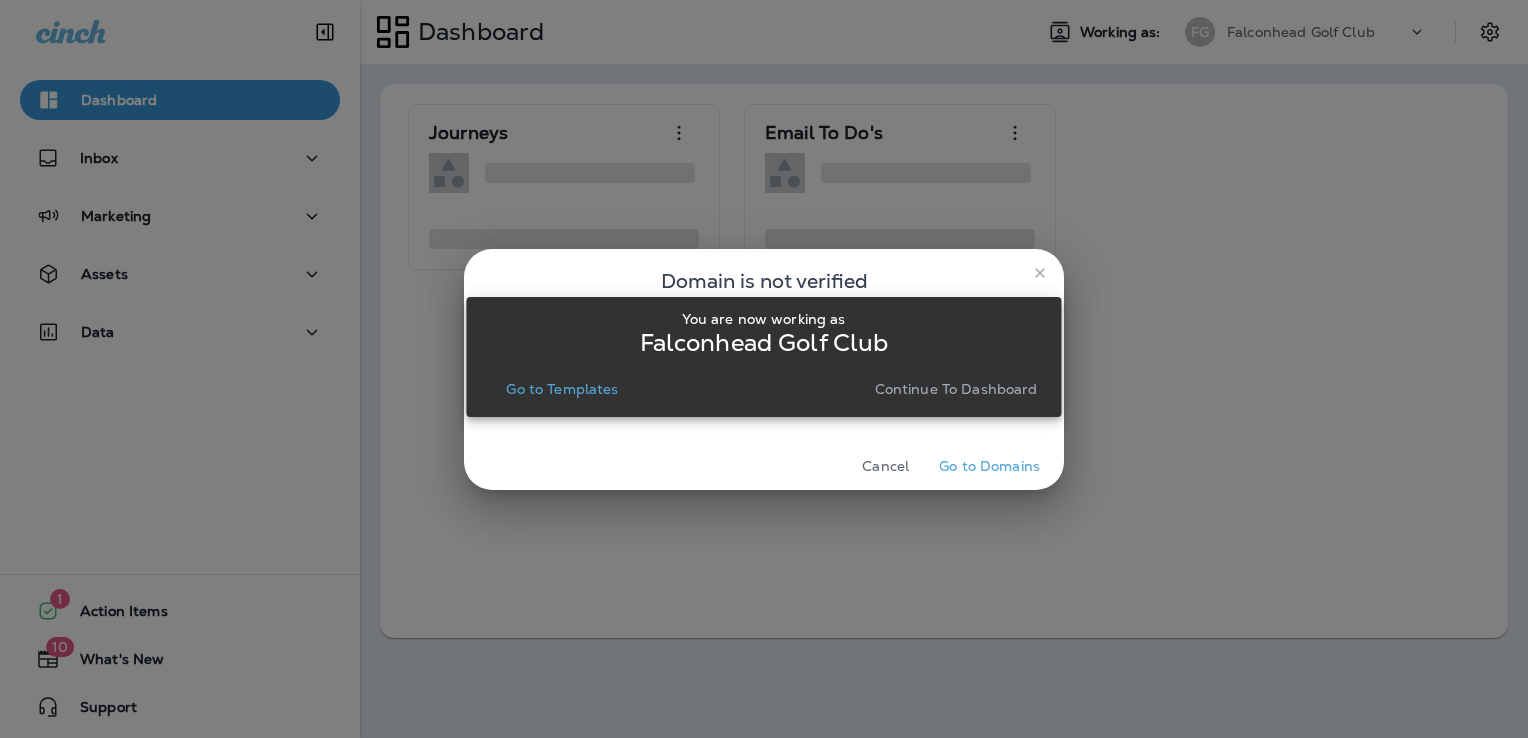 click on "Go to Templates" at bounding box center (562, 389) 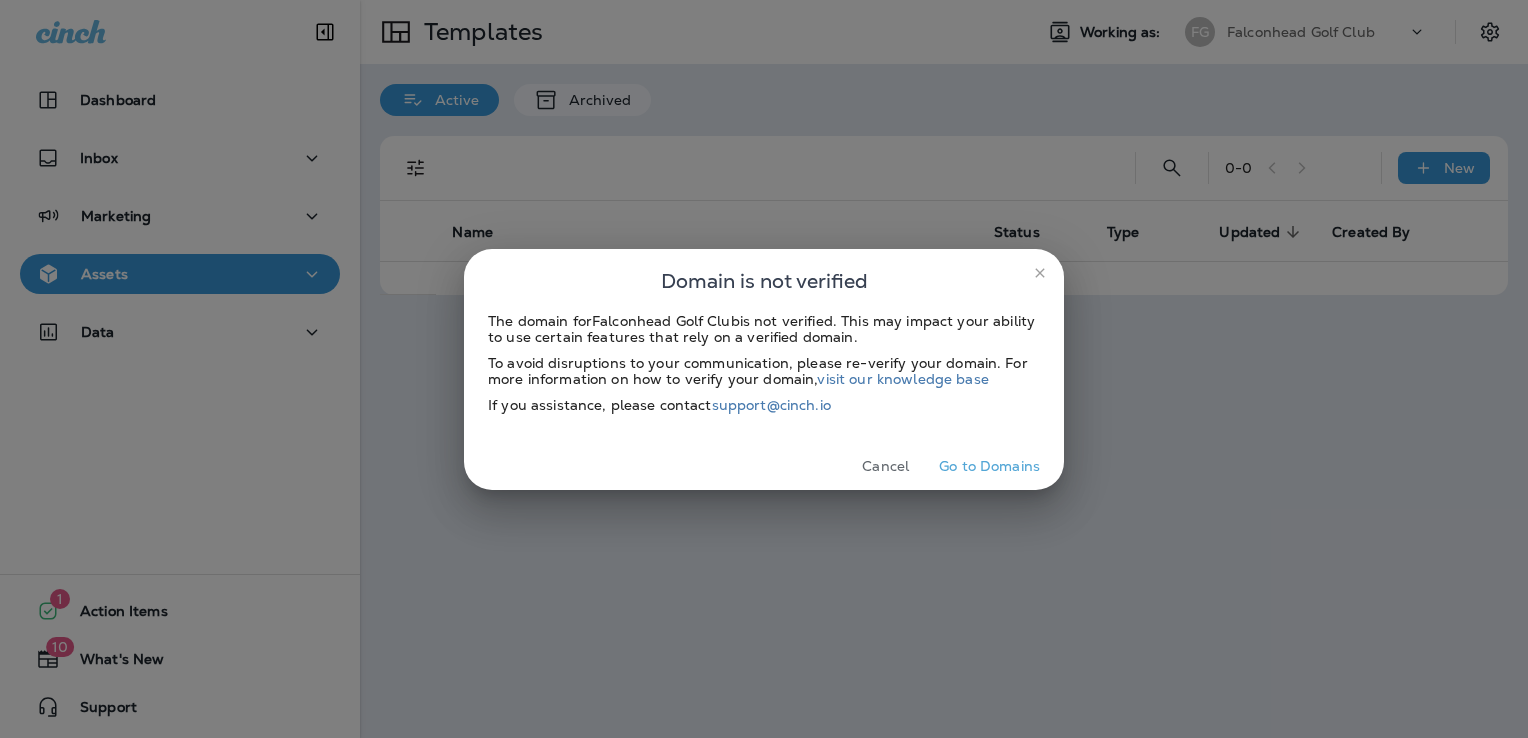 click on "Cancel" at bounding box center (885, 466) 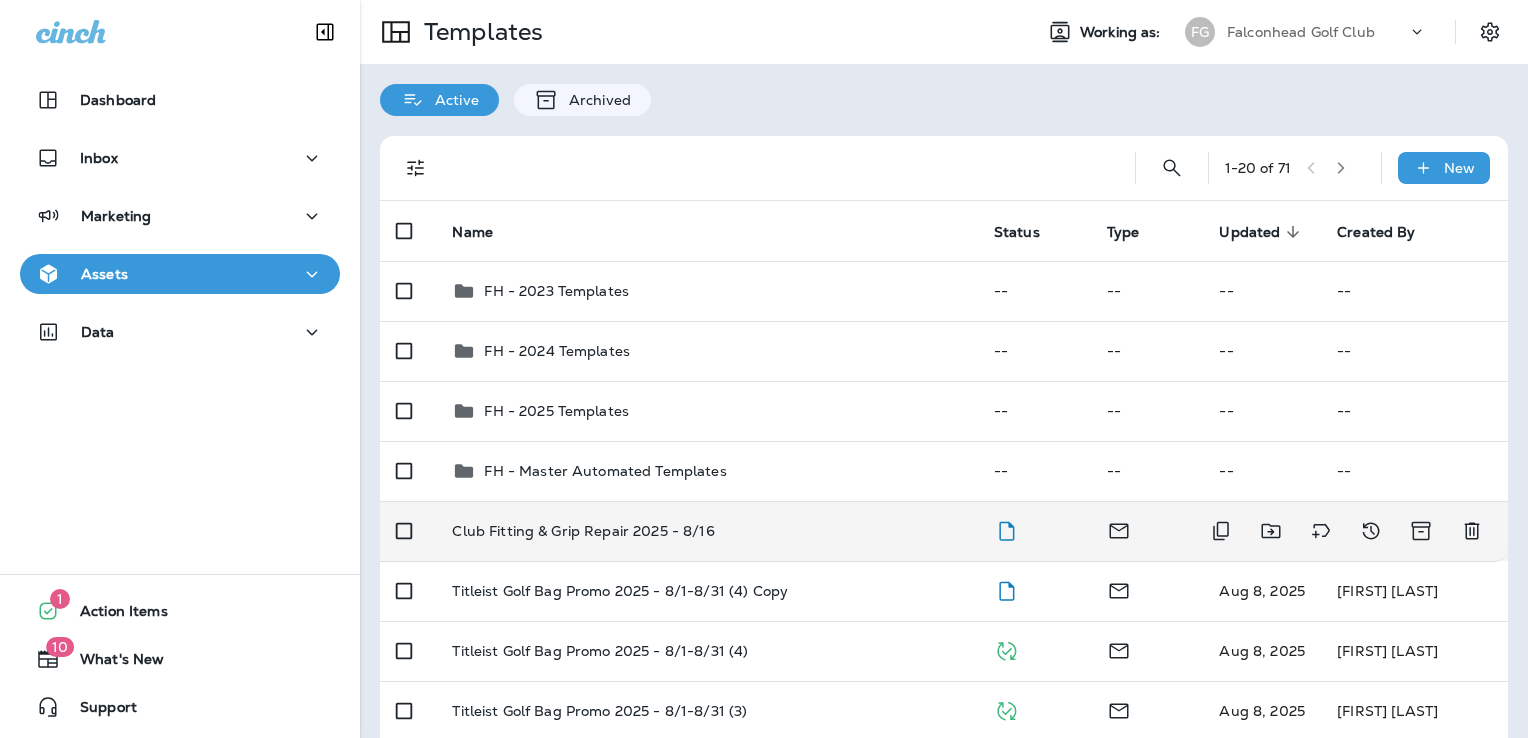 click on "Club Fitting & Grip Repair 2025 - 8/16" at bounding box center (706, 531) 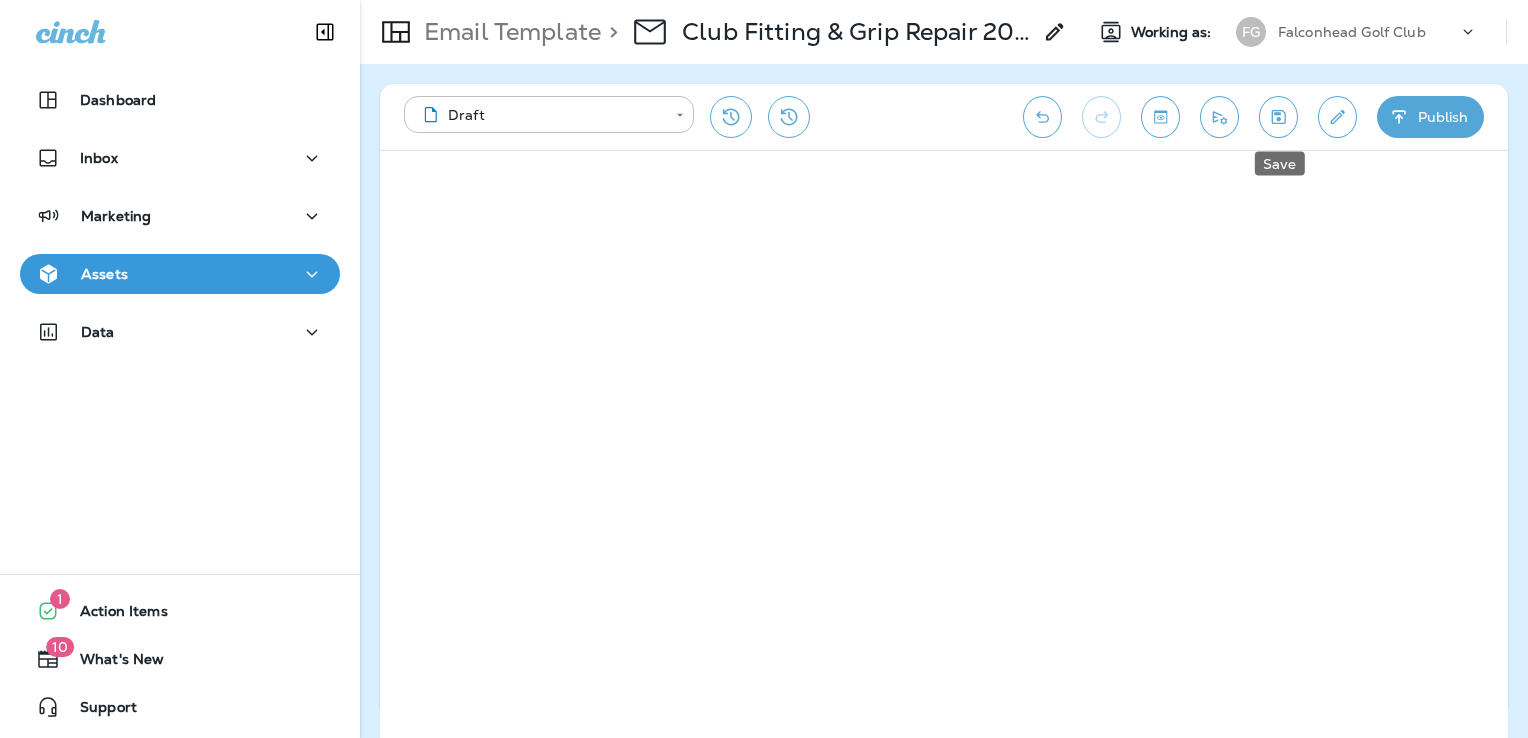 click 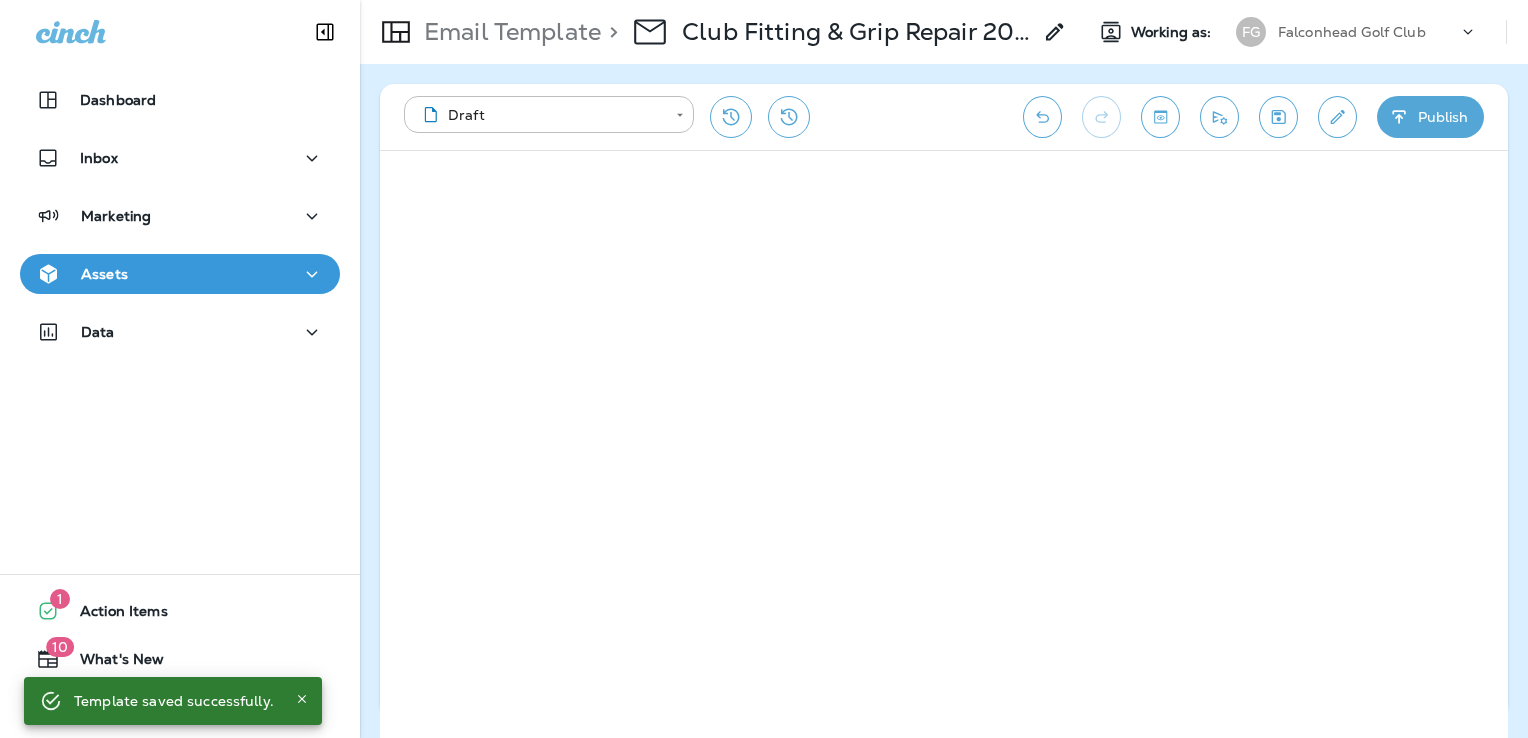 click on "Assets" at bounding box center [180, 274] 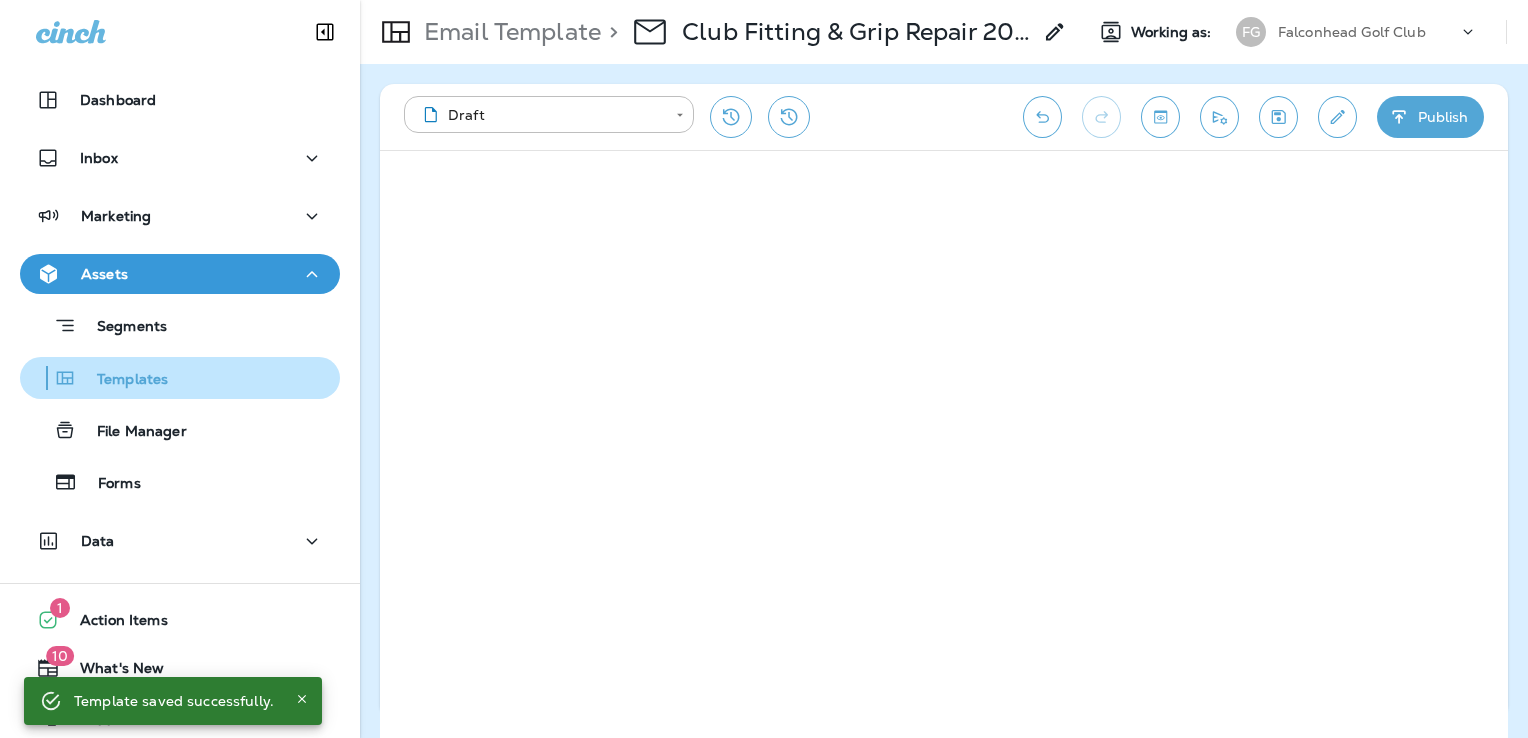 click on "Templates" at bounding box center (180, 378) 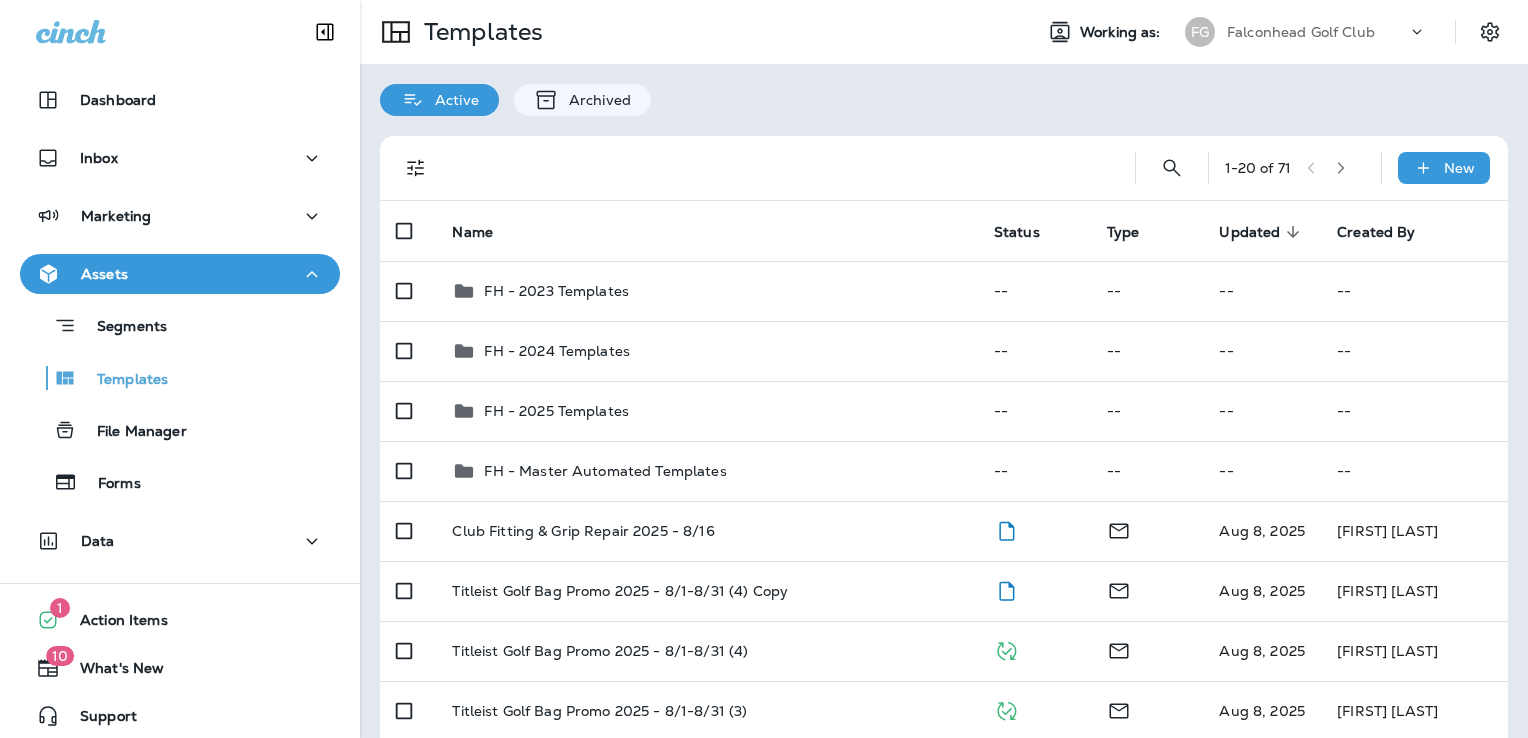 click on "Falconhead Golf Club" at bounding box center (1301, 32) 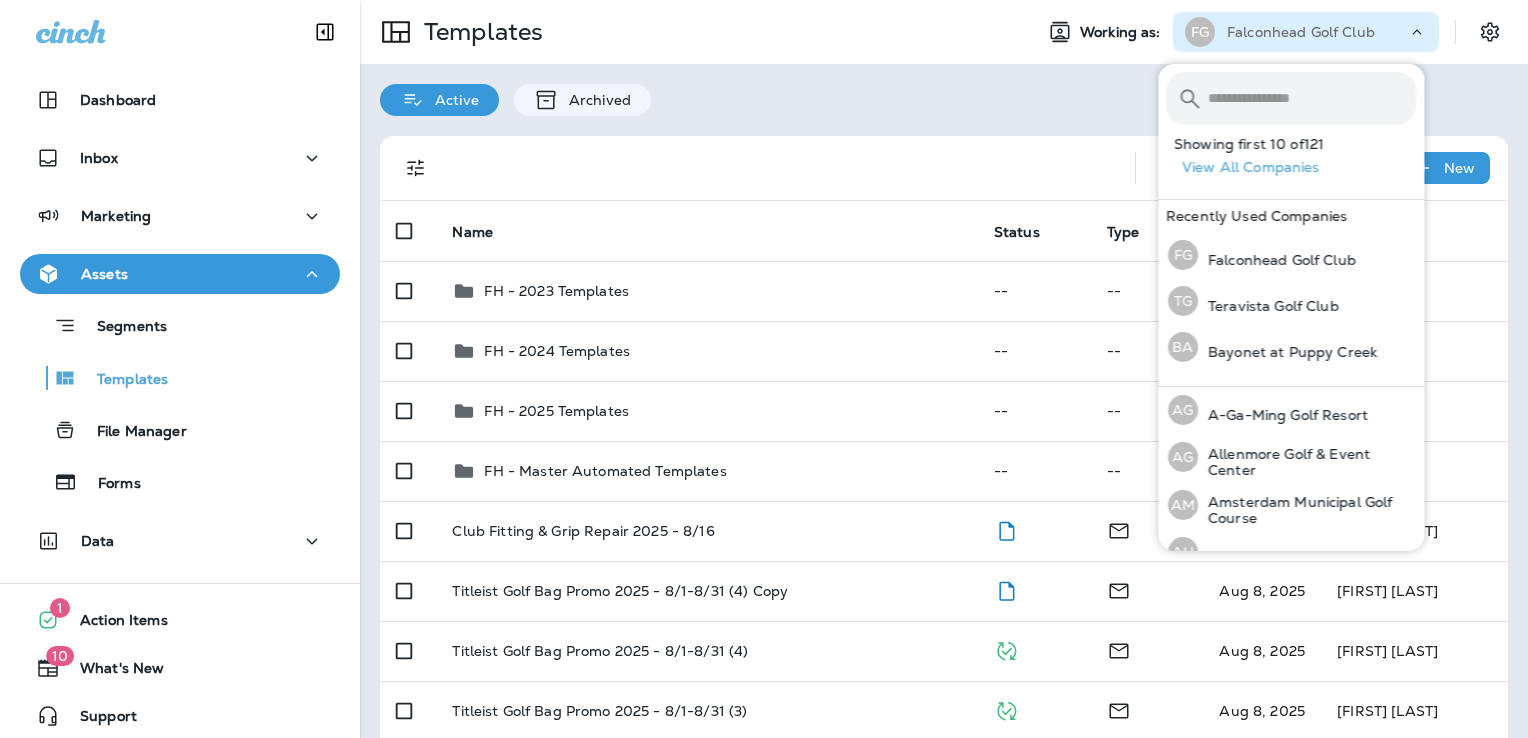 click at bounding box center (1312, 98) 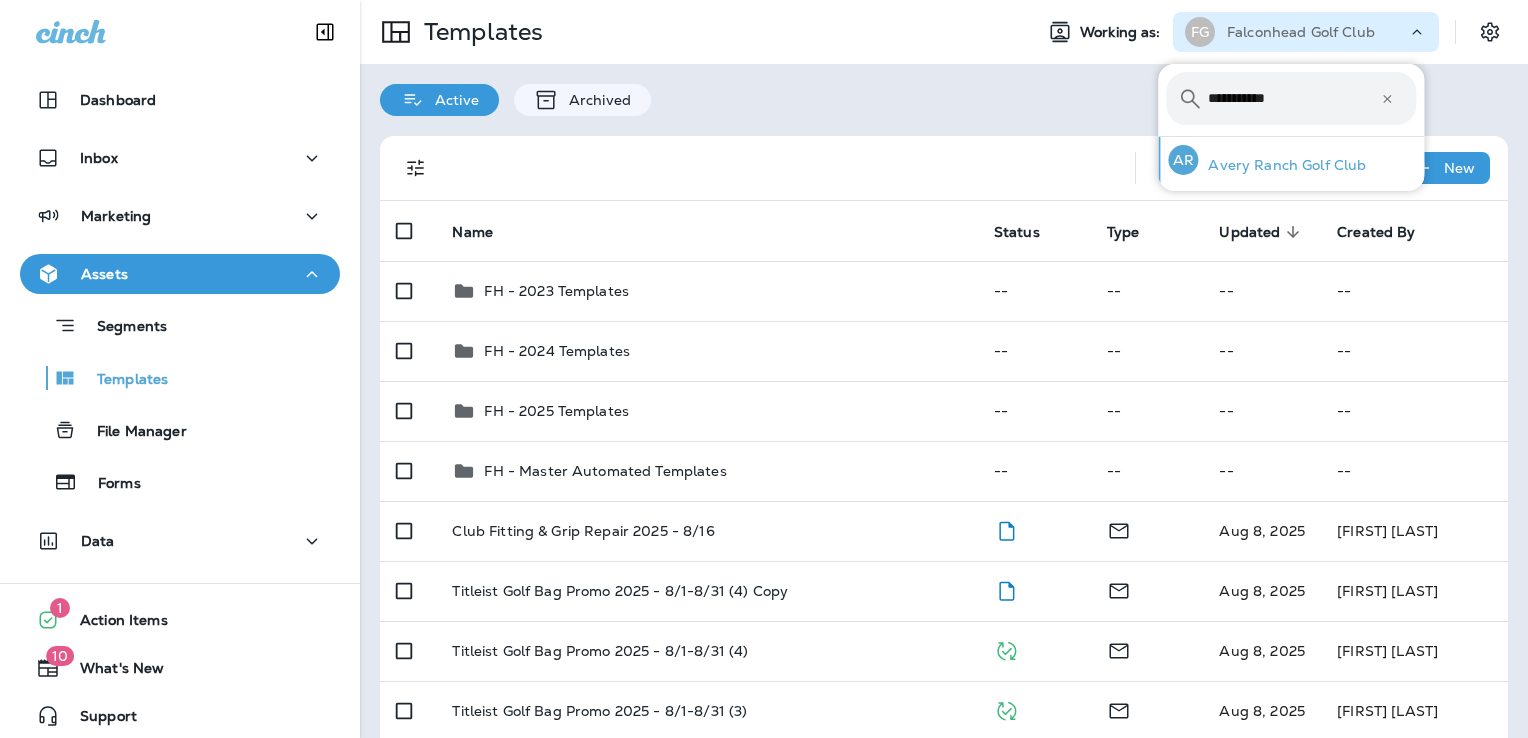 type on "**********" 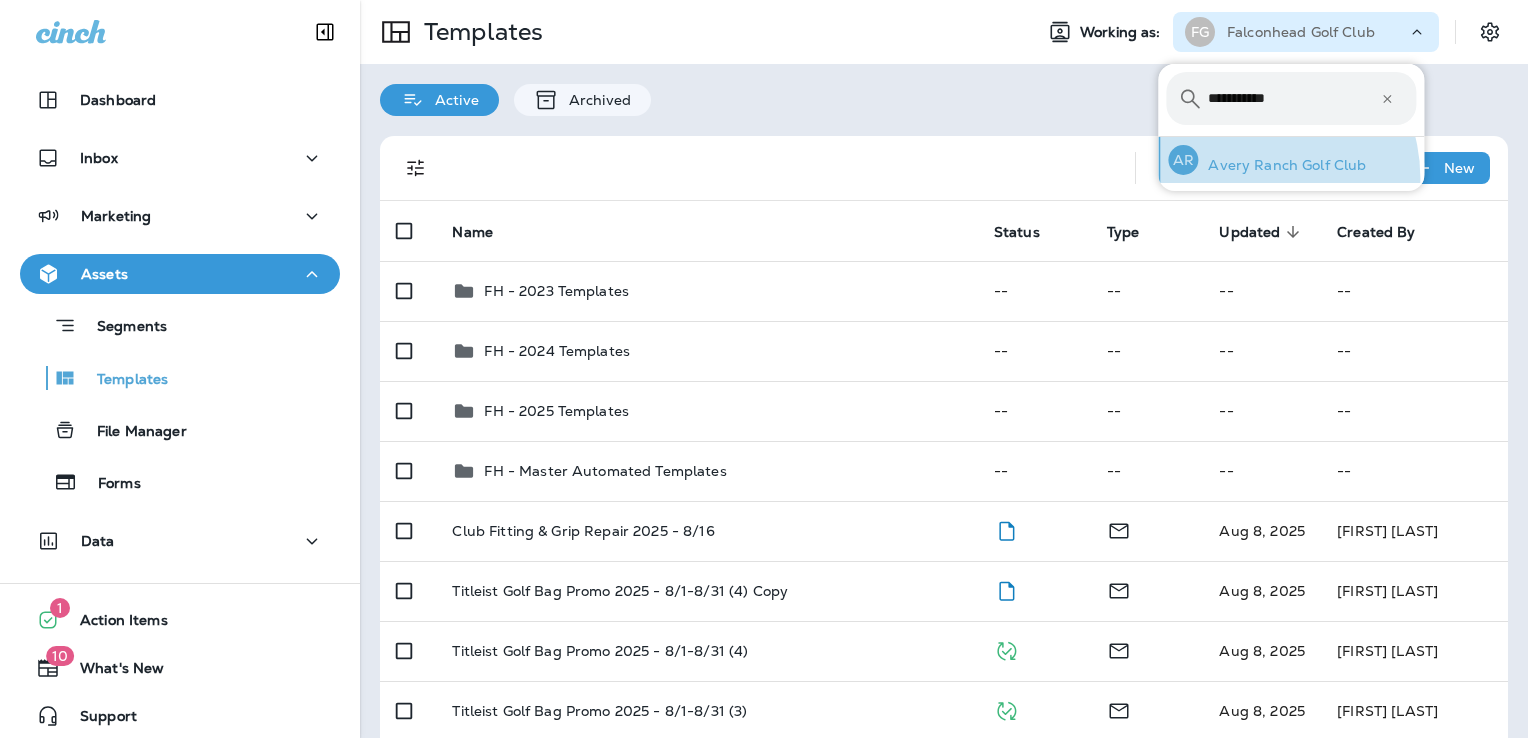 click on "AR Avery Ranch Golf Club" at bounding box center (1267, 160) 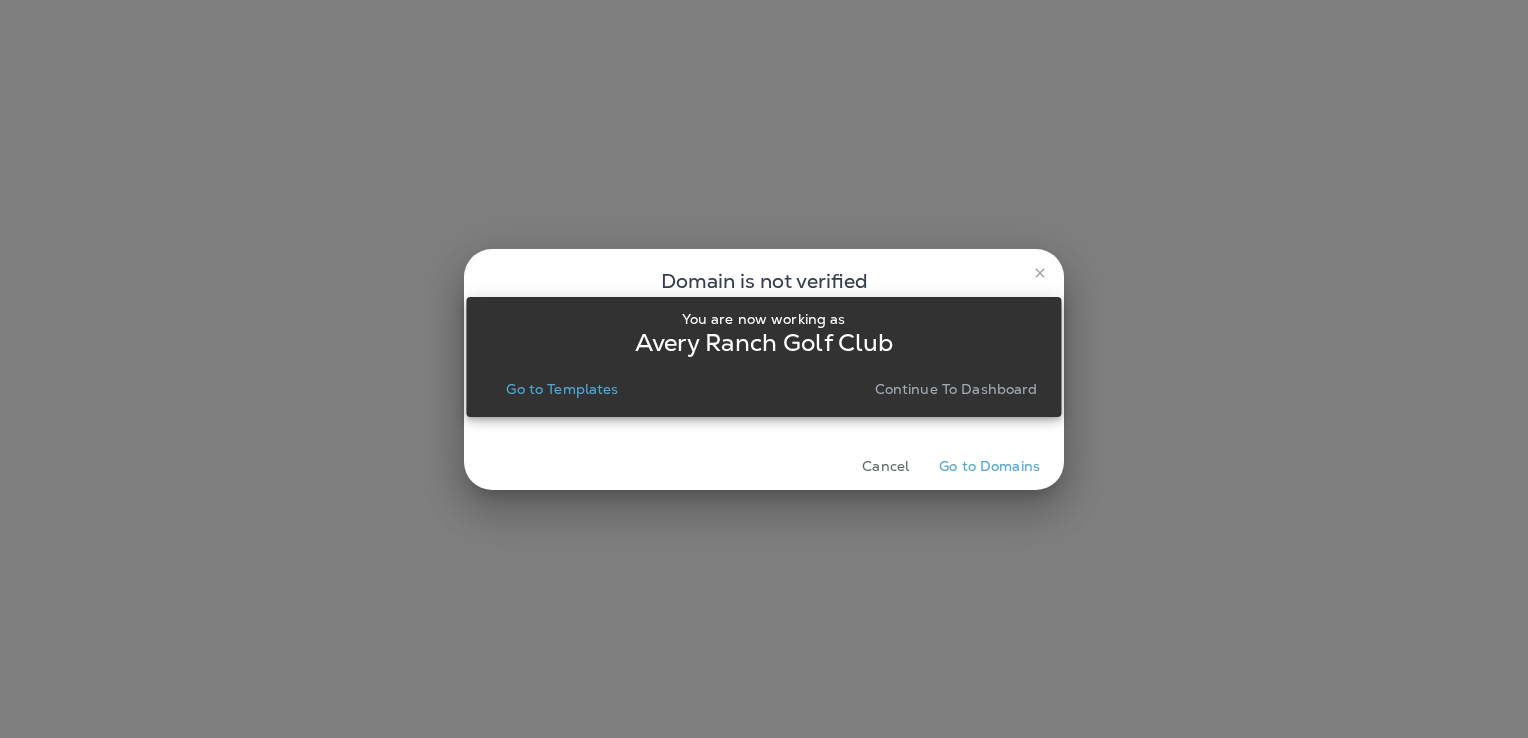 click on "Go to Templates" at bounding box center (562, 389) 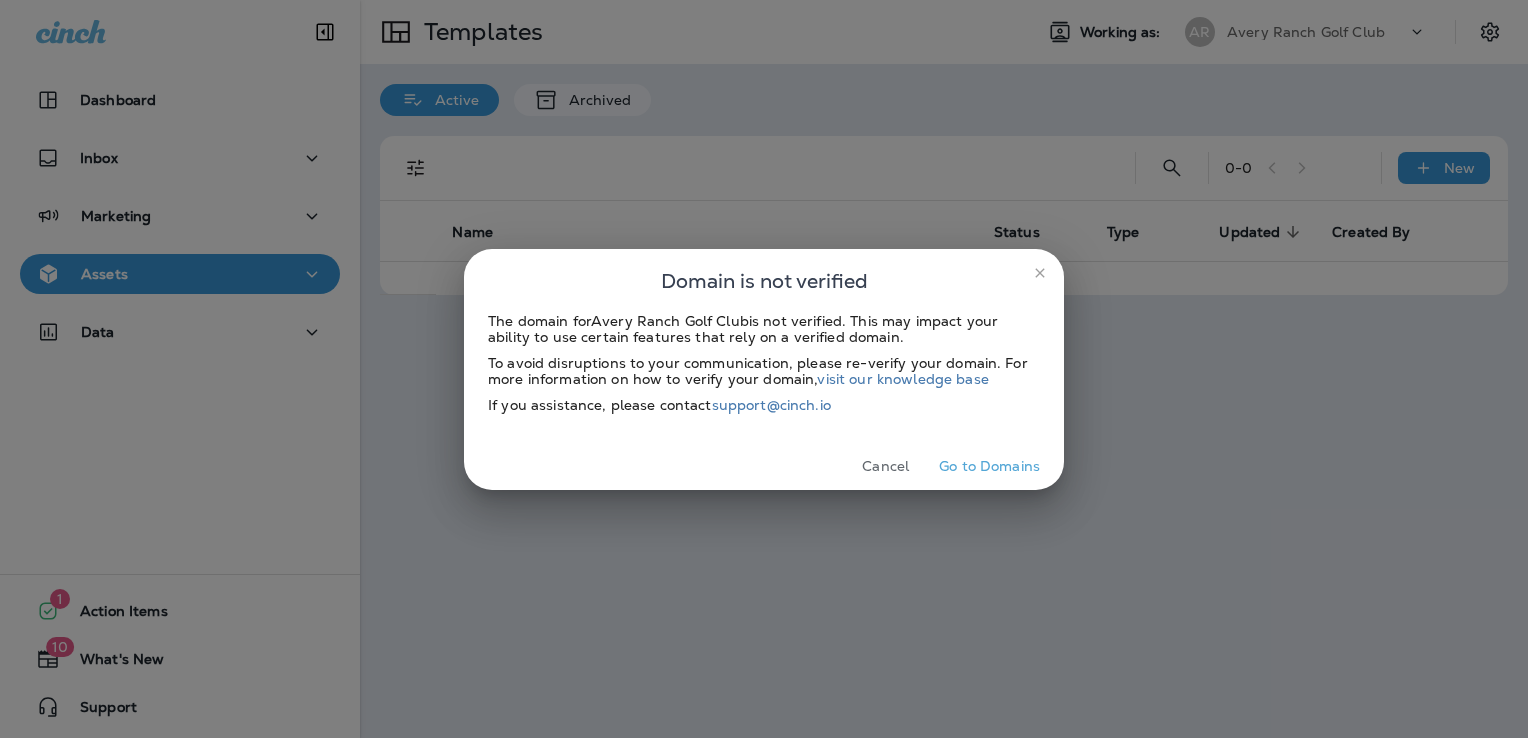 click on "Cancel" at bounding box center (885, 466) 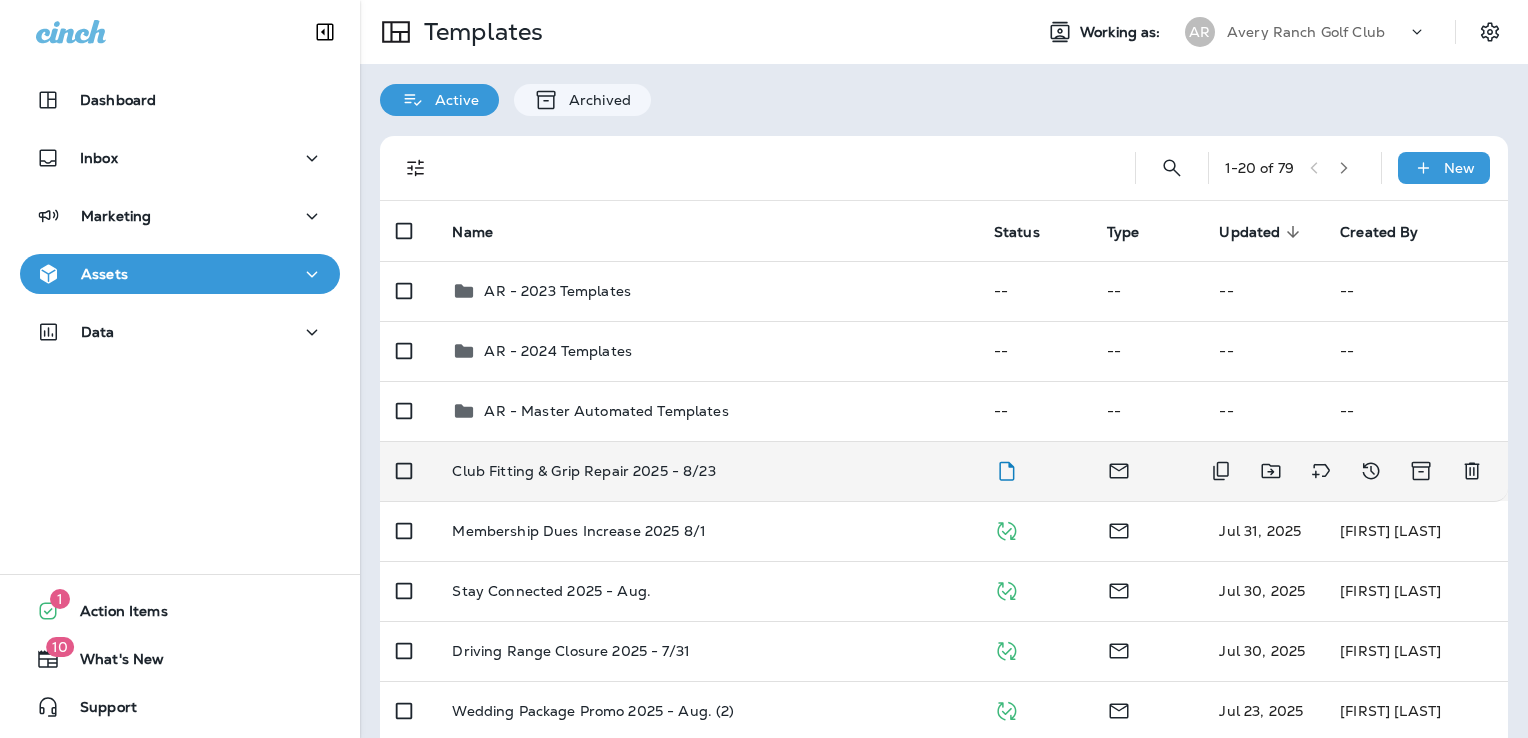 click on "Club Fitting & Grip Repair 2025 - 8/23" at bounding box center (706, 471) 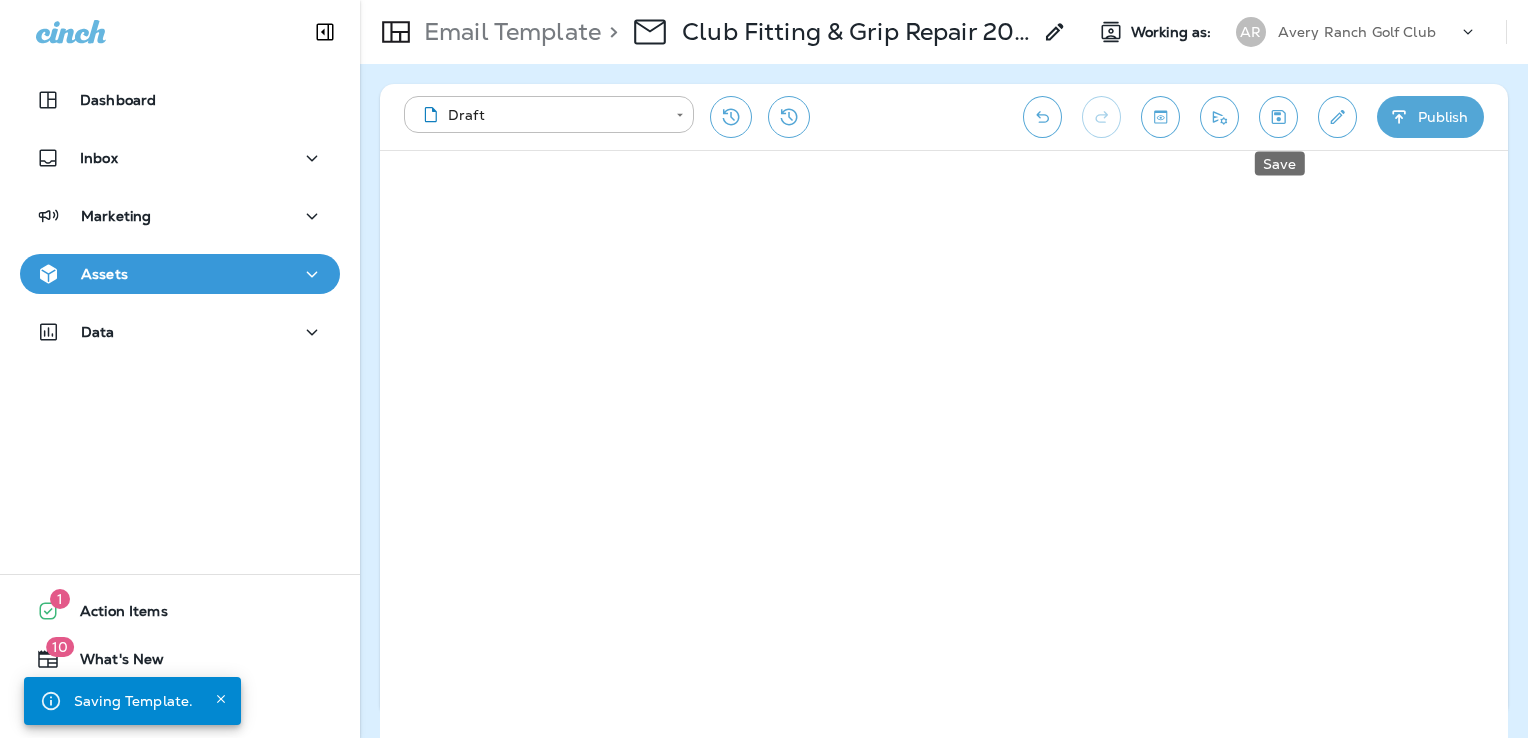 click 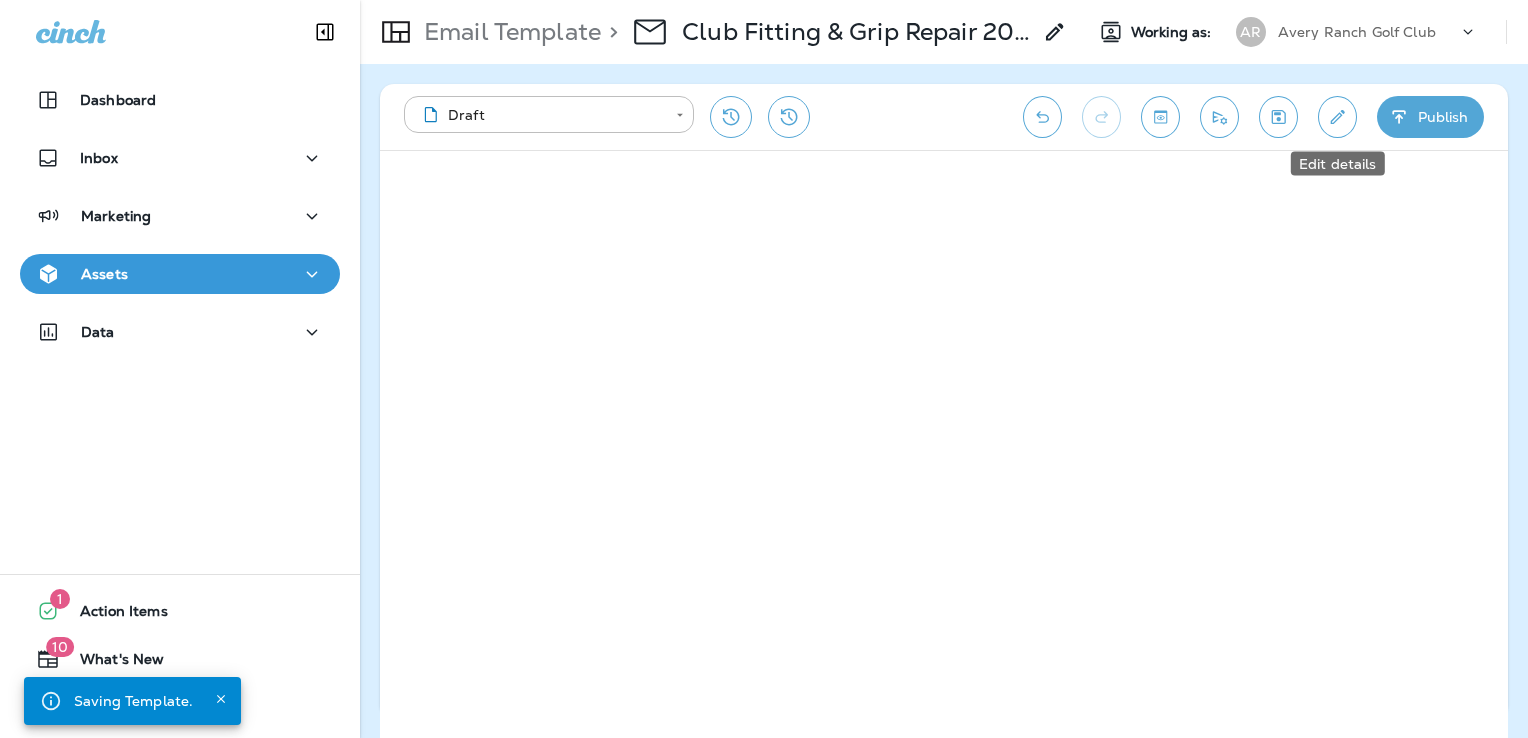 click 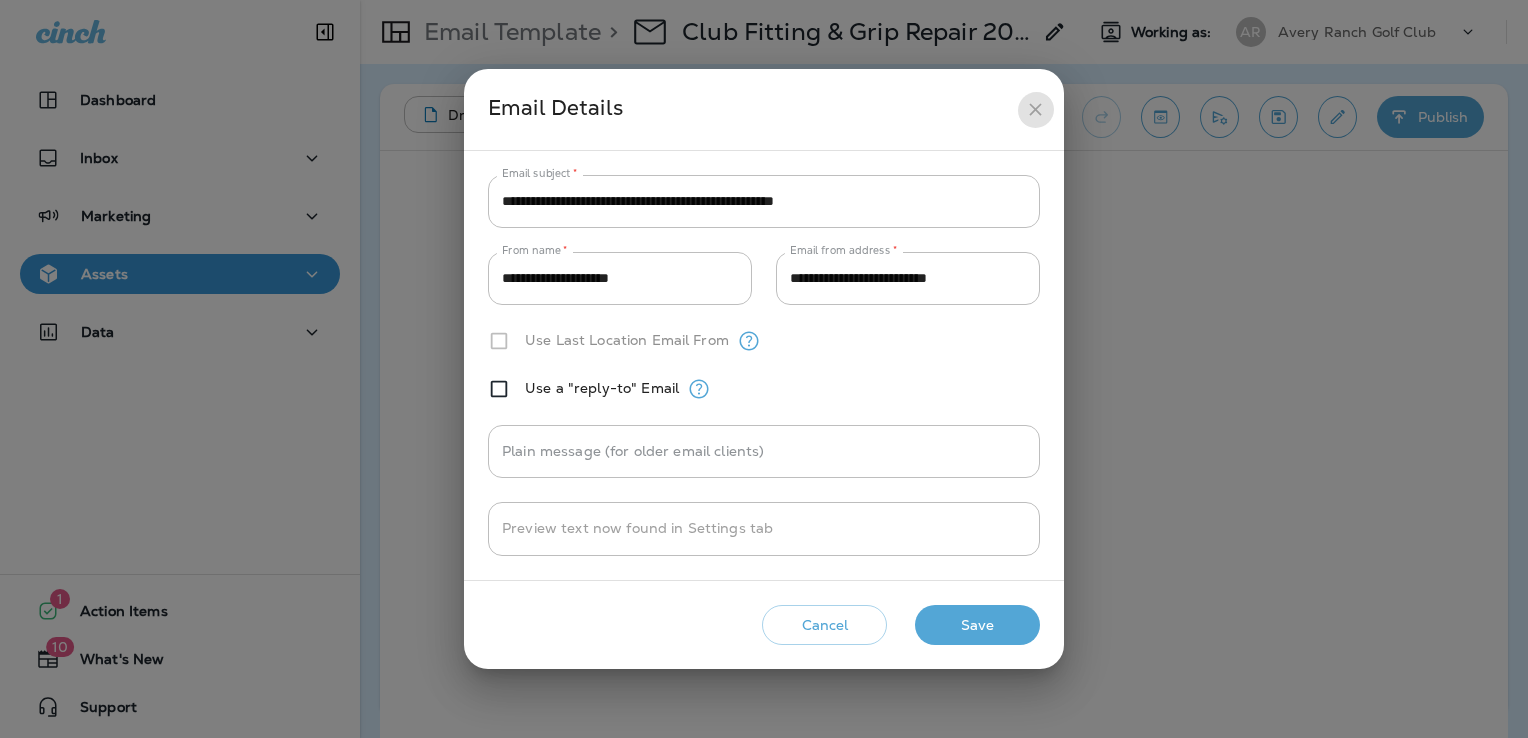 click 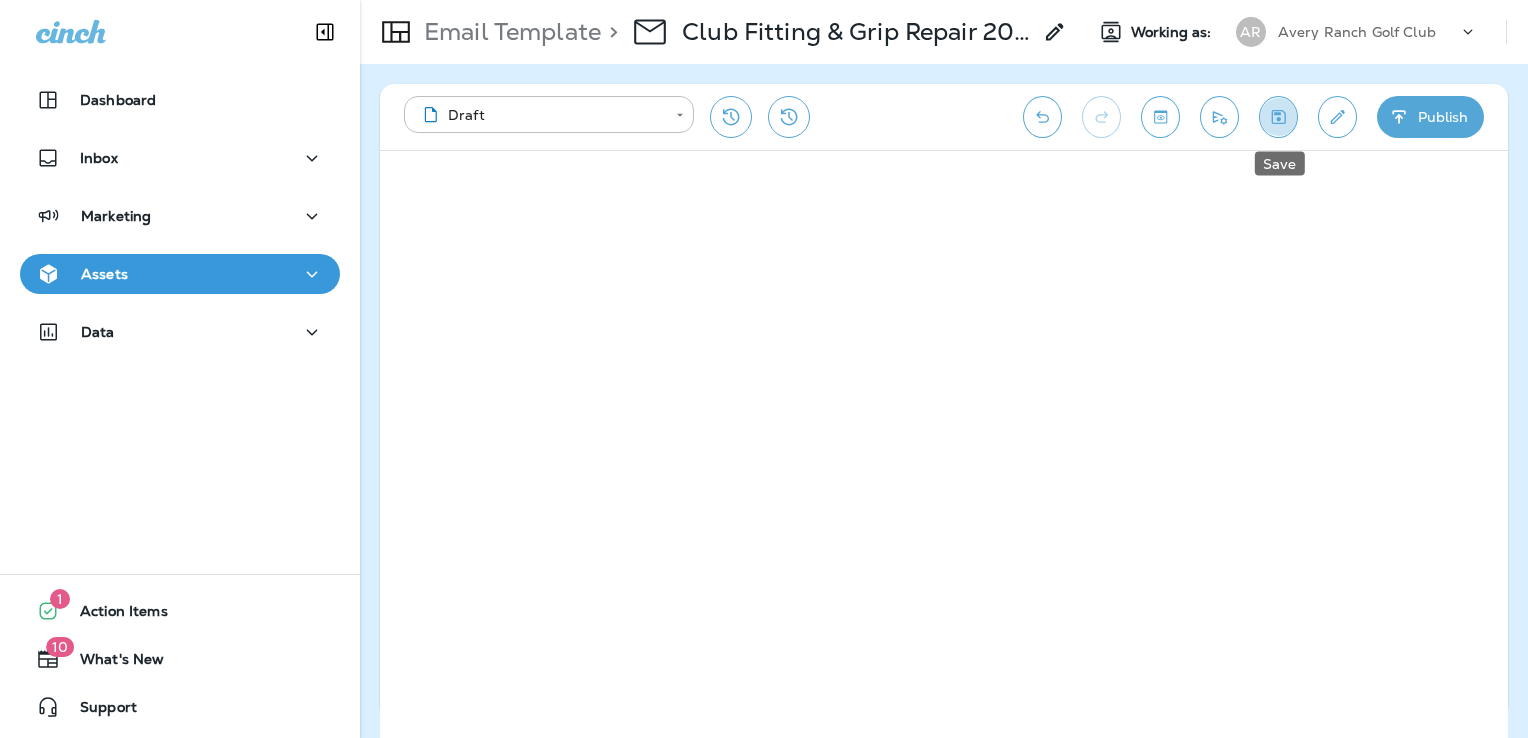click at bounding box center [1278, 117] 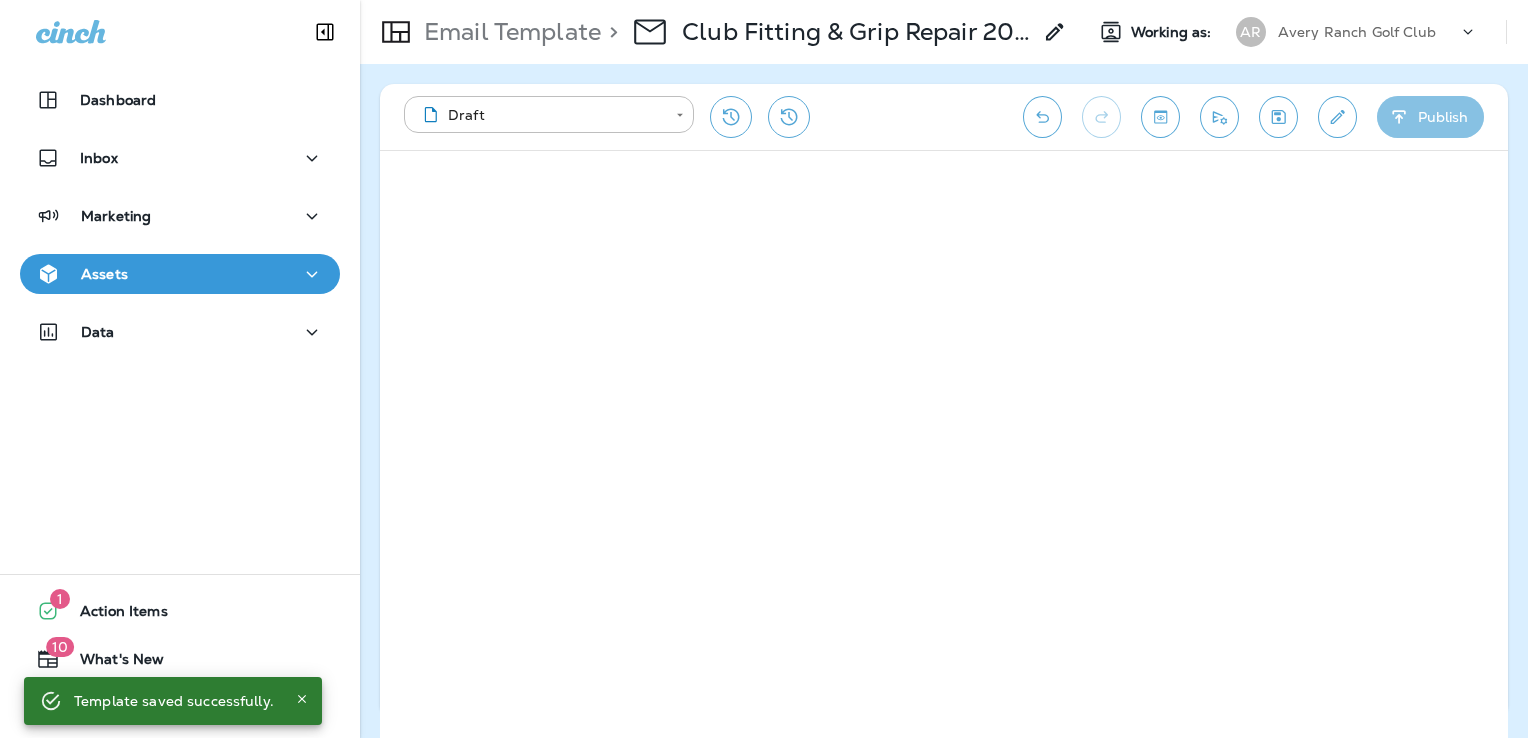 click on "Publish" at bounding box center [1430, 117] 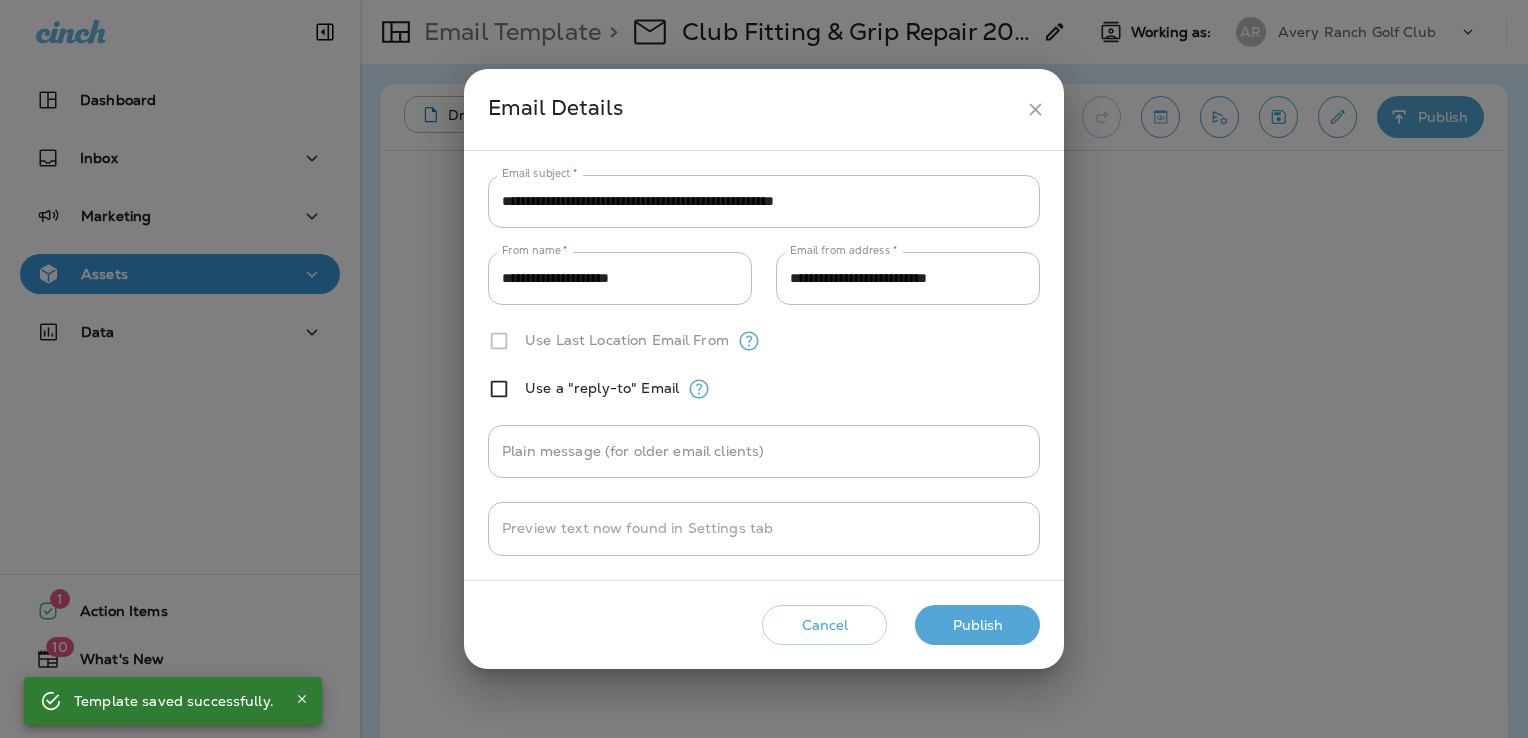 click on "Publish" at bounding box center (977, 625) 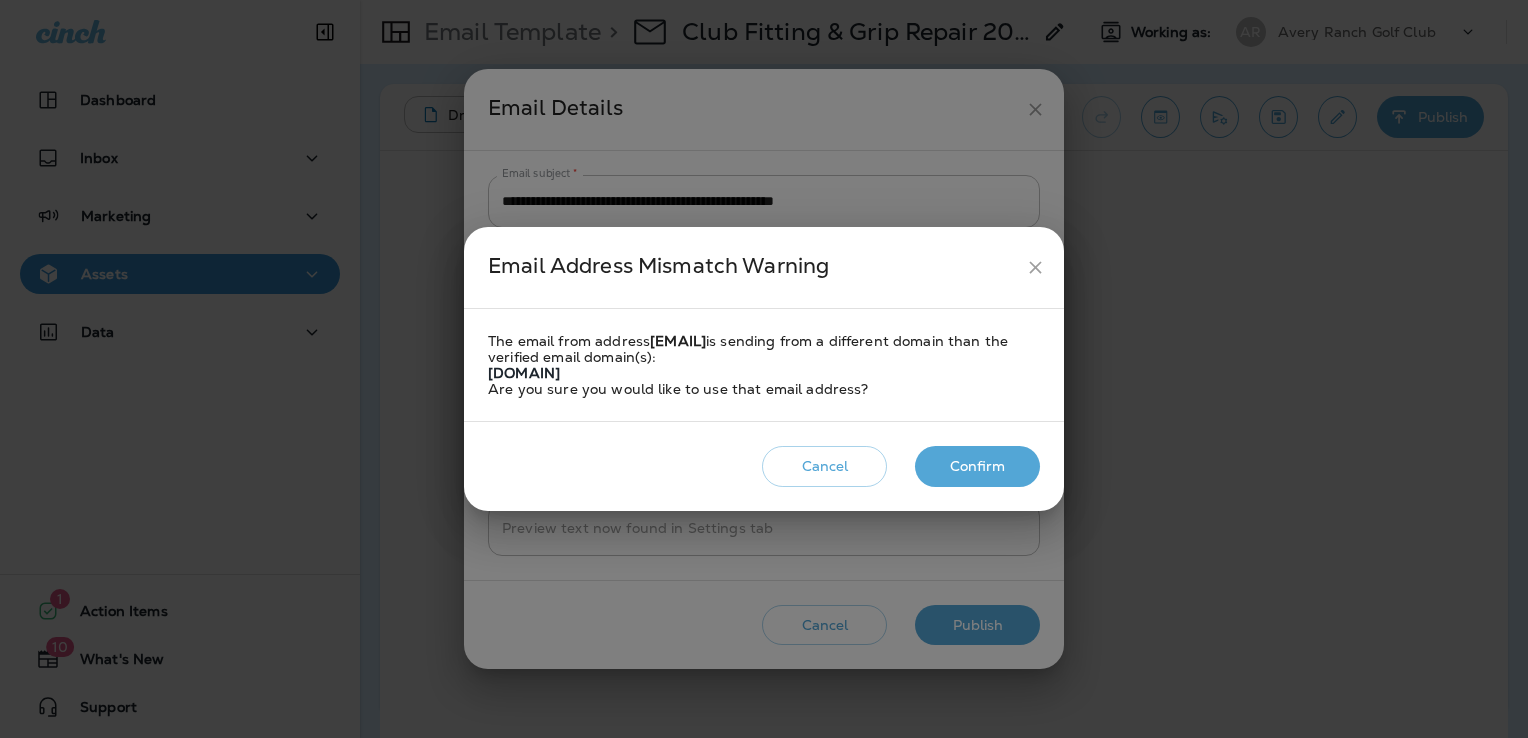 click 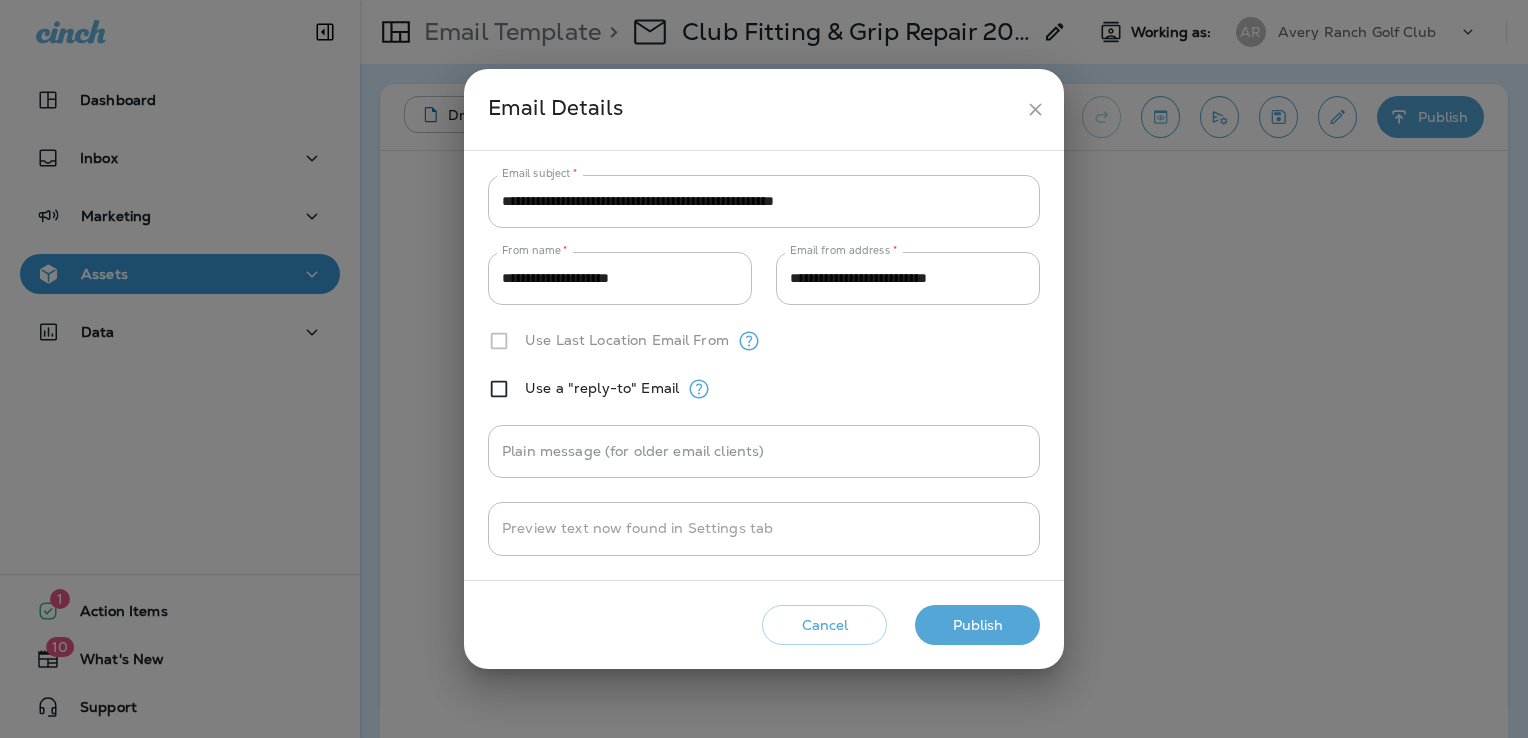 click on "Cancel" at bounding box center (824, 625) 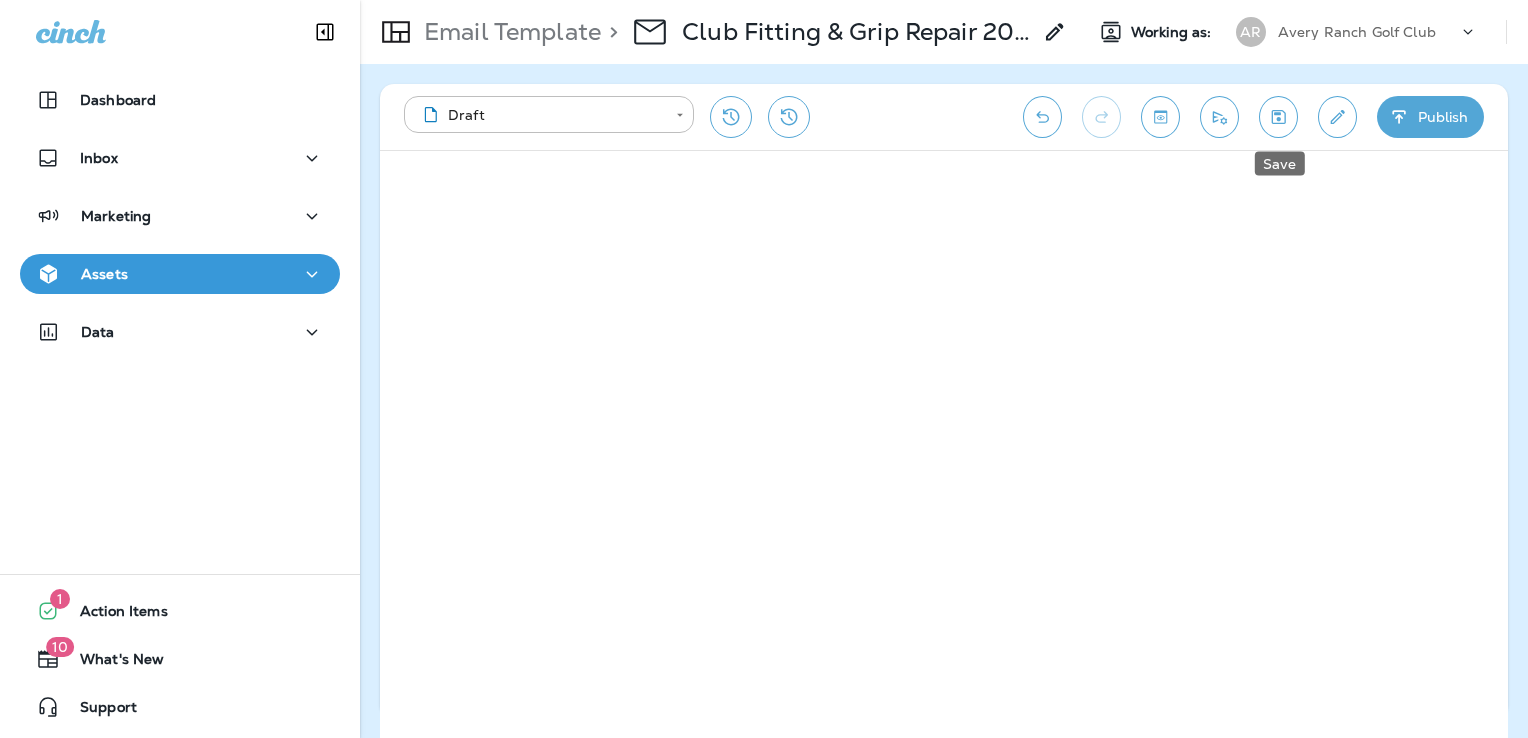 click 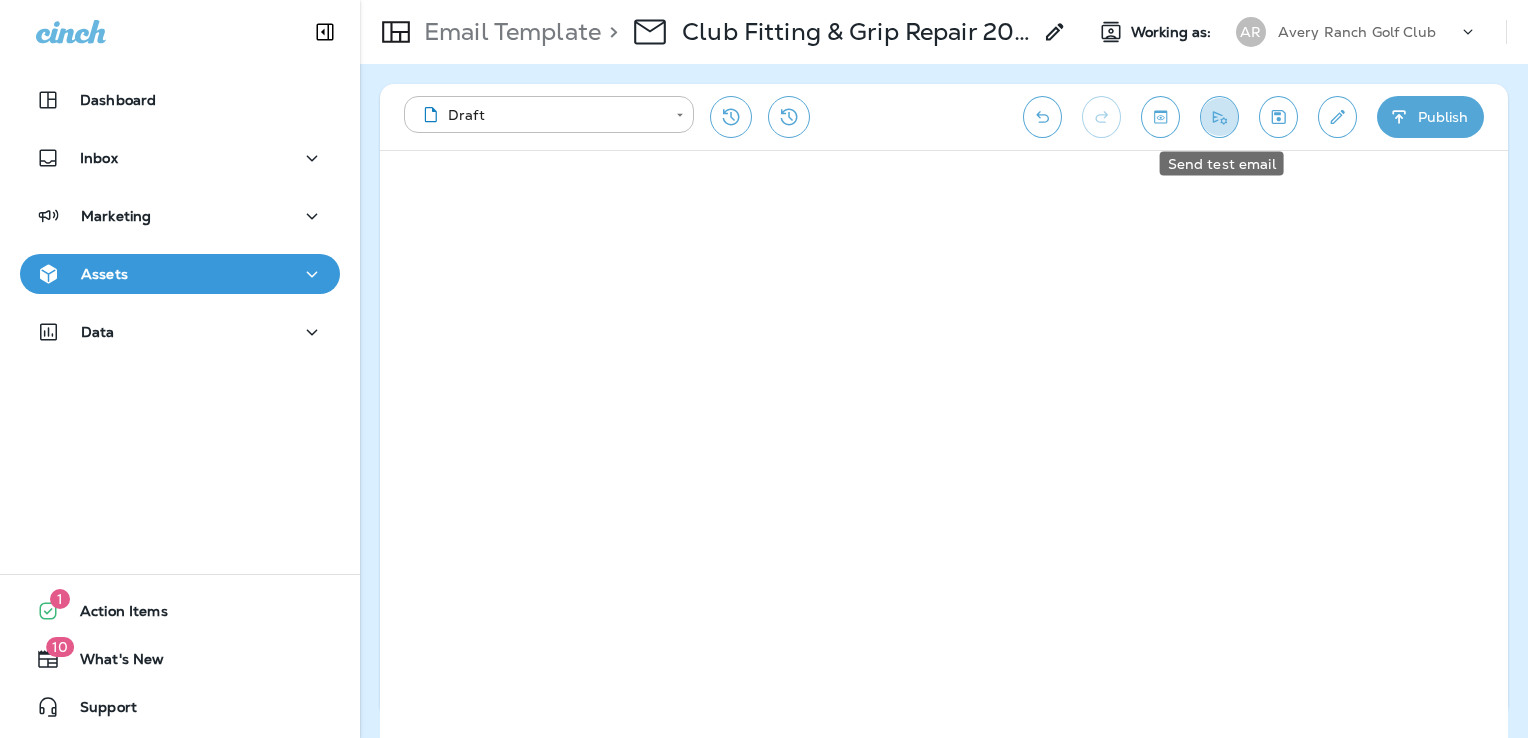 click 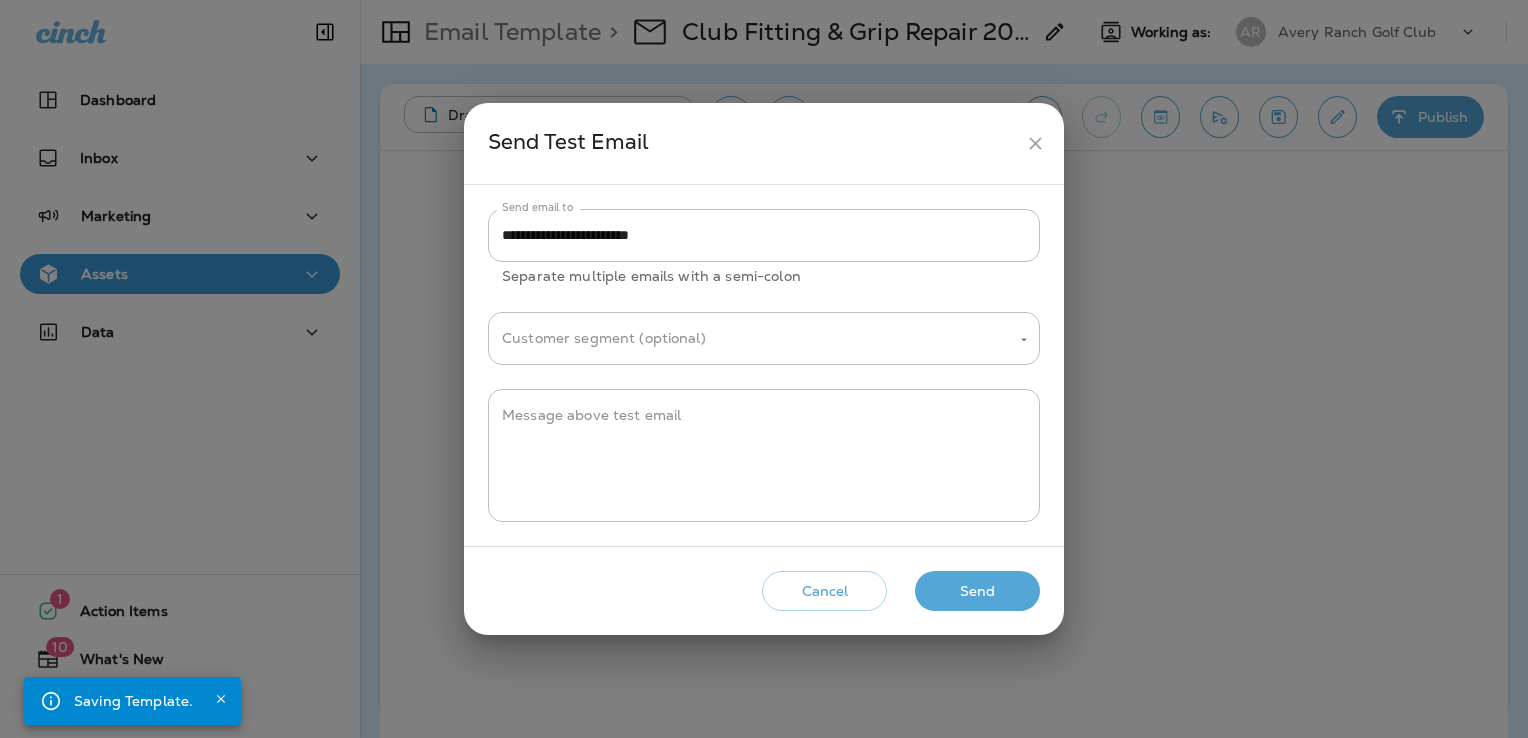 click on "Send" at bounding box center [977, 591] 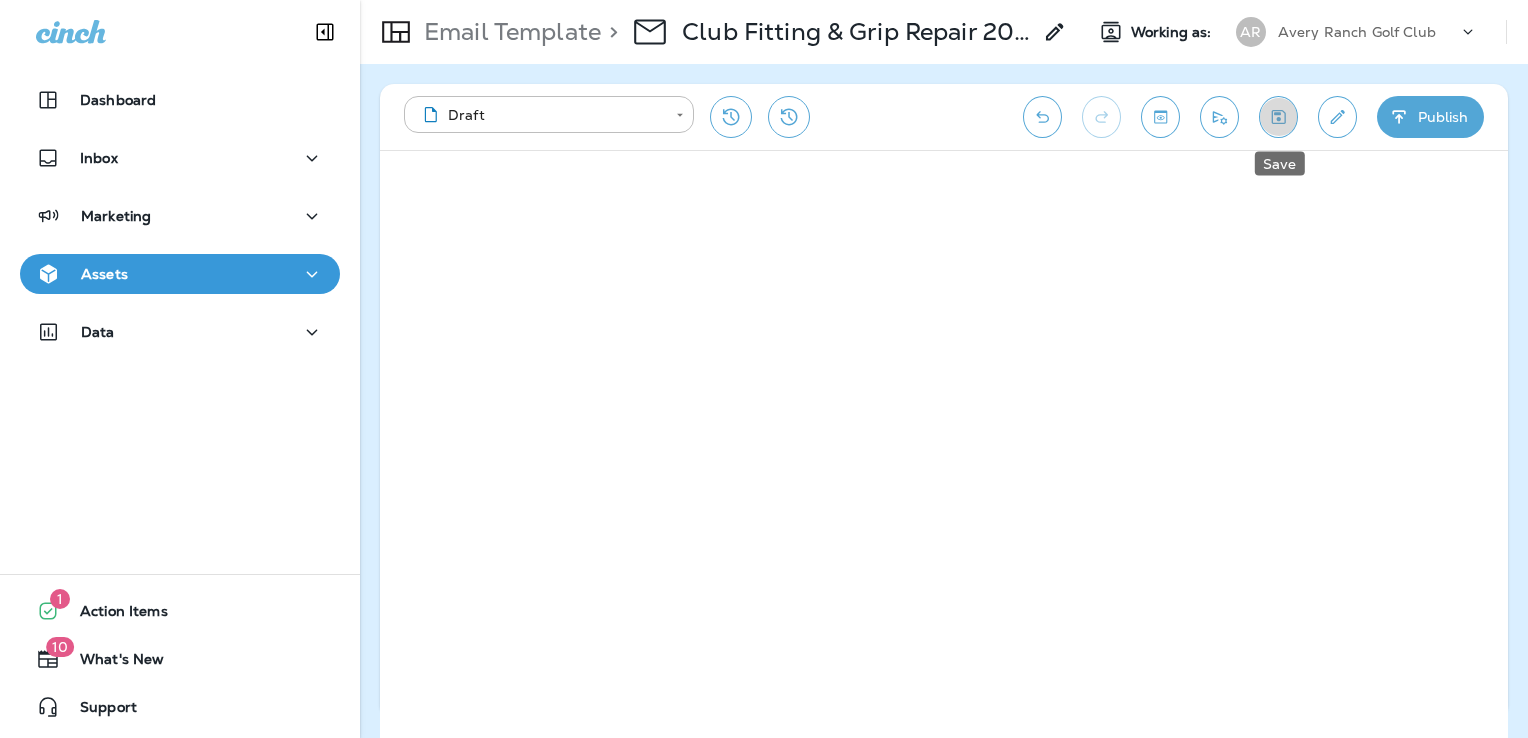 drag, startPoint x: 1288, startPoint y: 121, endPoint x: 1256, endPoint y: 129, distance: 32.984844 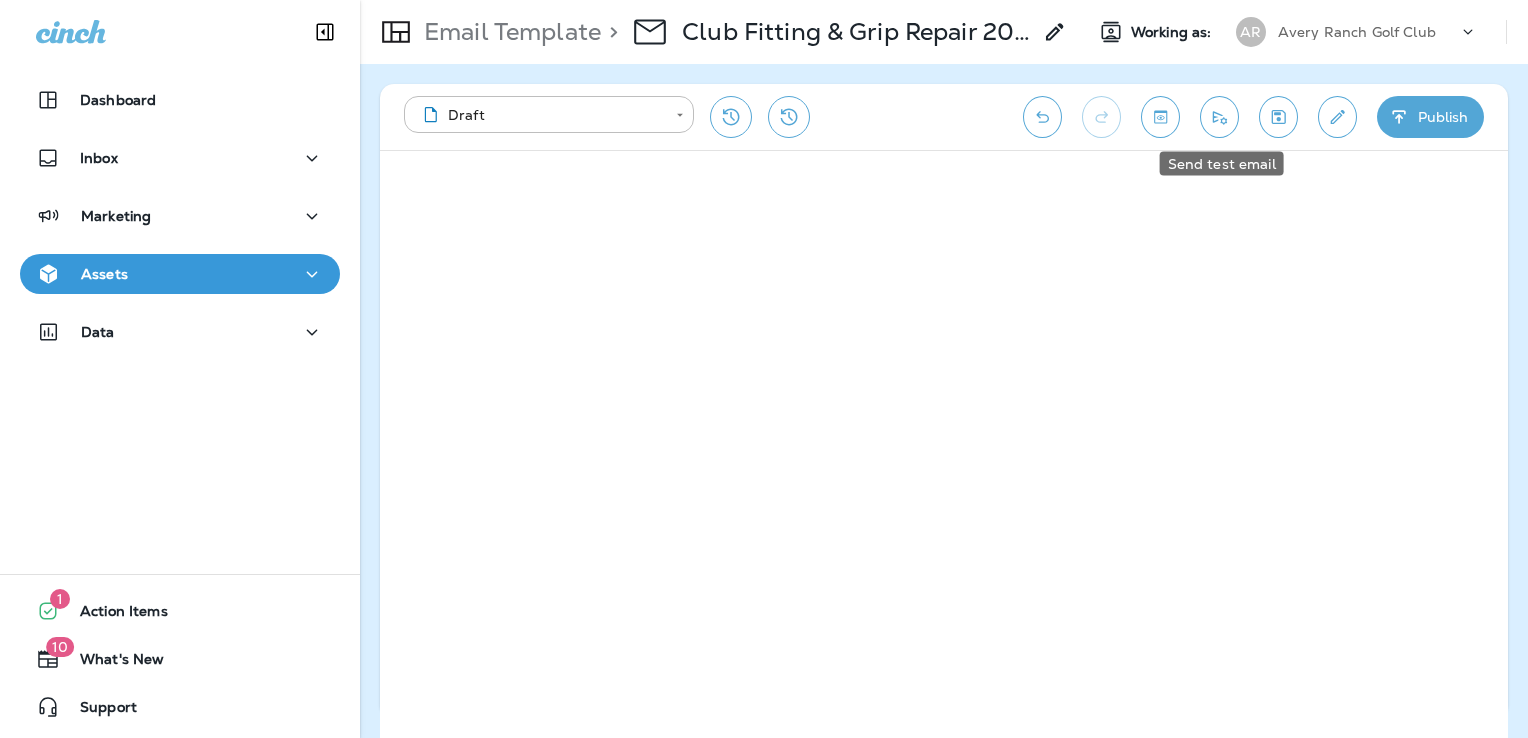 click on "**********" at bounding box center (944, 117) 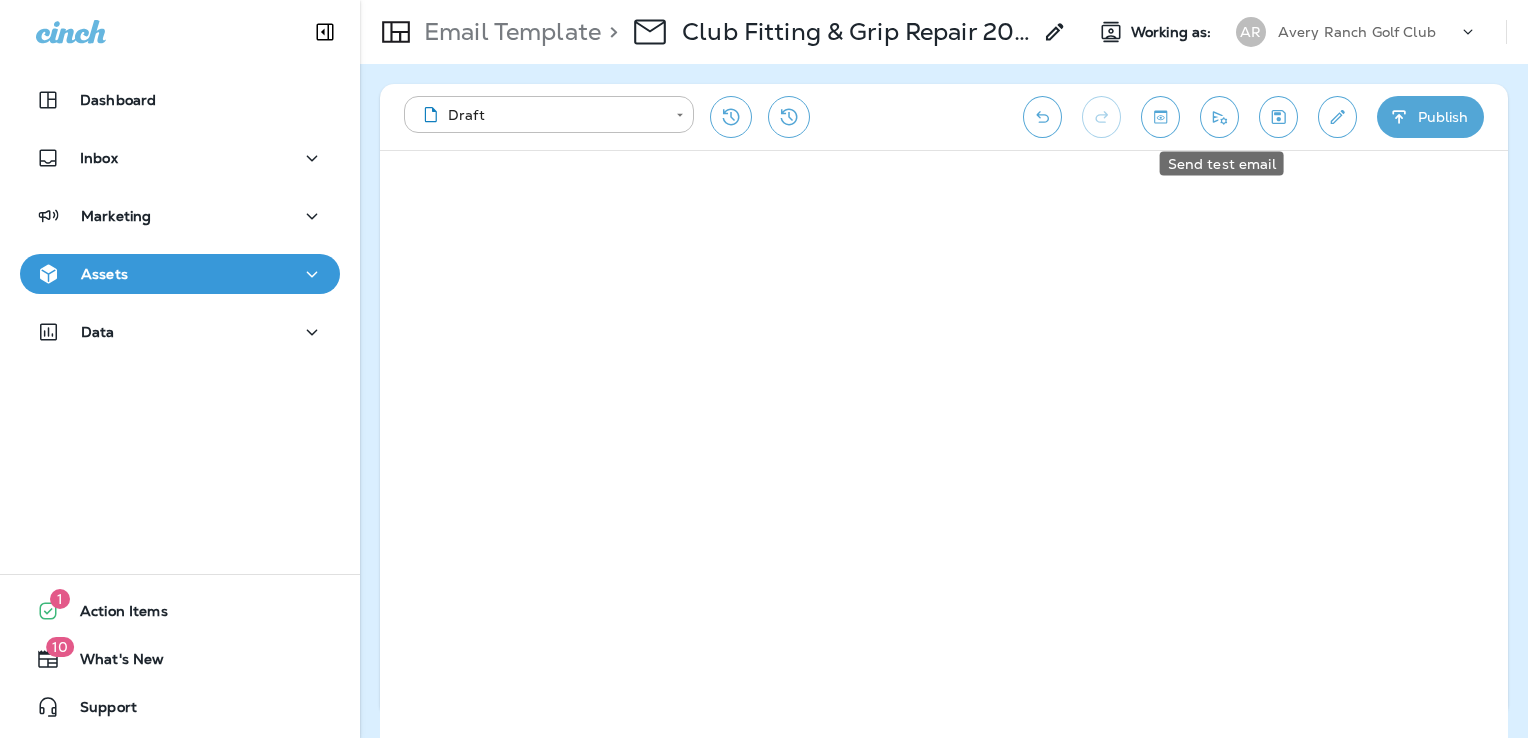 click 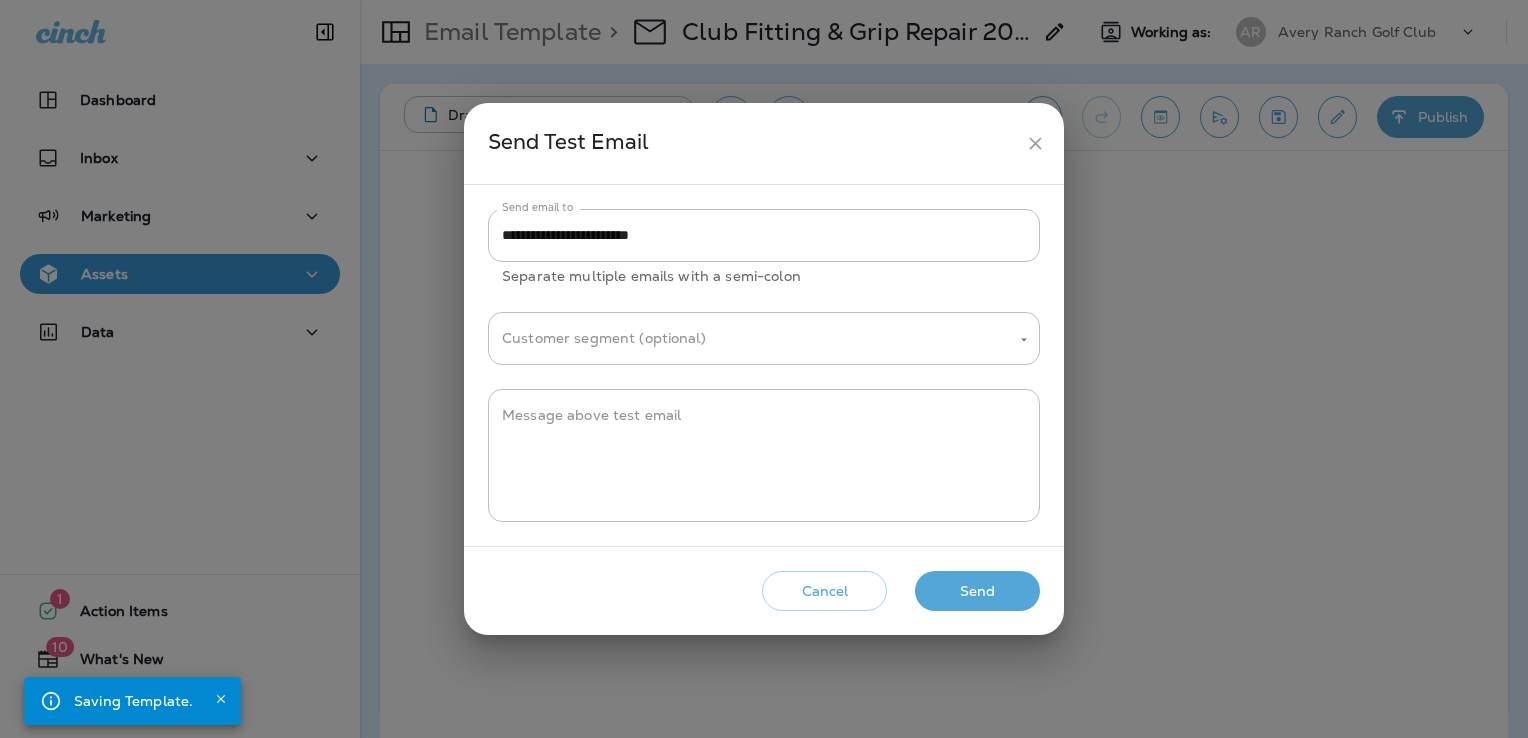 click on "Send" at bounding box center (977, 591) 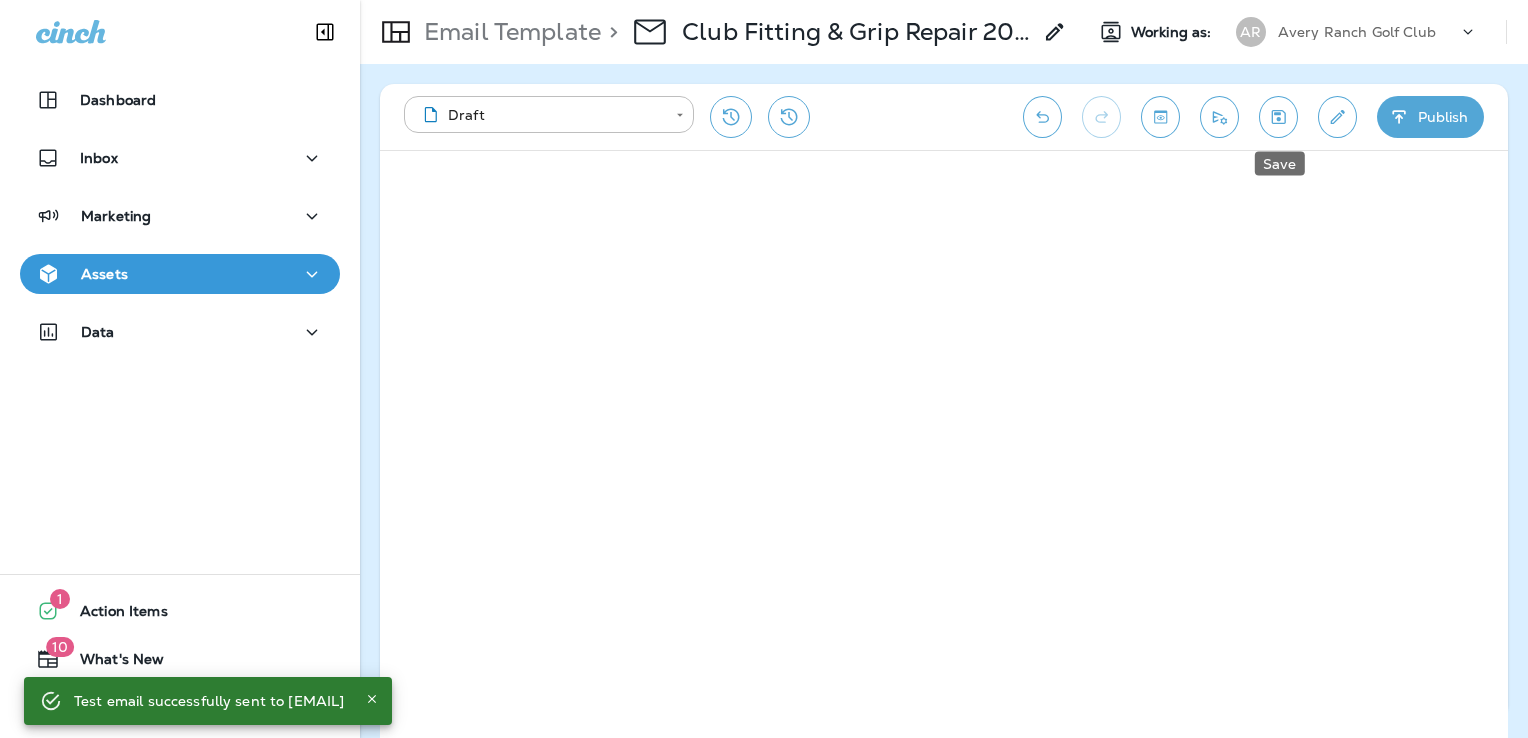 click 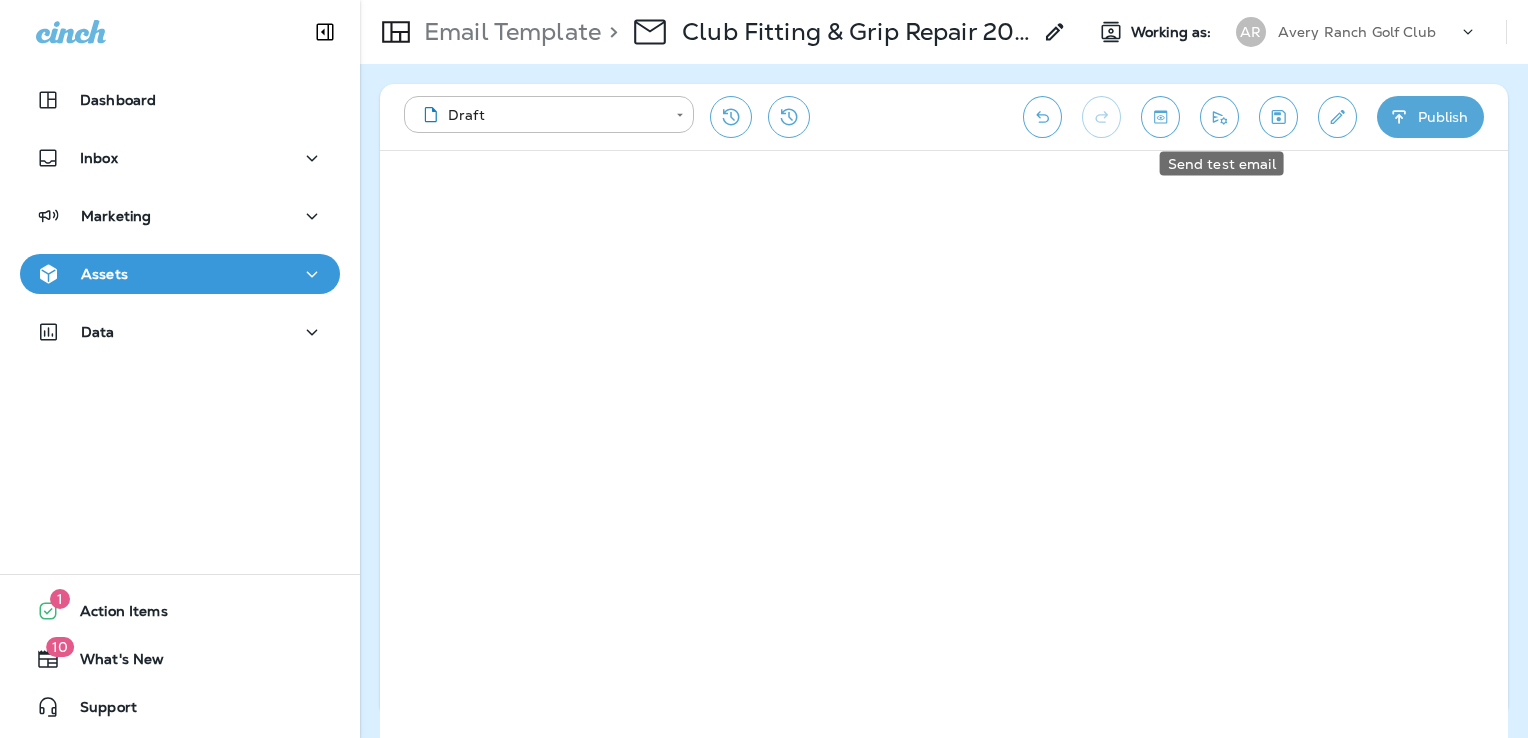 click at bounding box center [1219, 117] 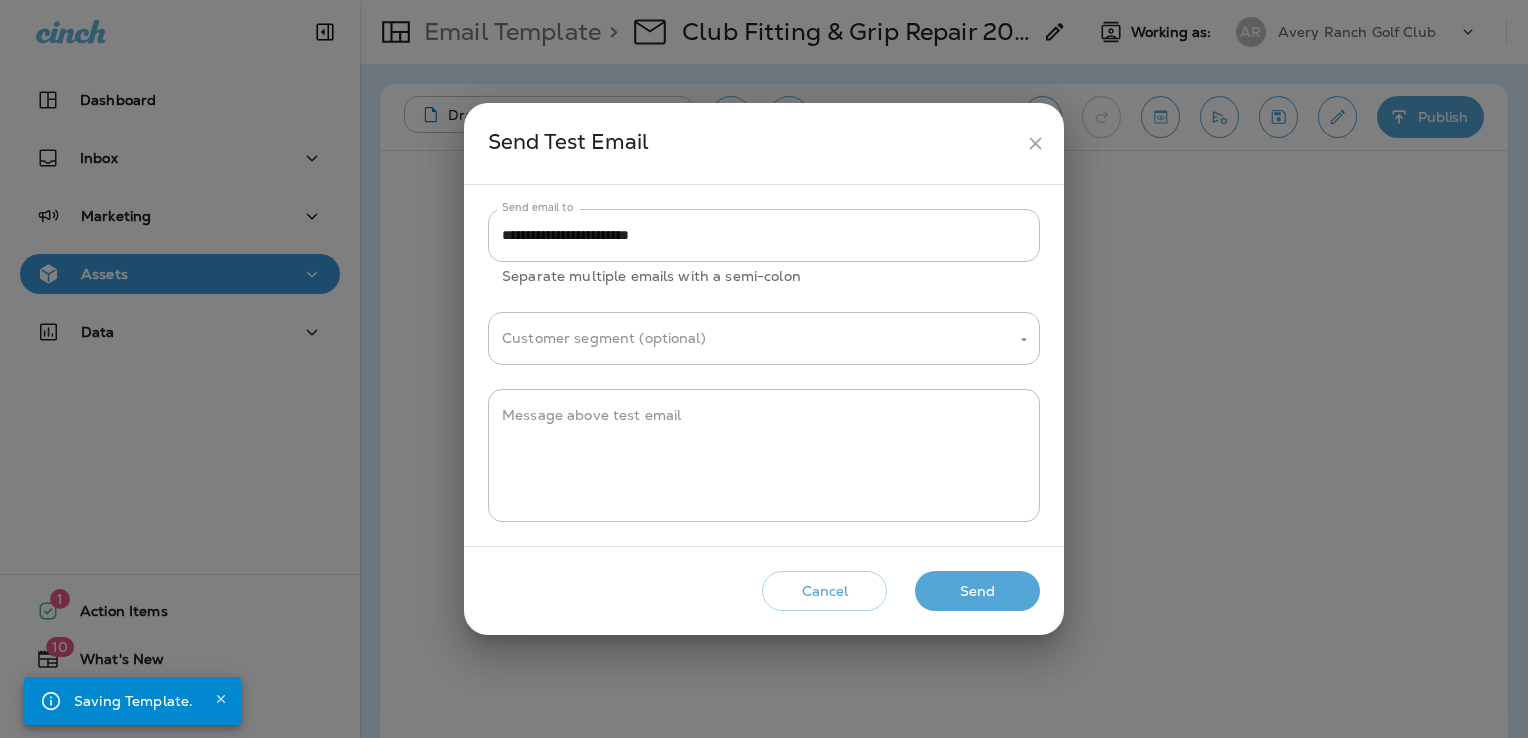 click on "Send" at bounding box center (977, 591) 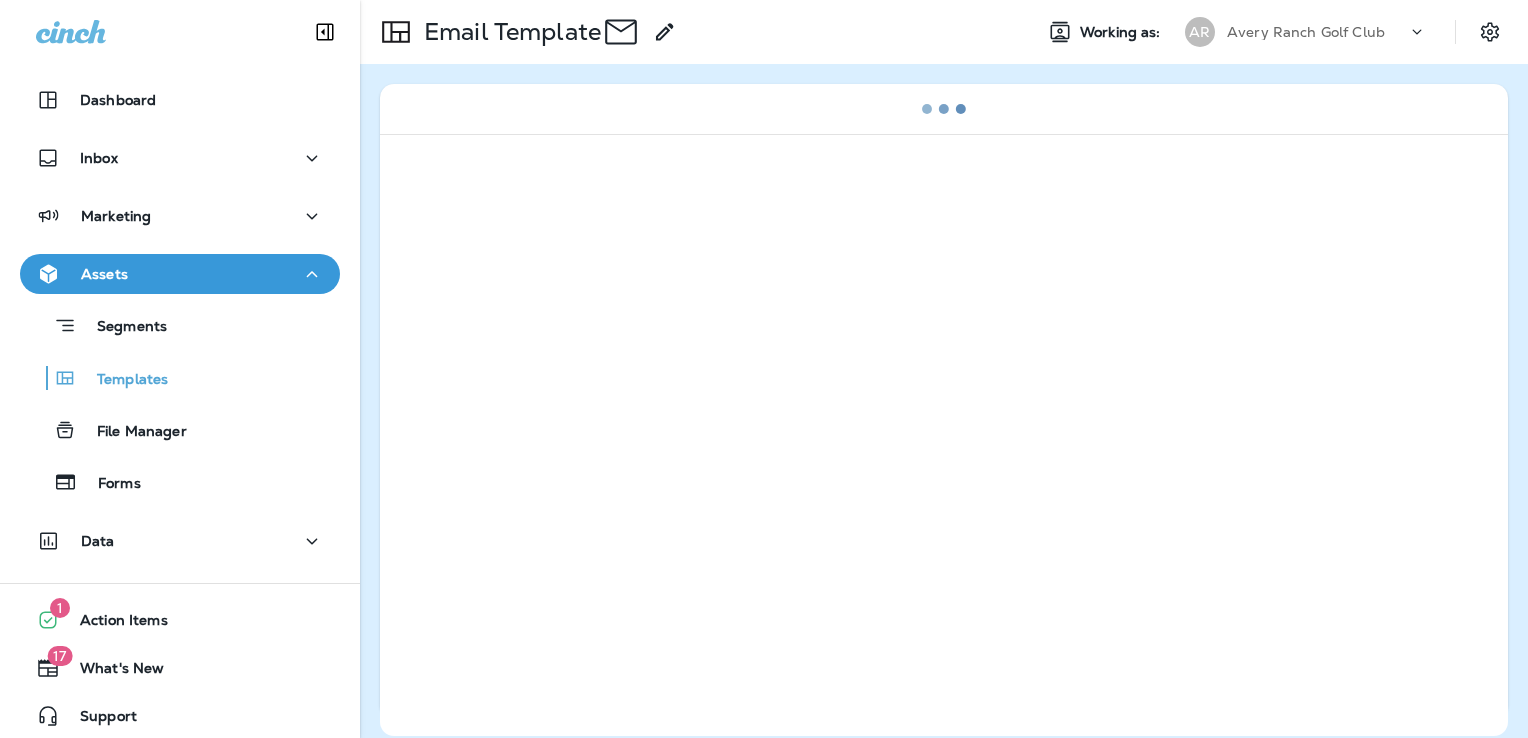 scroll, scrollTop: 0, scrollLeft: 0, axis: both 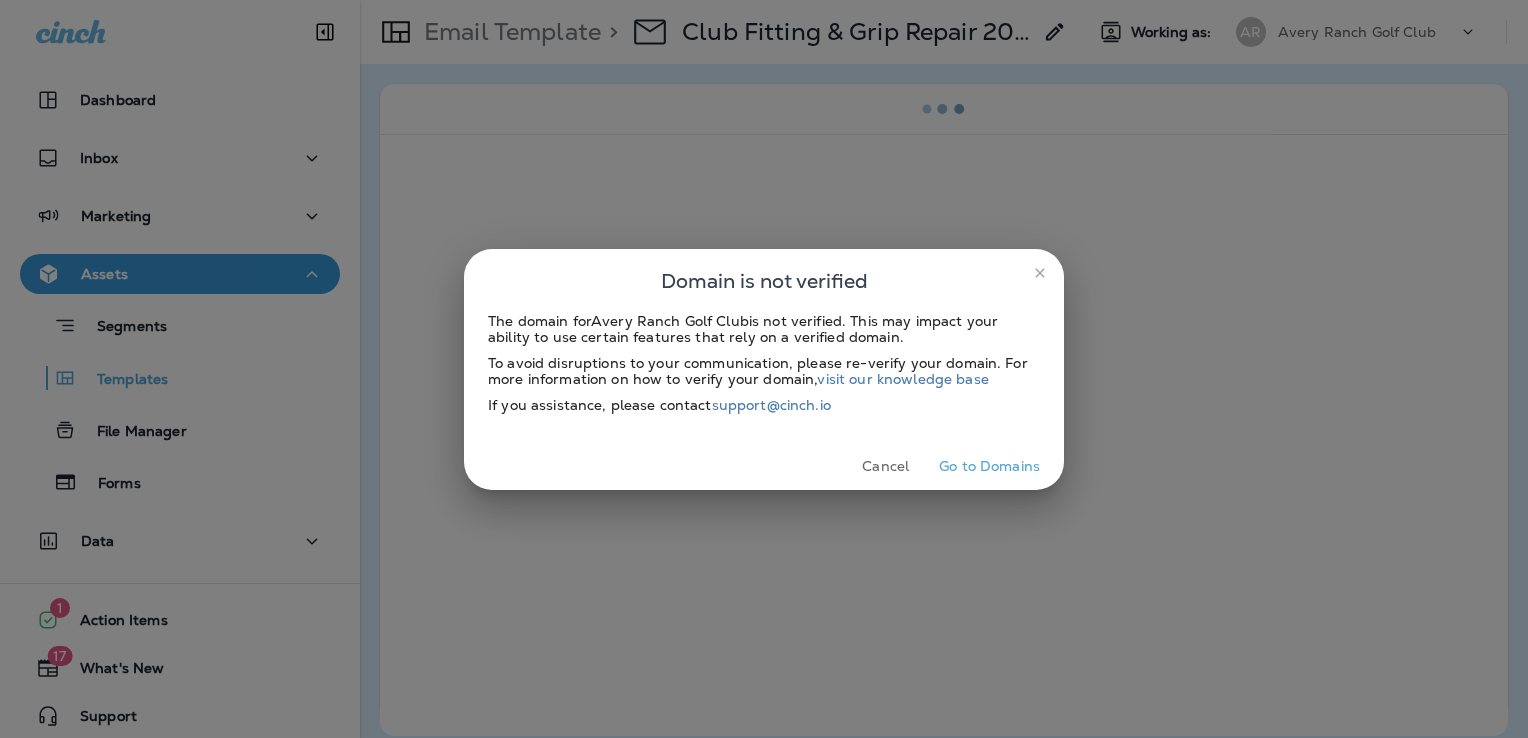 click on "Cancel" at bounding box center (885, 466) 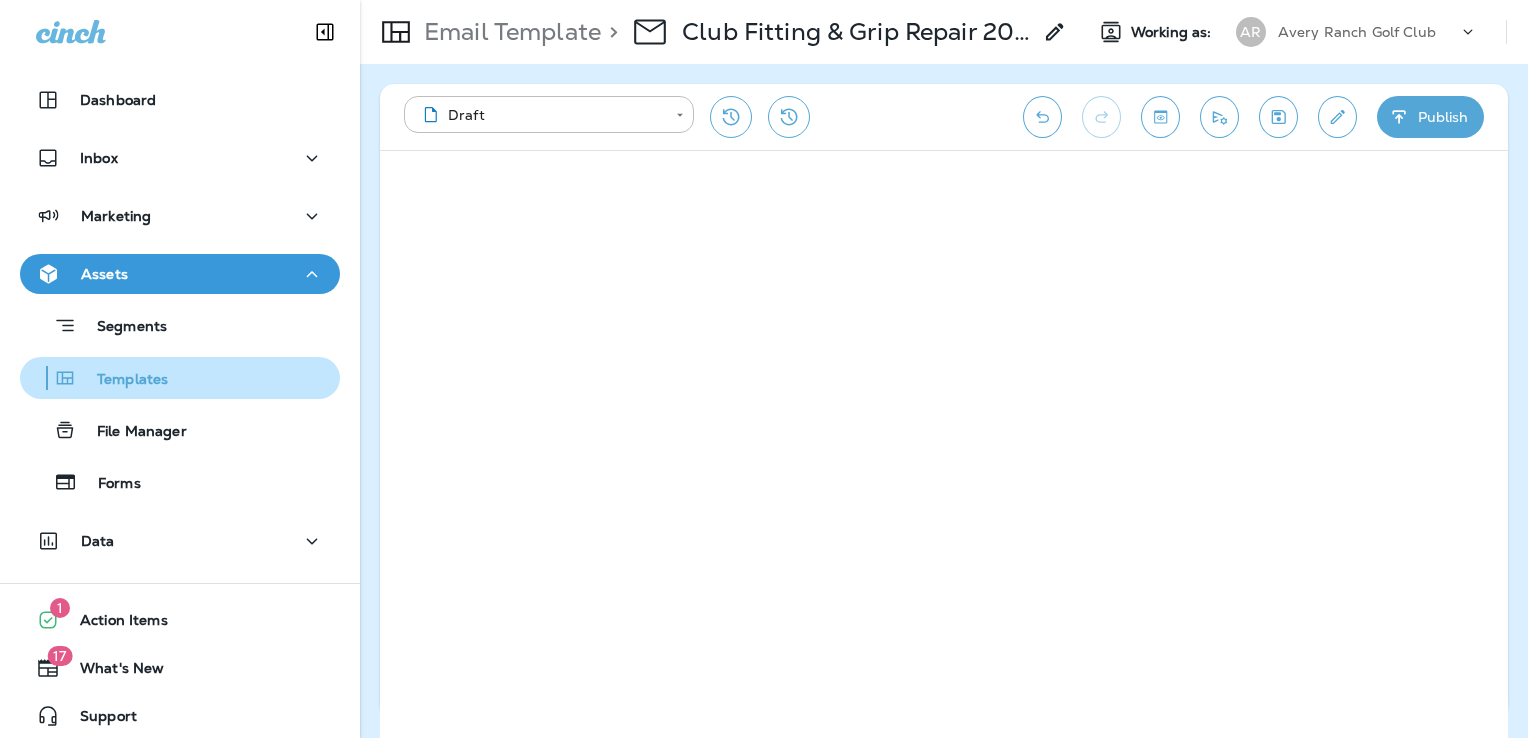 click on "Templates" at bounding box center [98, 378] 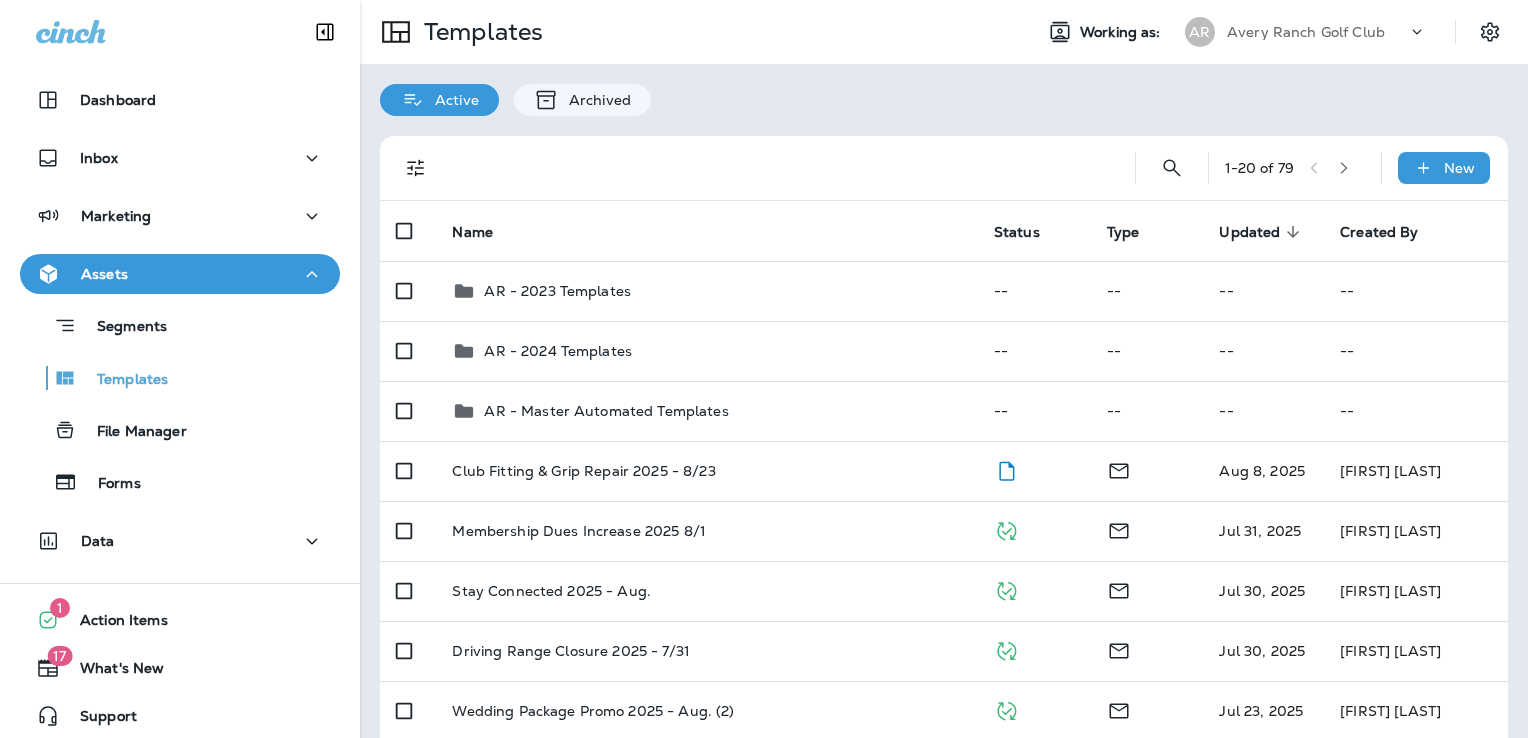 click on "Avery Ranch Golf Club" at bounding box center (1306, 32) 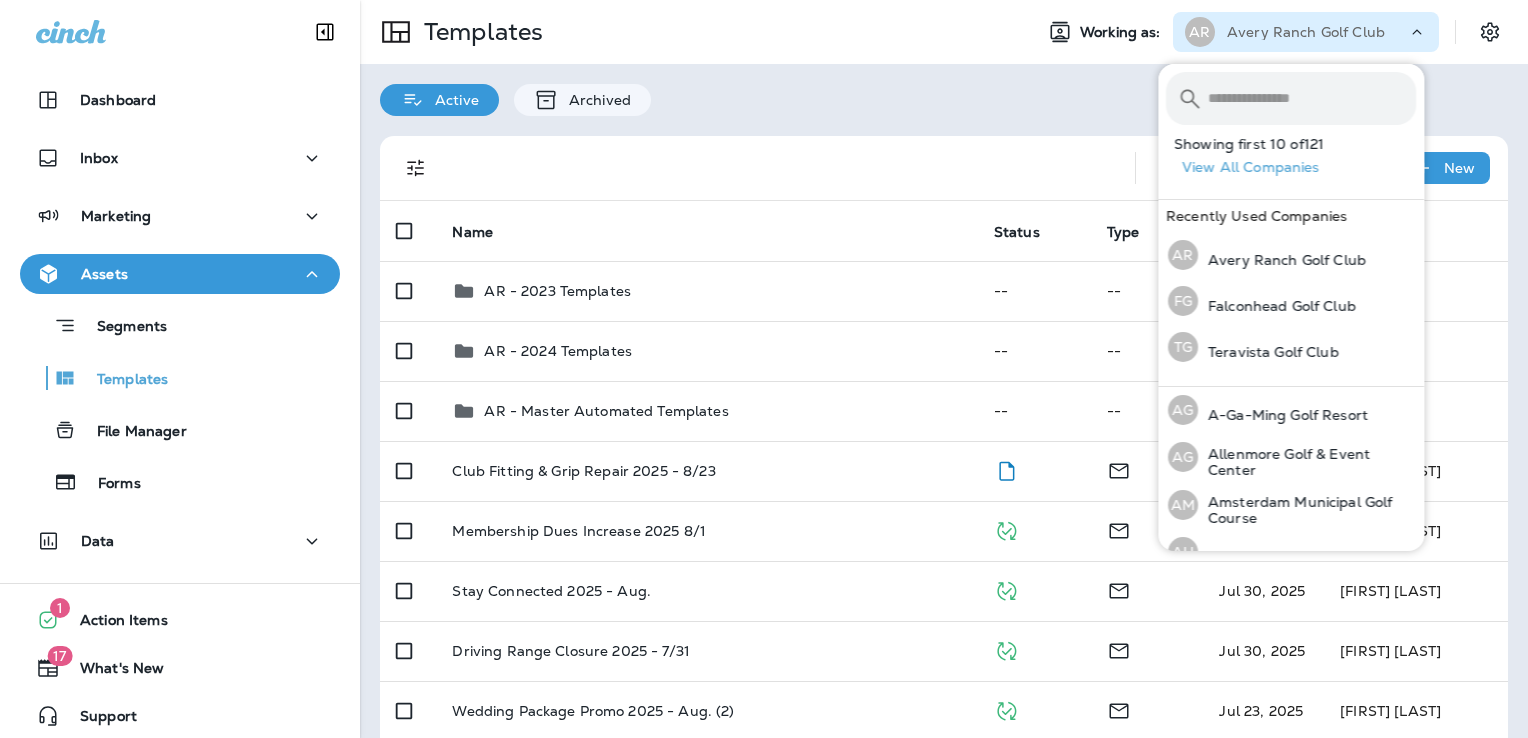 click at bounding box center [1312, 98] 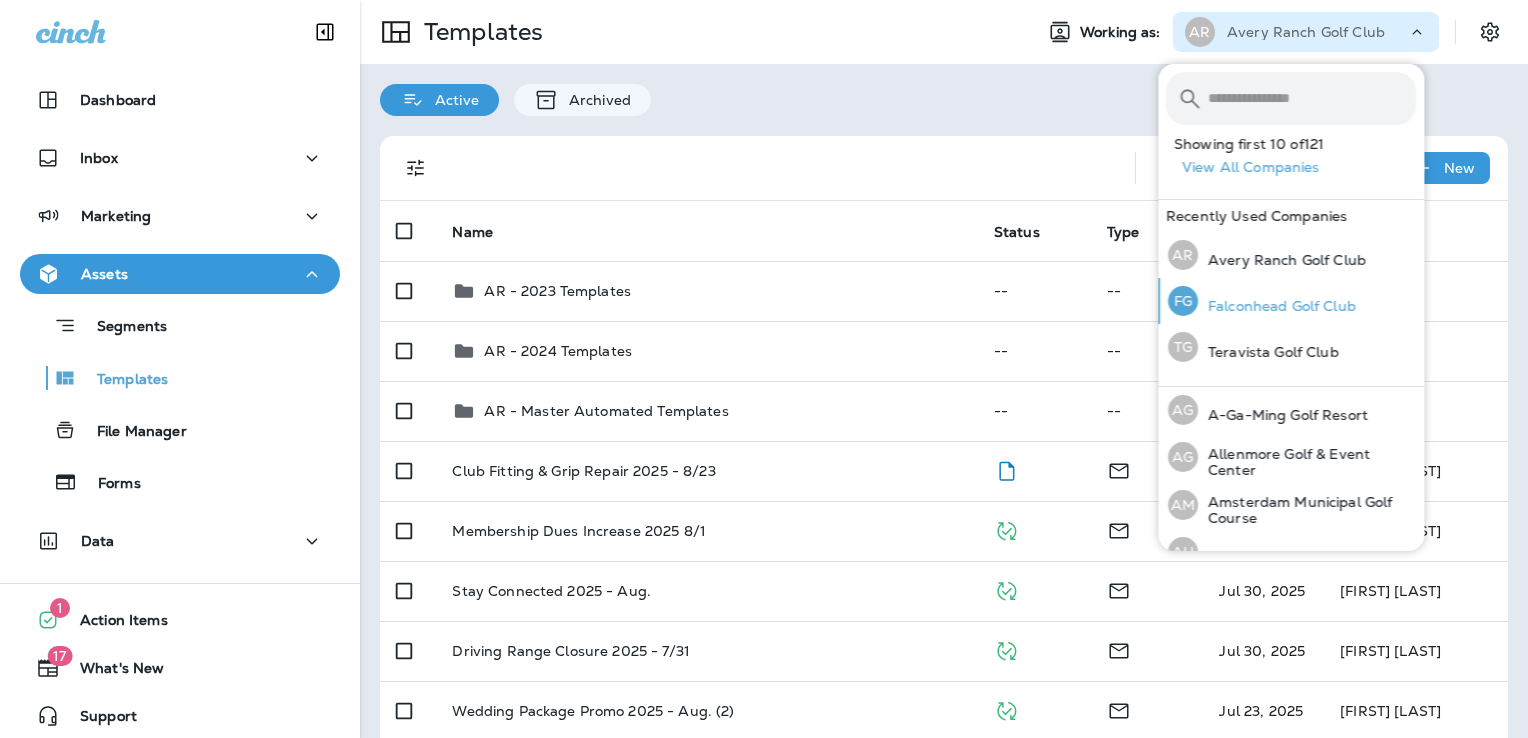 click on "Falconhead Golf Club" at bounding box center [1277, 306] 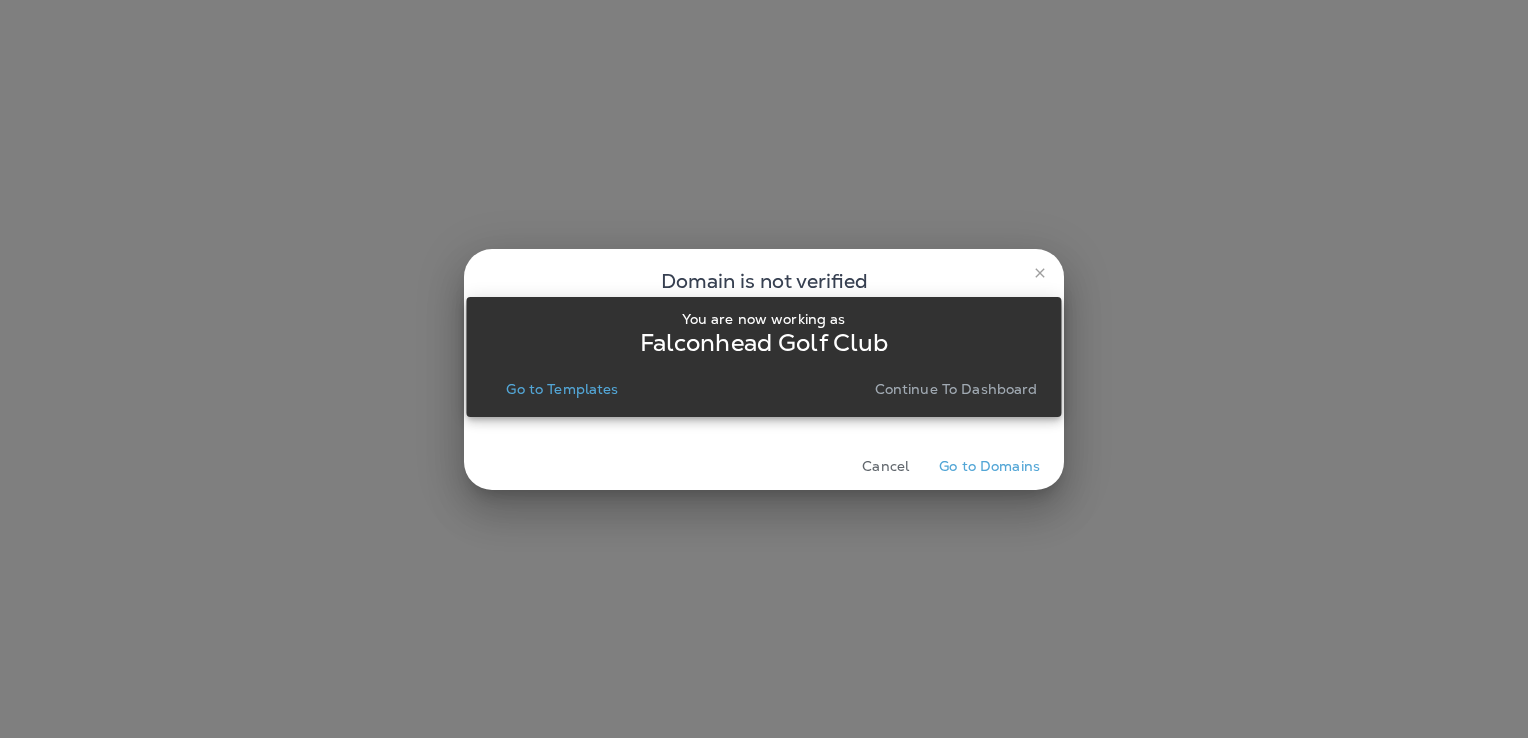 click on "Go to Templates" at bounding box center [562, 389] 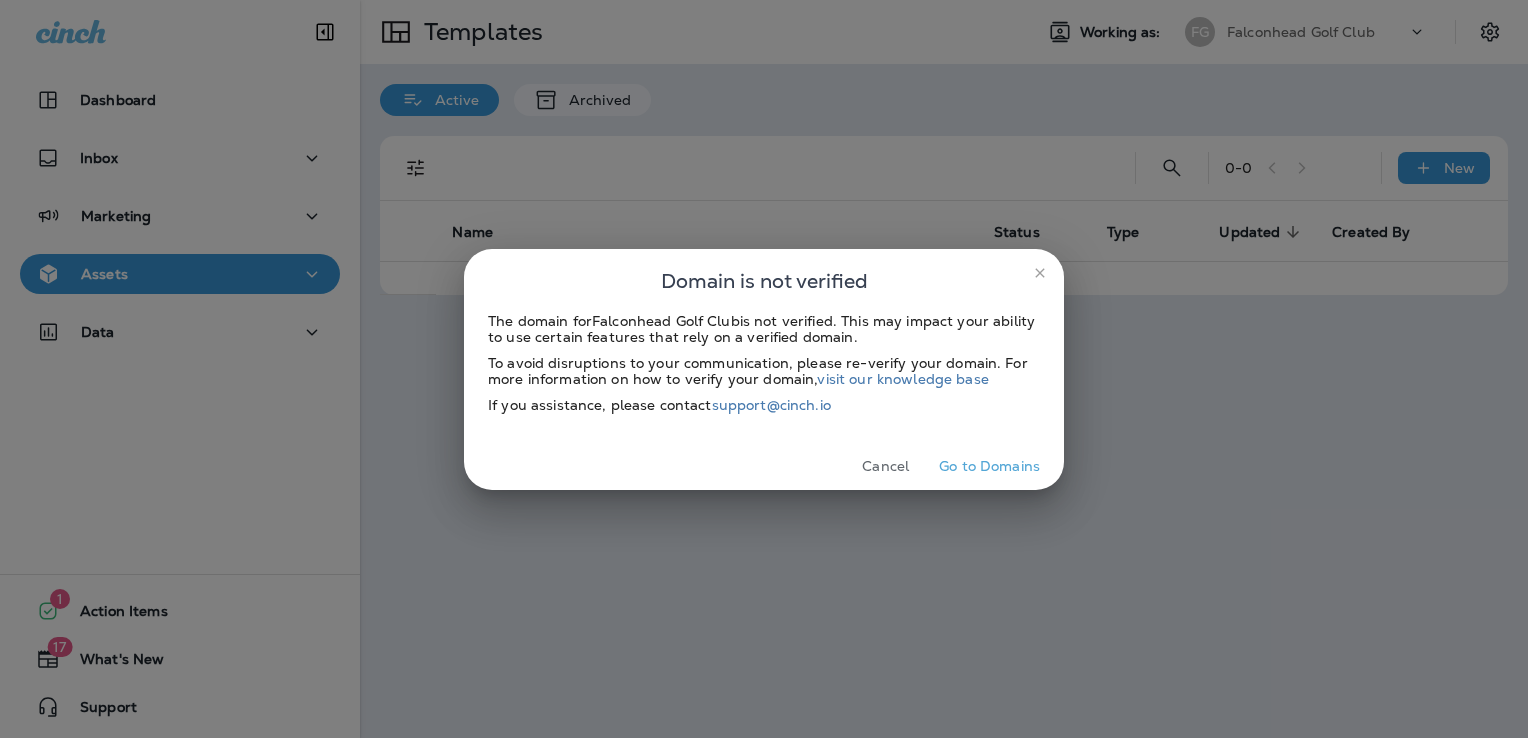 click on "Cancel" at bounding box center (885, 466) 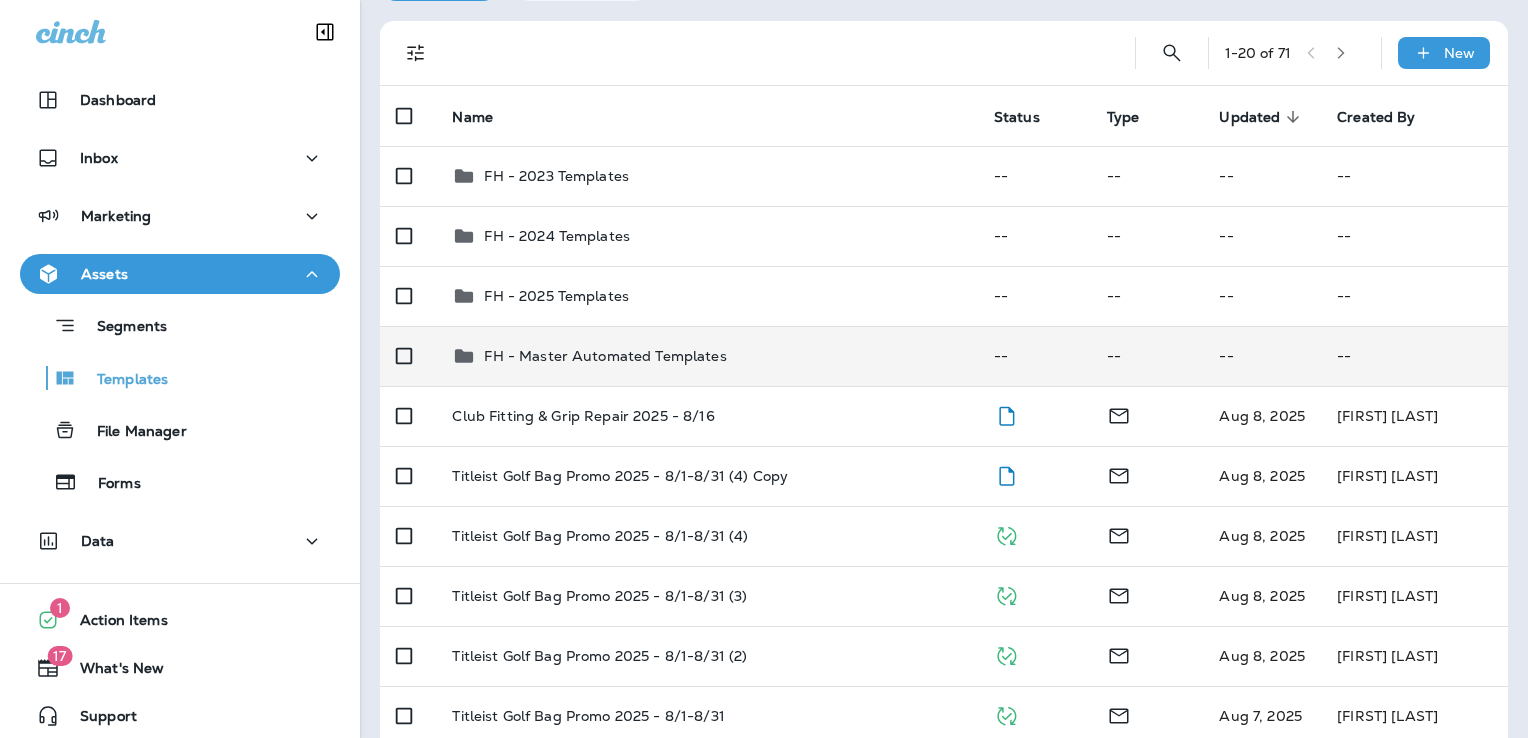 scroll, scrollTop: 200, scrollLeft: 0, axis: vertical 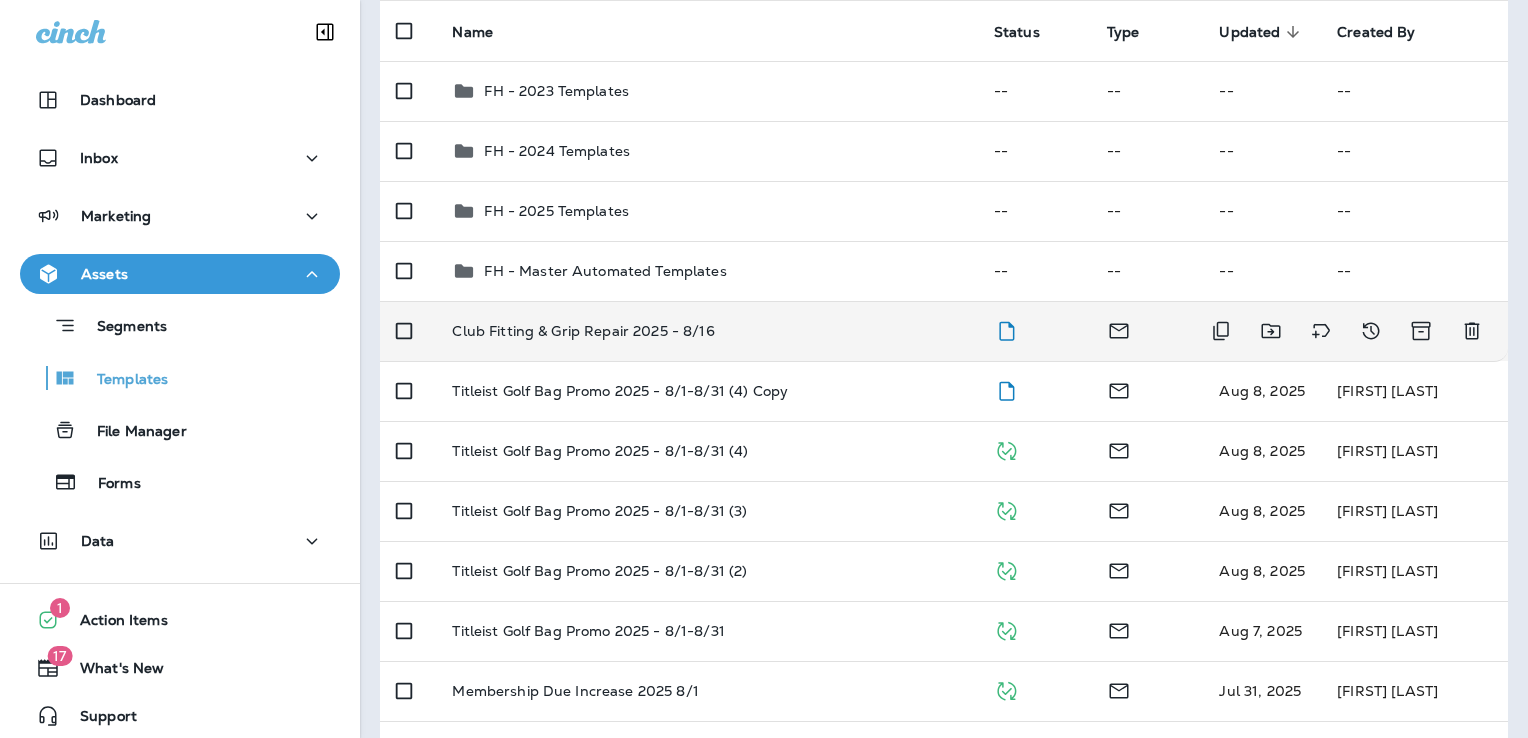 click on "Club Fitting & Grip Repair 2025 - 8/16" at bounding box center (706, 331) 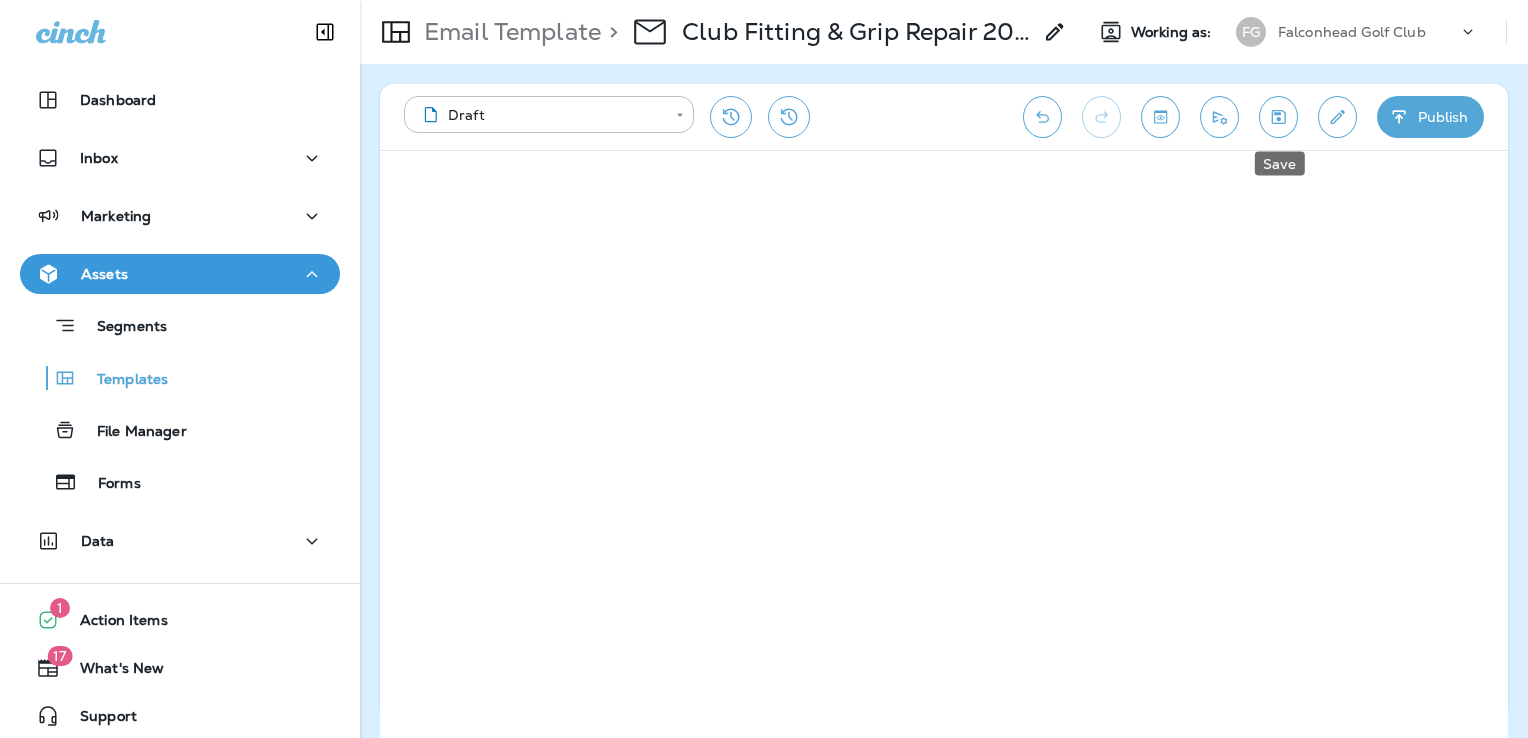 click at bounding box center (1278, 117) 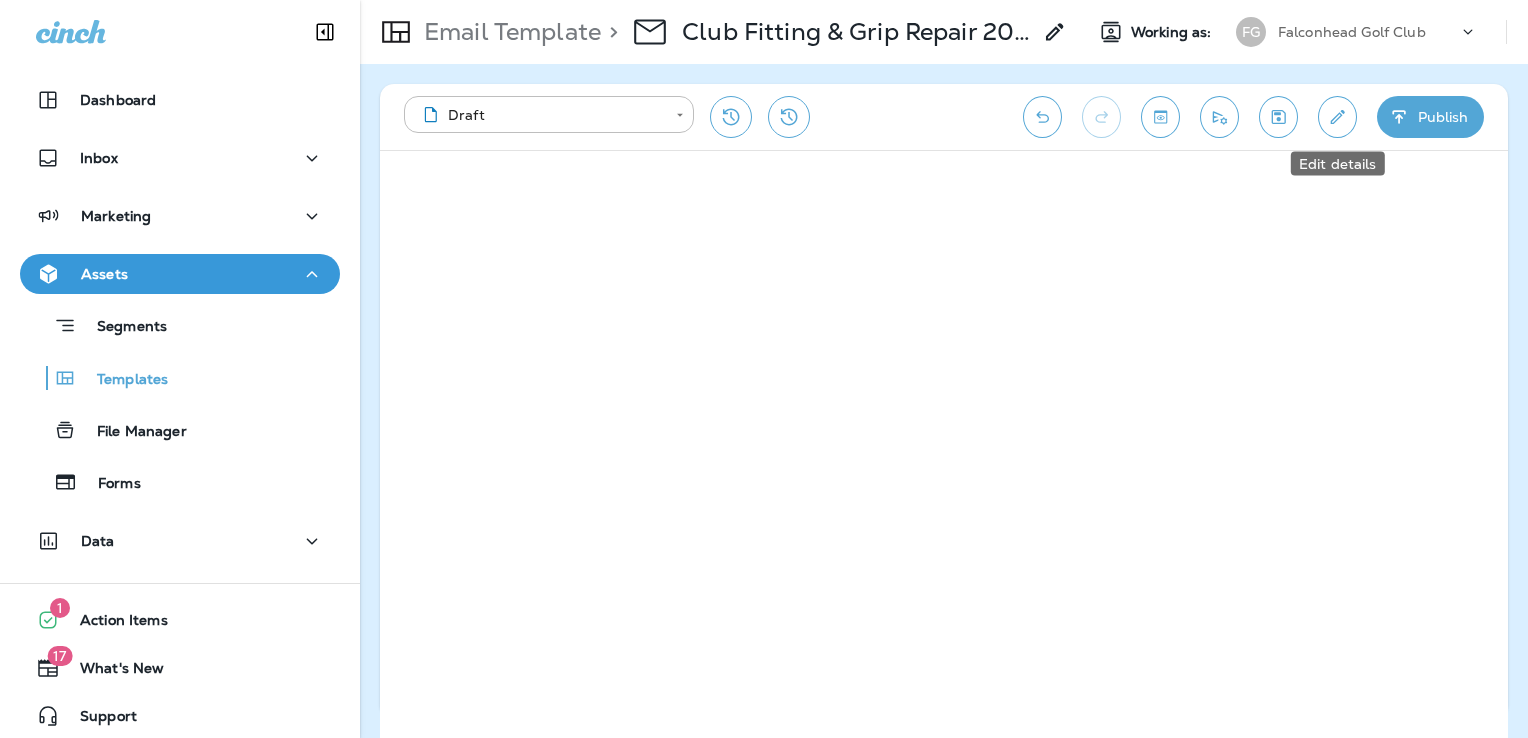 click 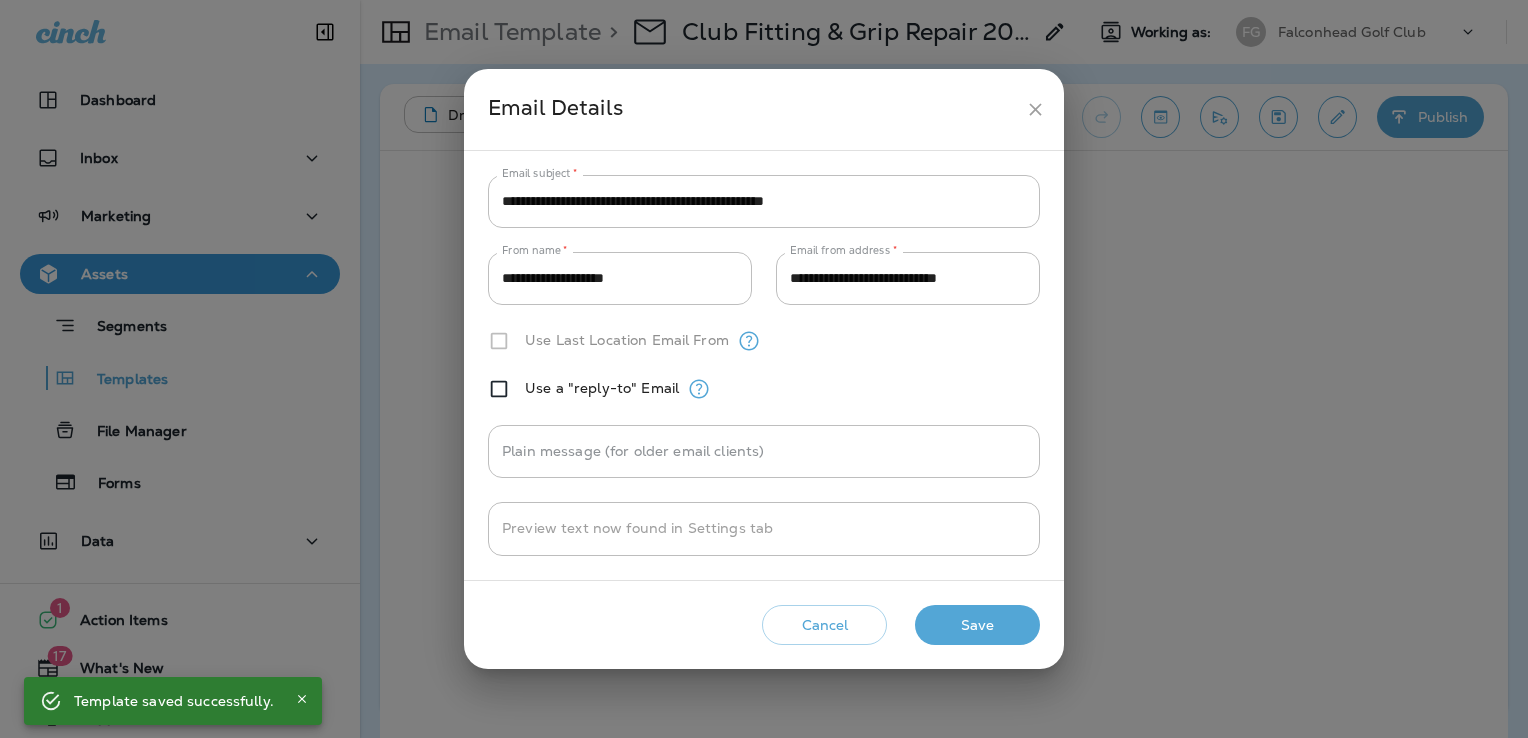 click 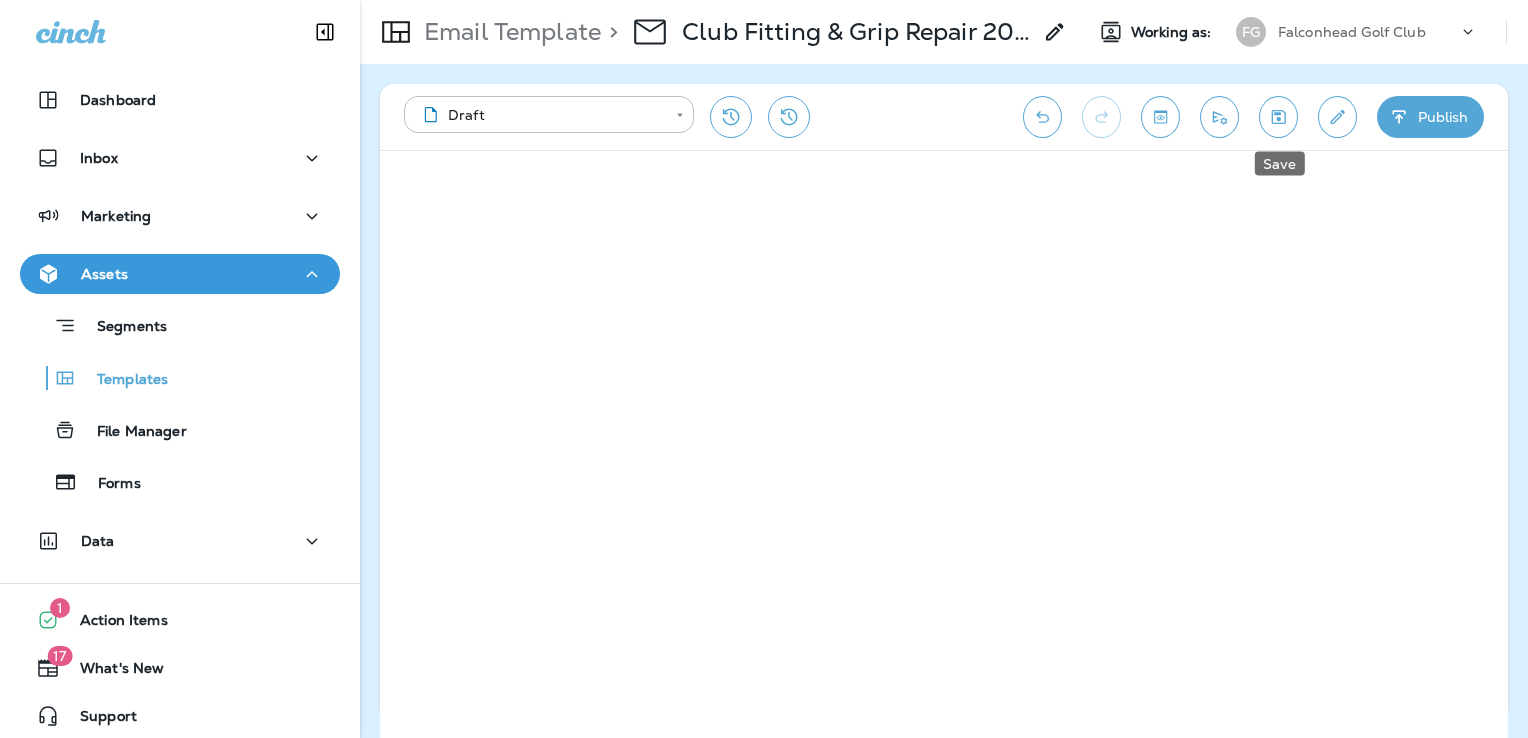 click 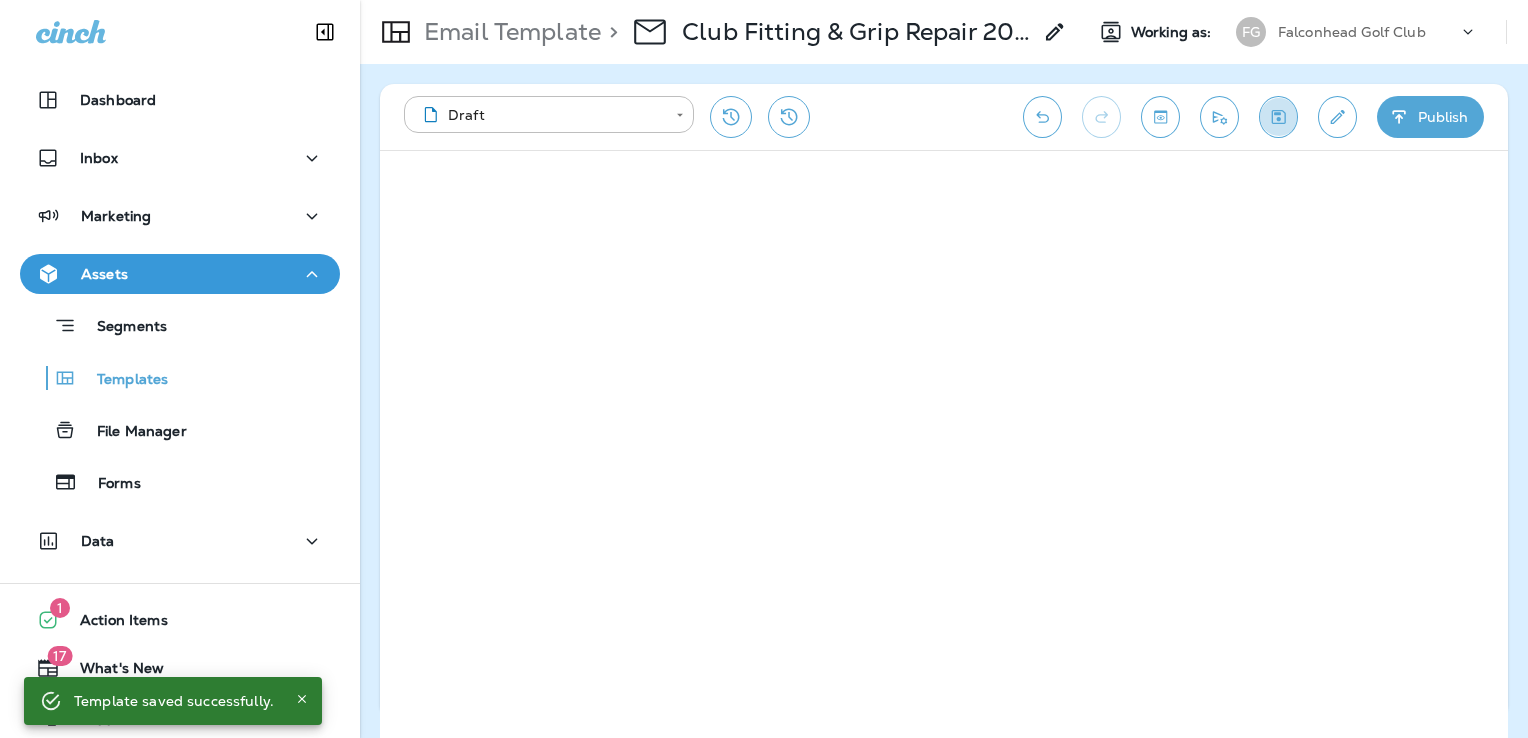 click 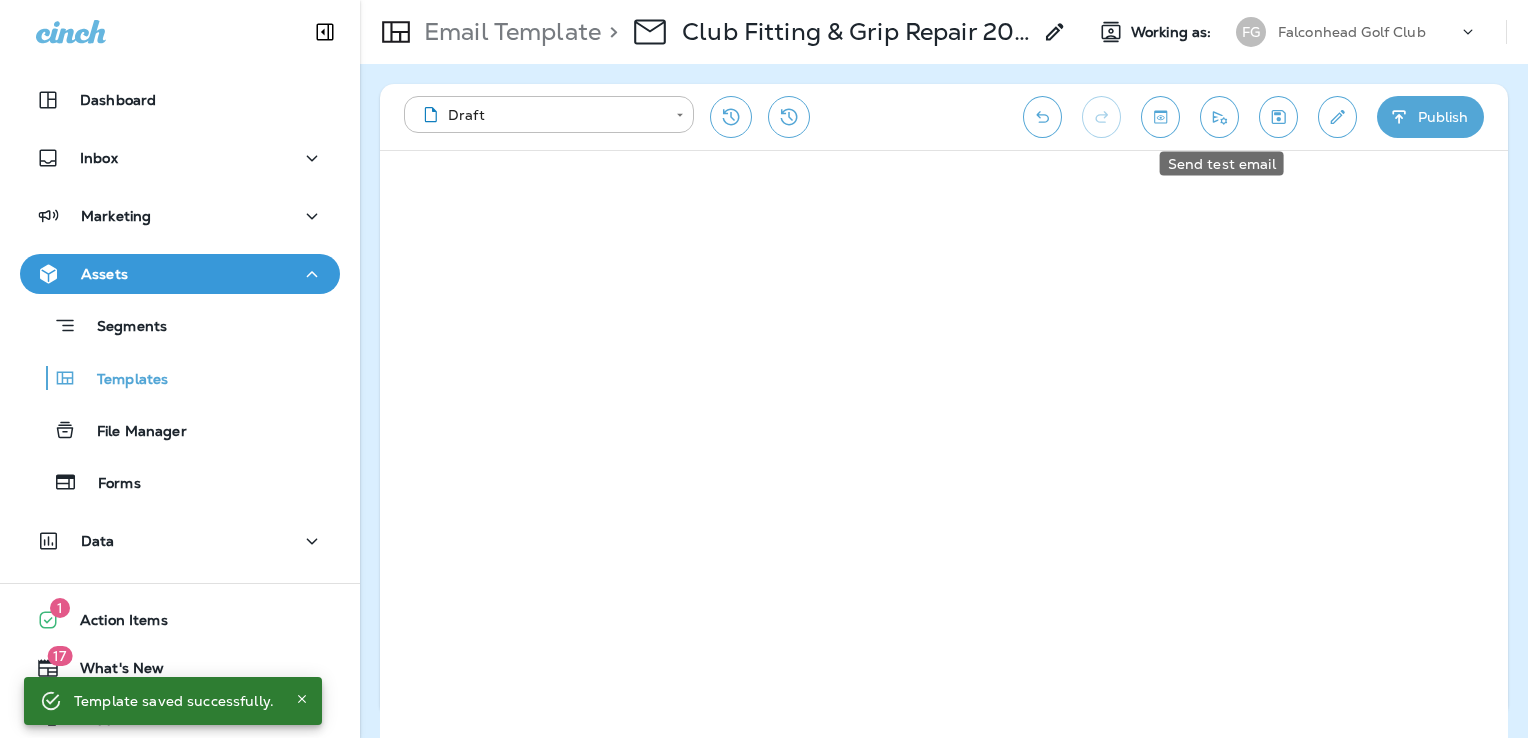 click at bounding box center (1219, 117) 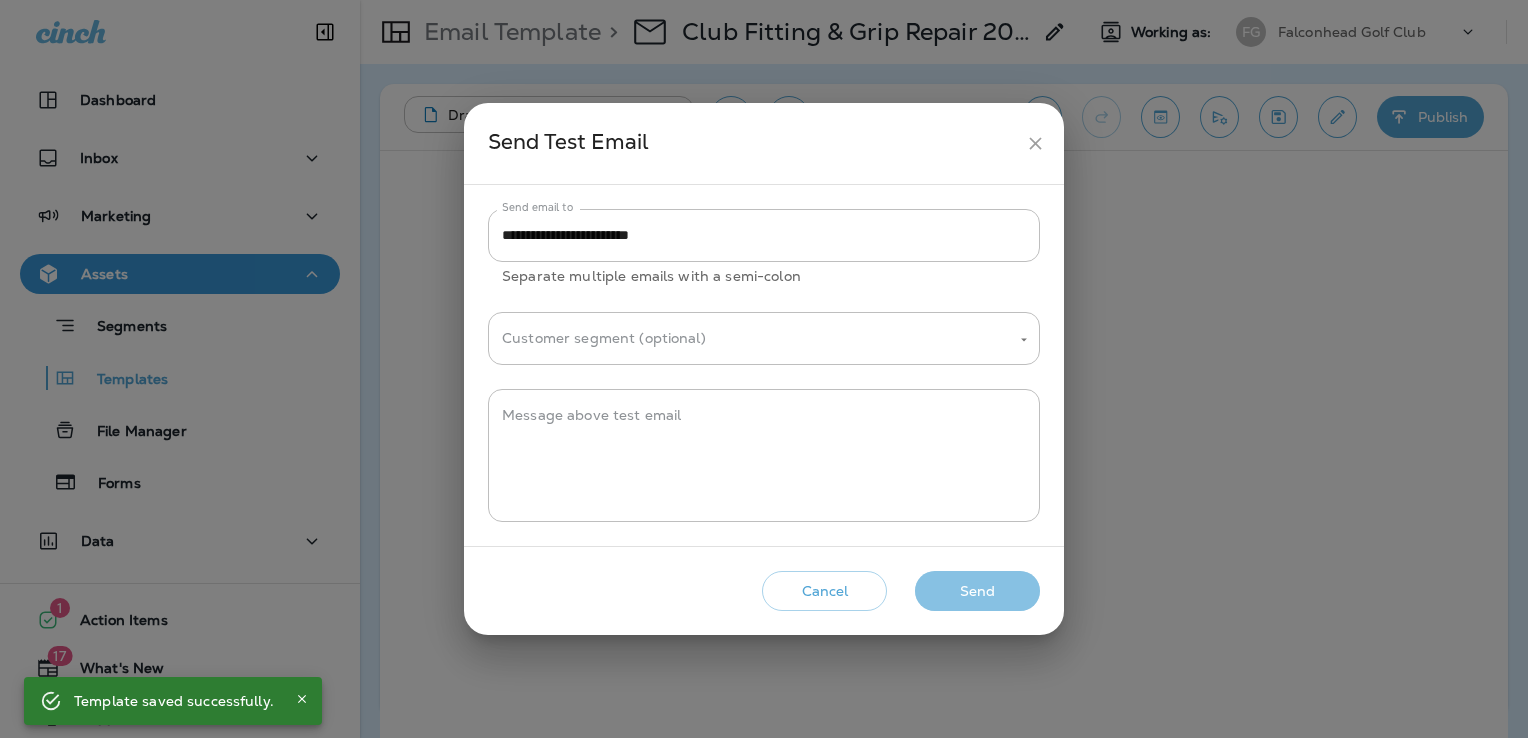 click on "Send" at bounding box center [977, 591] 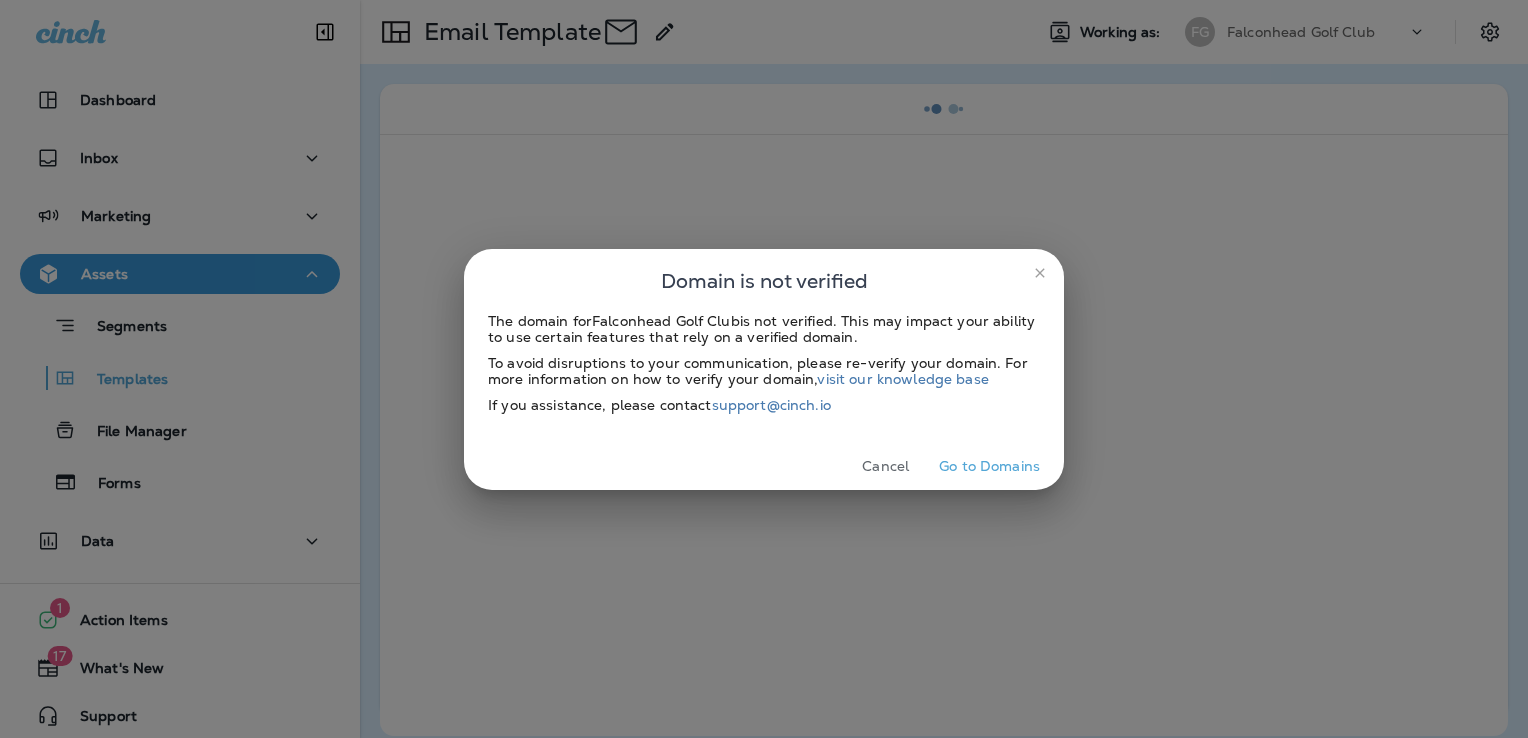 scroll, scrollTop: 0, scrollLeft: 0, axis: both 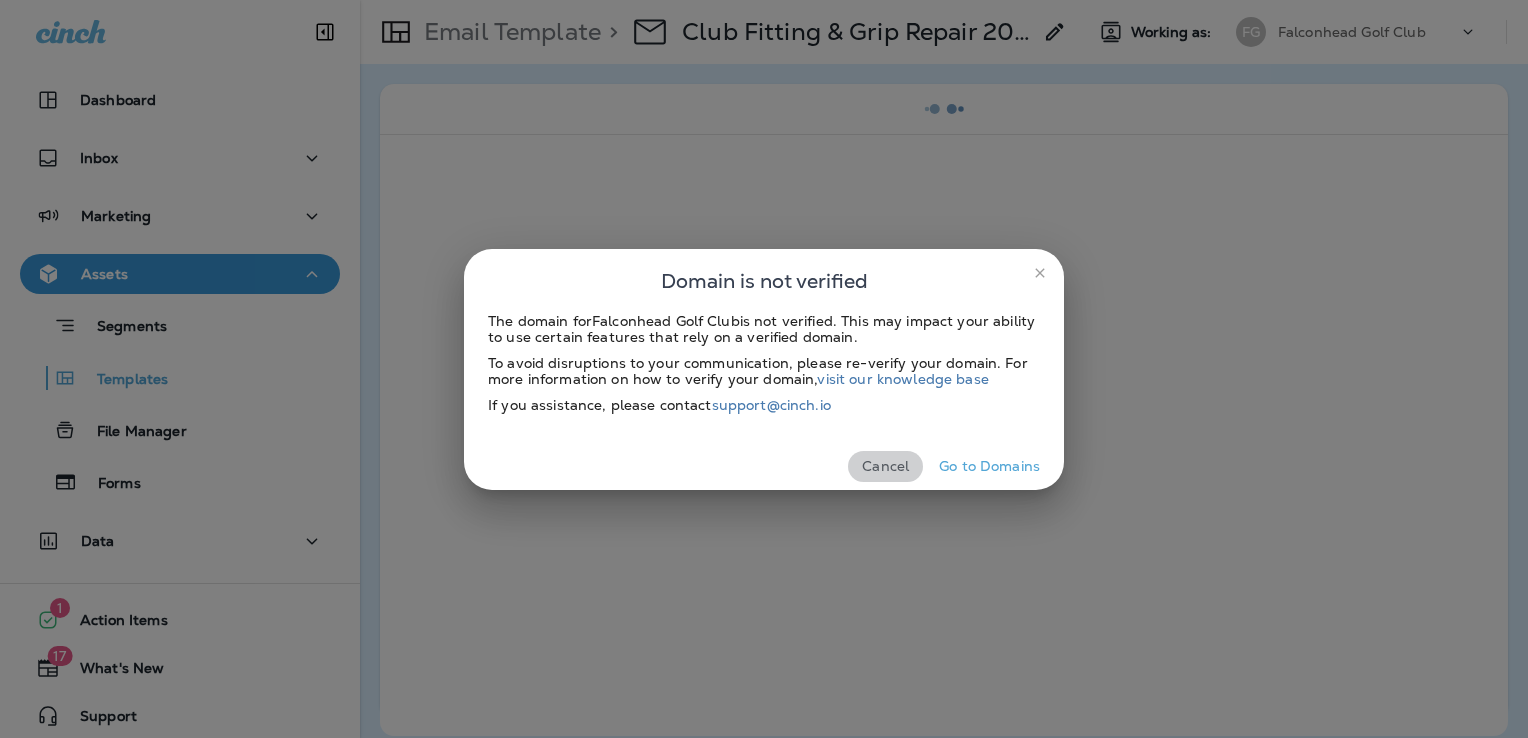 click on "Cancel" at bounding box center [885, 466] 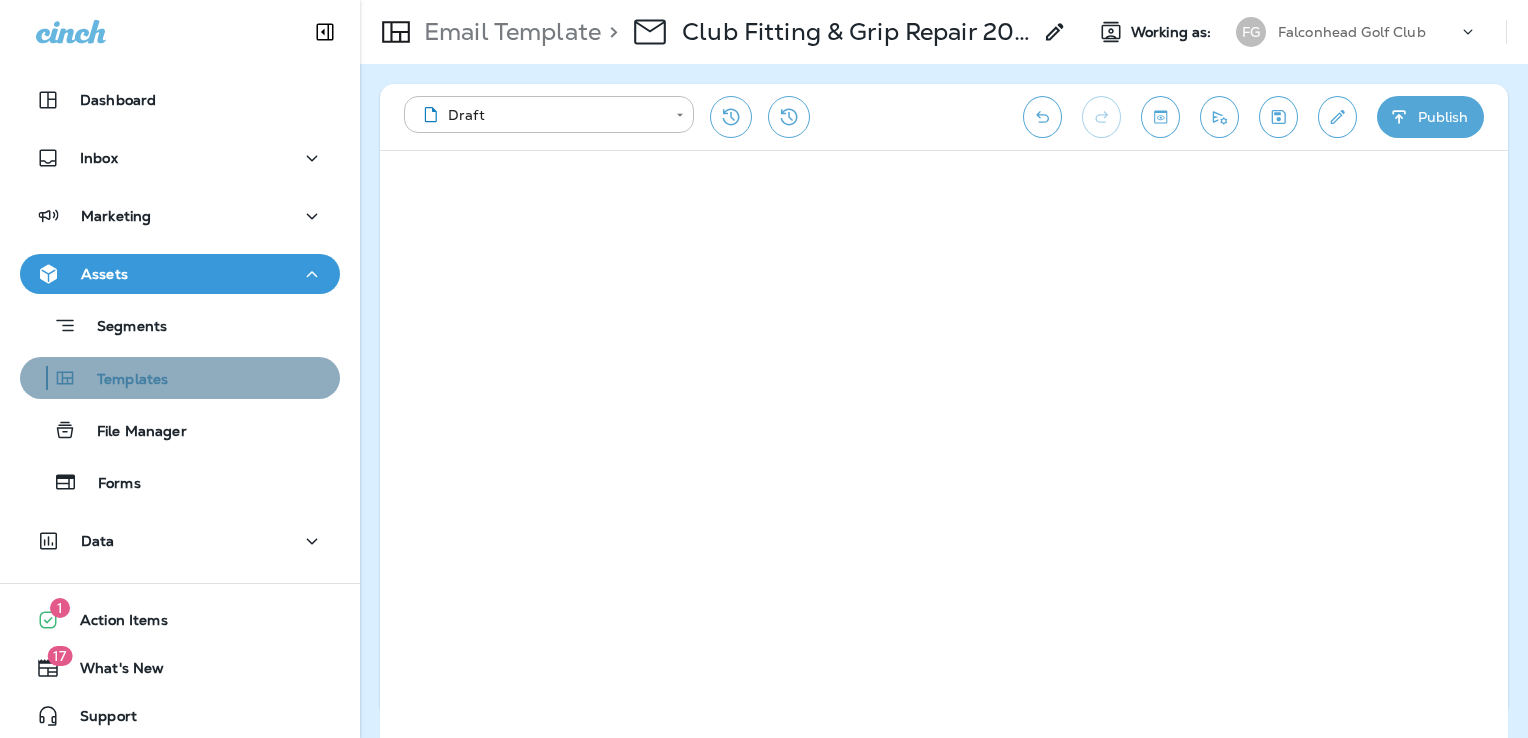 click on "Templates" at bounding box center [180, 378] 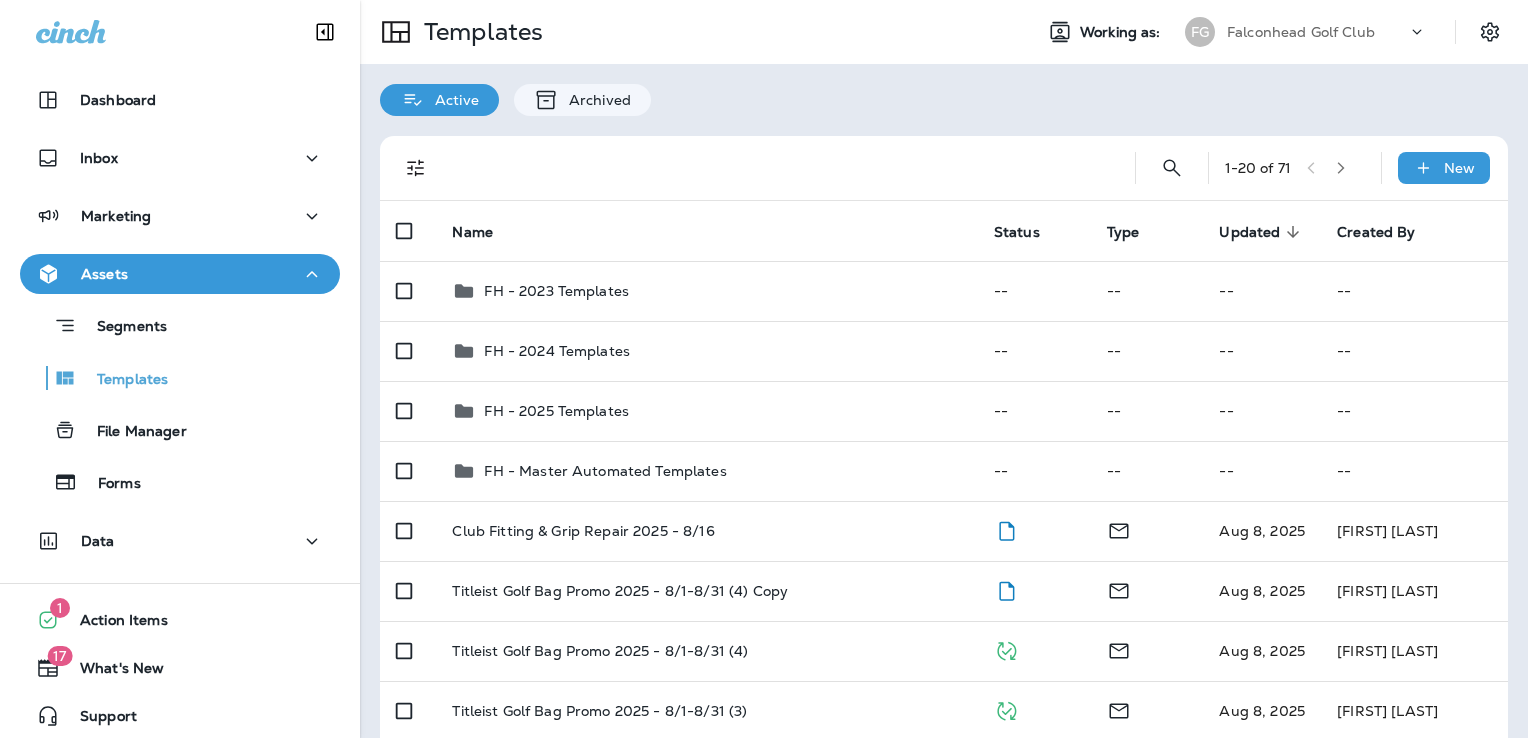 click on "Falconhead Golf Club" at bounding box center (1301, 32) 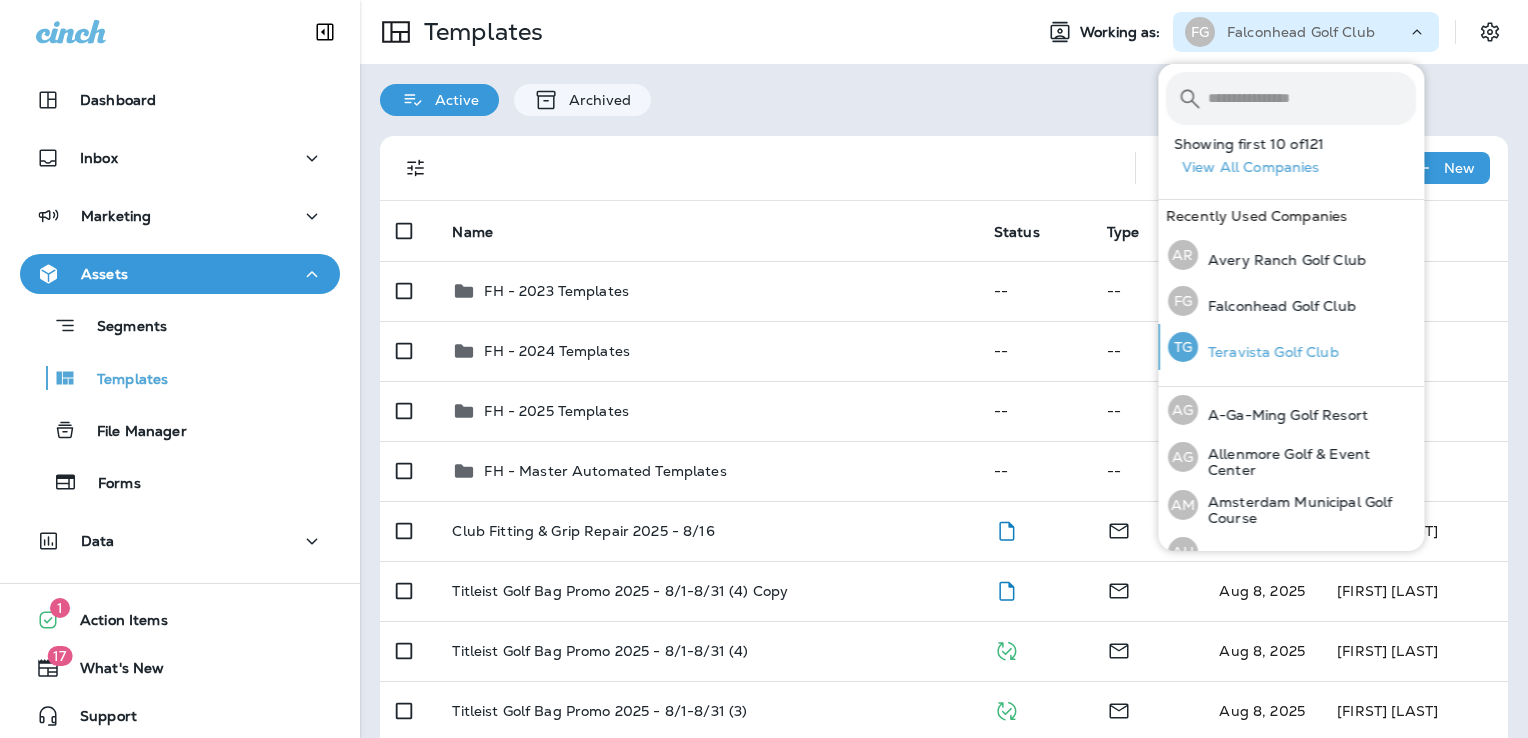 click on "Teravista Golf Club" at bounding box center (1268, 352) 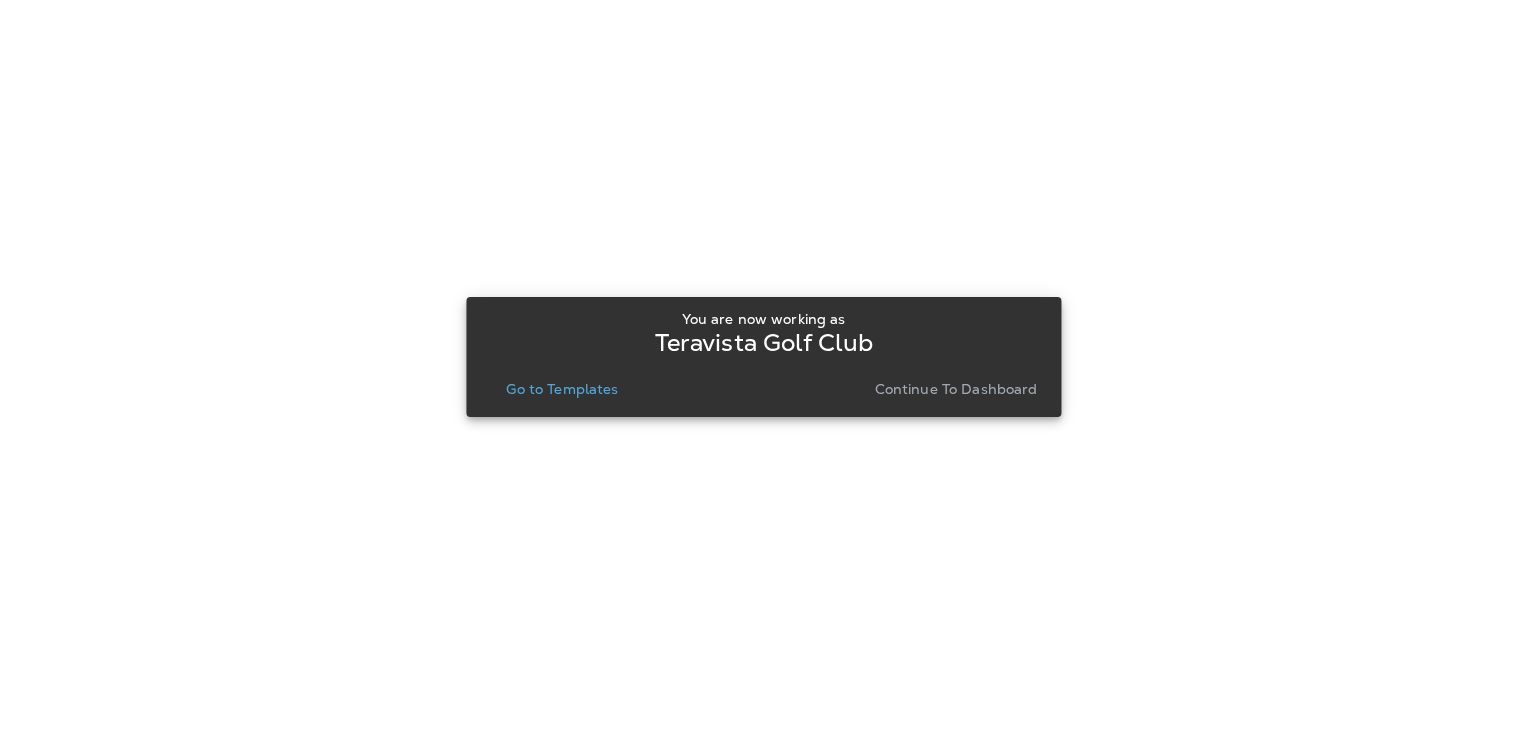 click on "Go to Templates" at bounding box center [562, 389] 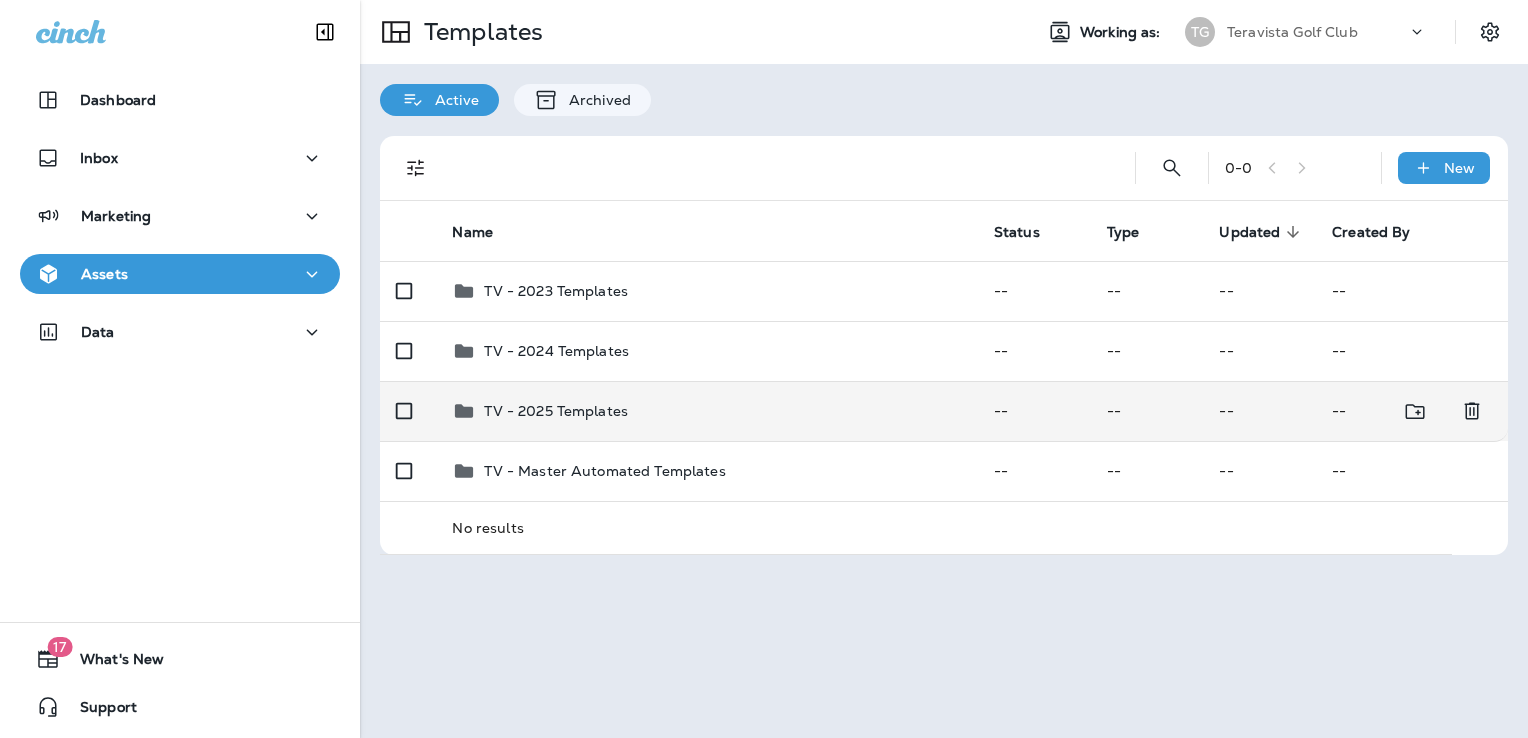 click on "TV - 2025 Templates" at bounding box center [706, 411] 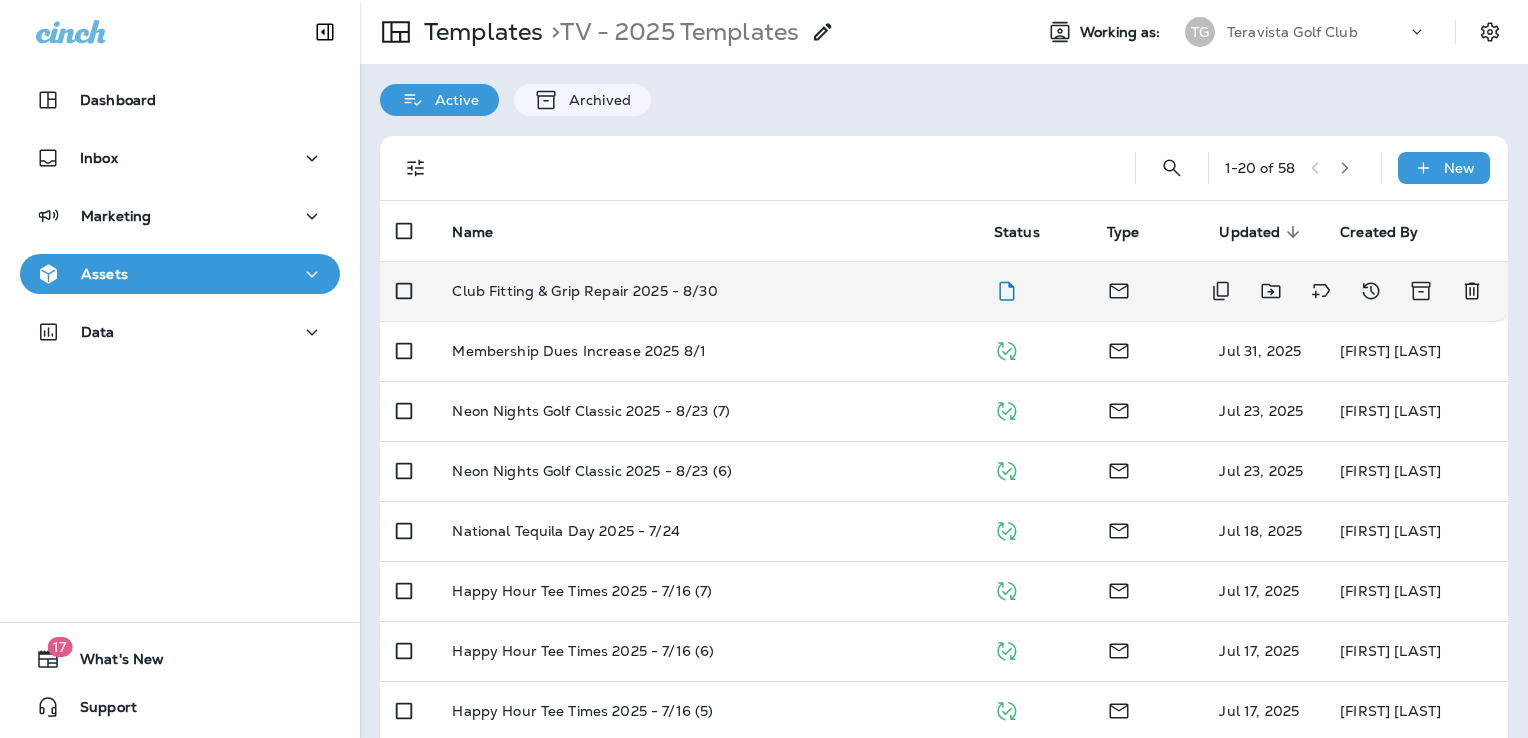 click on "Club Fitting & Grip Repair 2025 - 8/30" at bounding box center [706, 291] 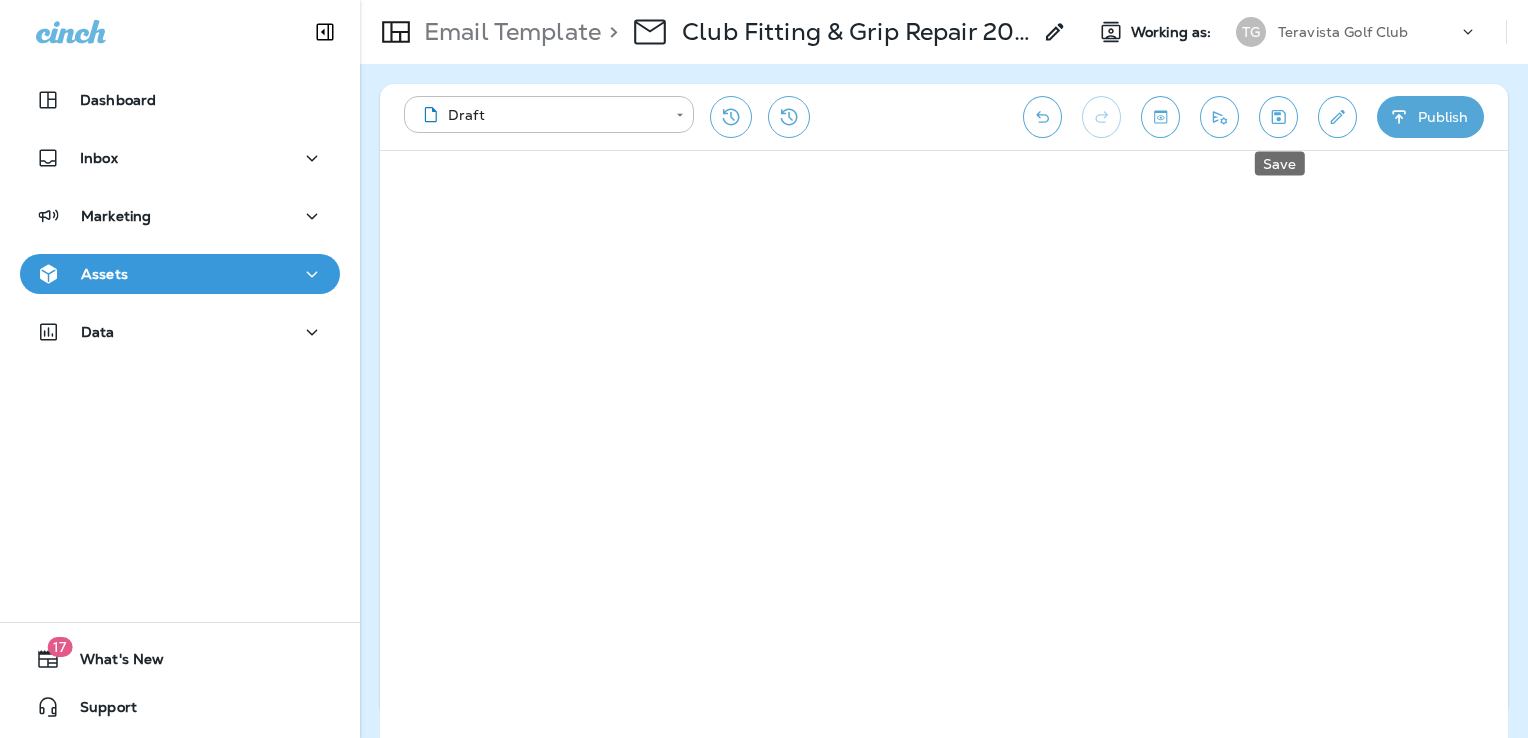 click 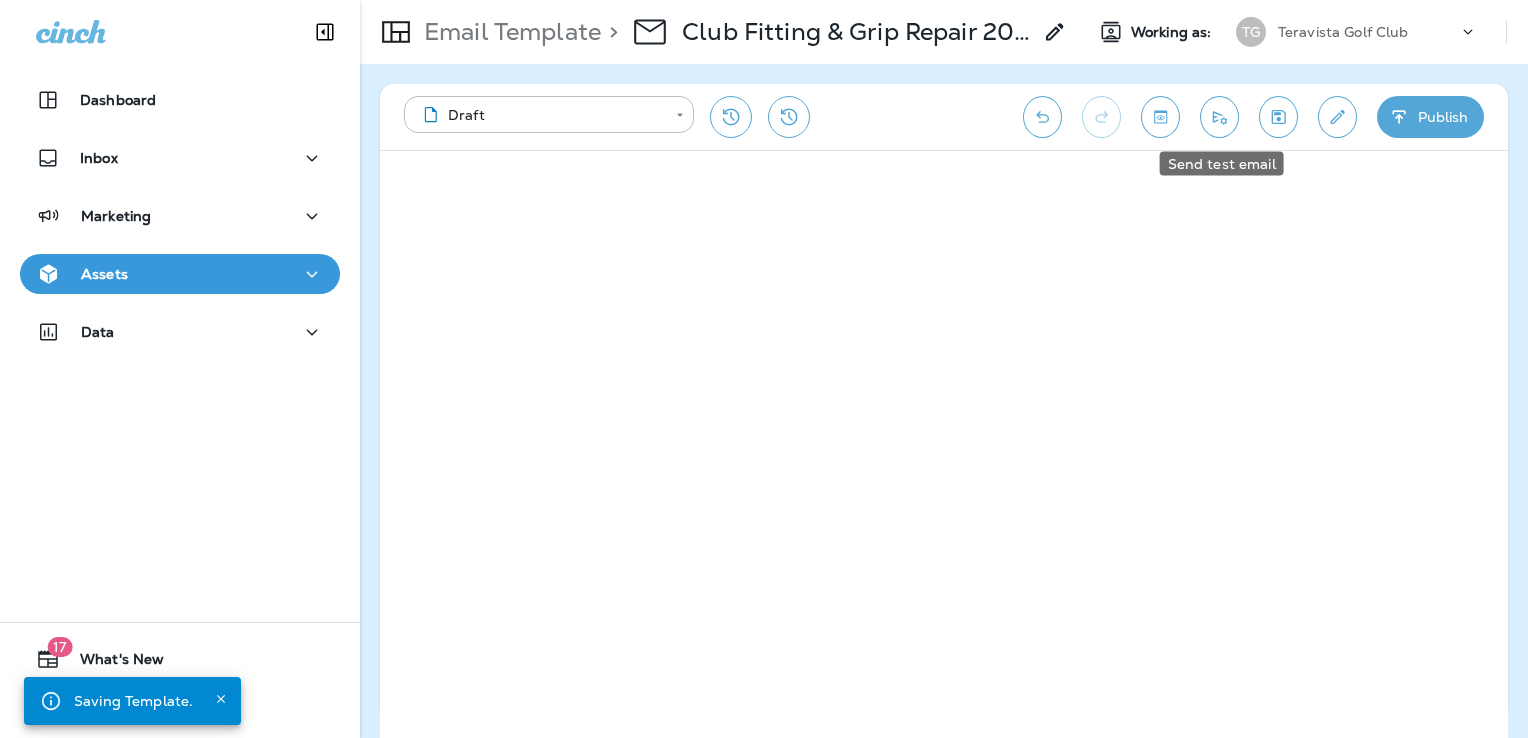 click 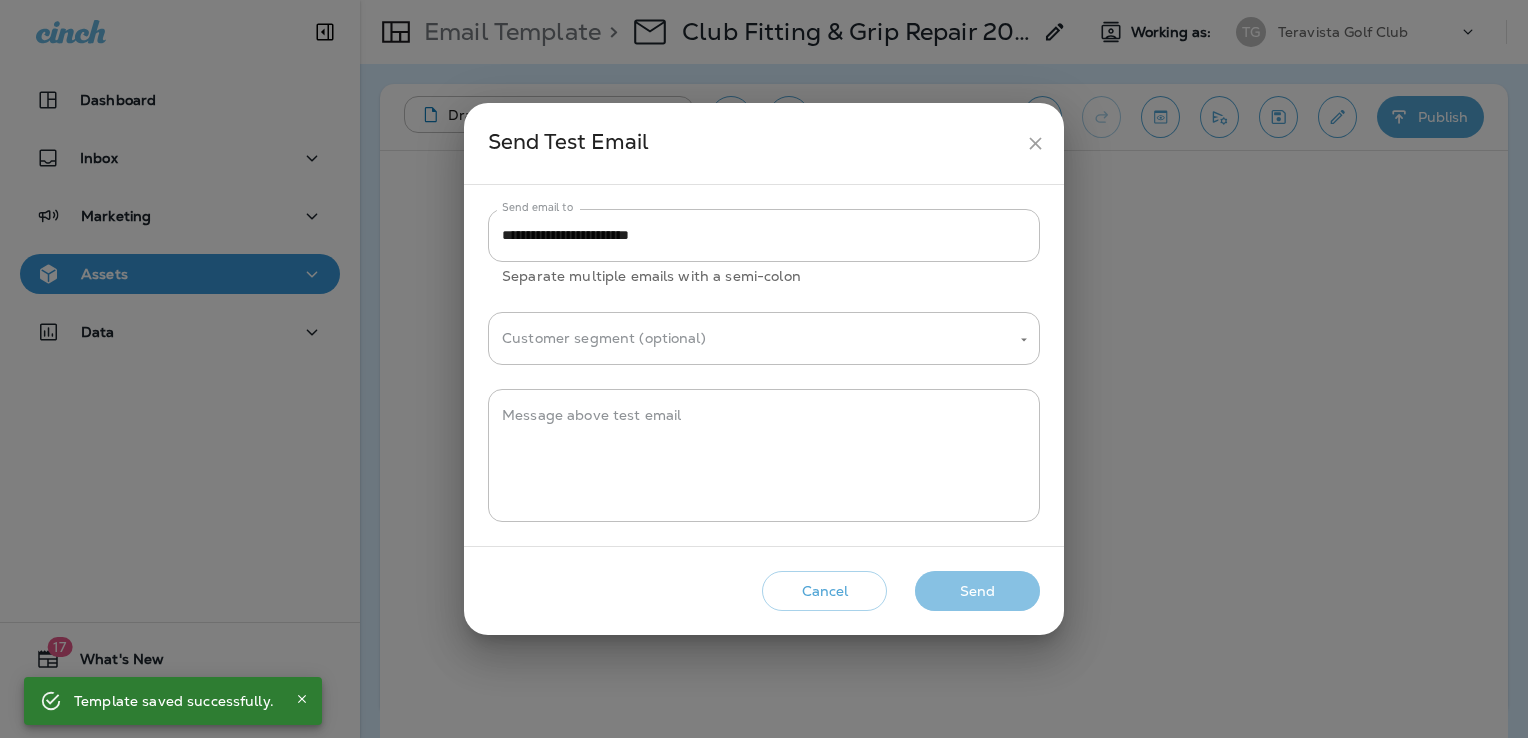 click on "Send" at bounding box center [977, 591] 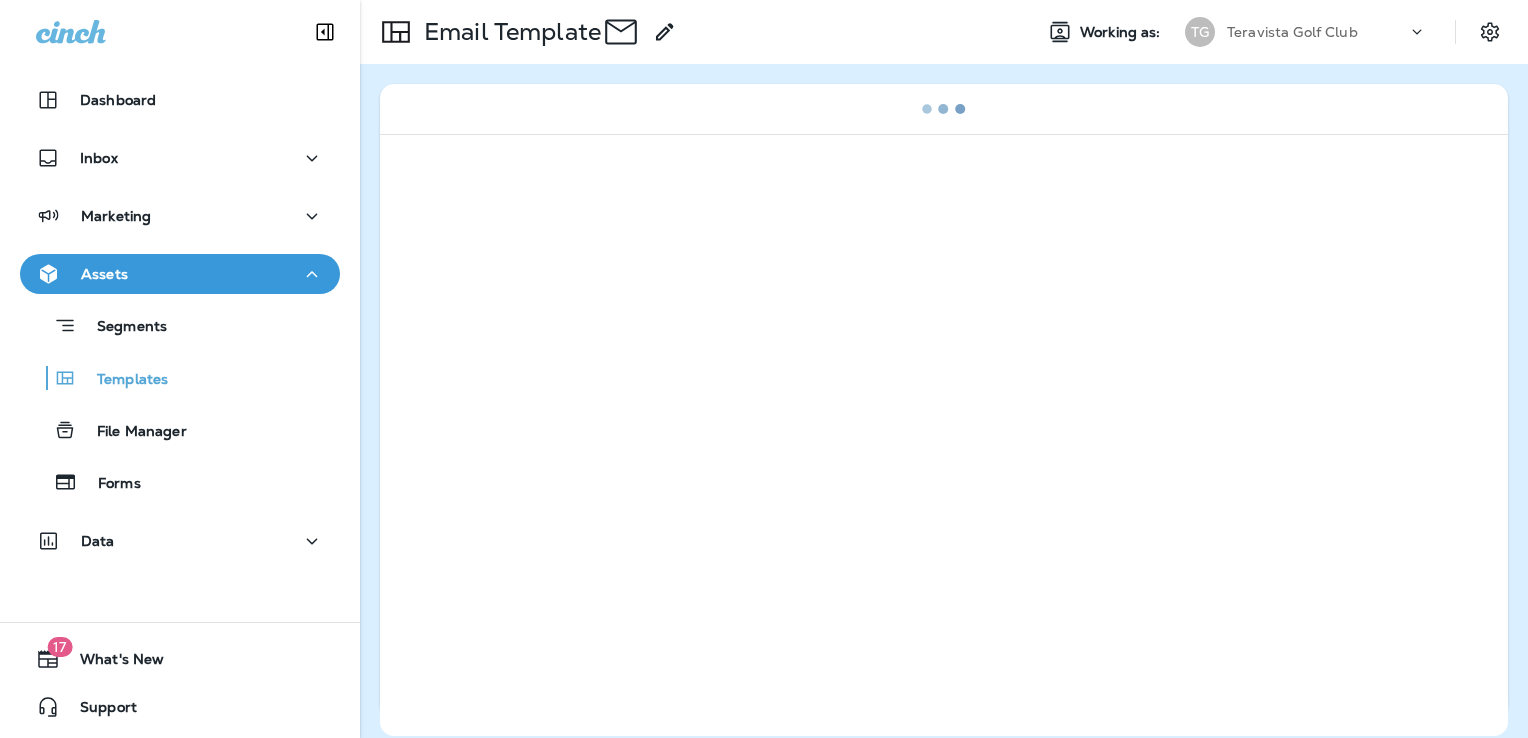 scroll, scrollTop: 0, scrollLeft: 0, axis: both 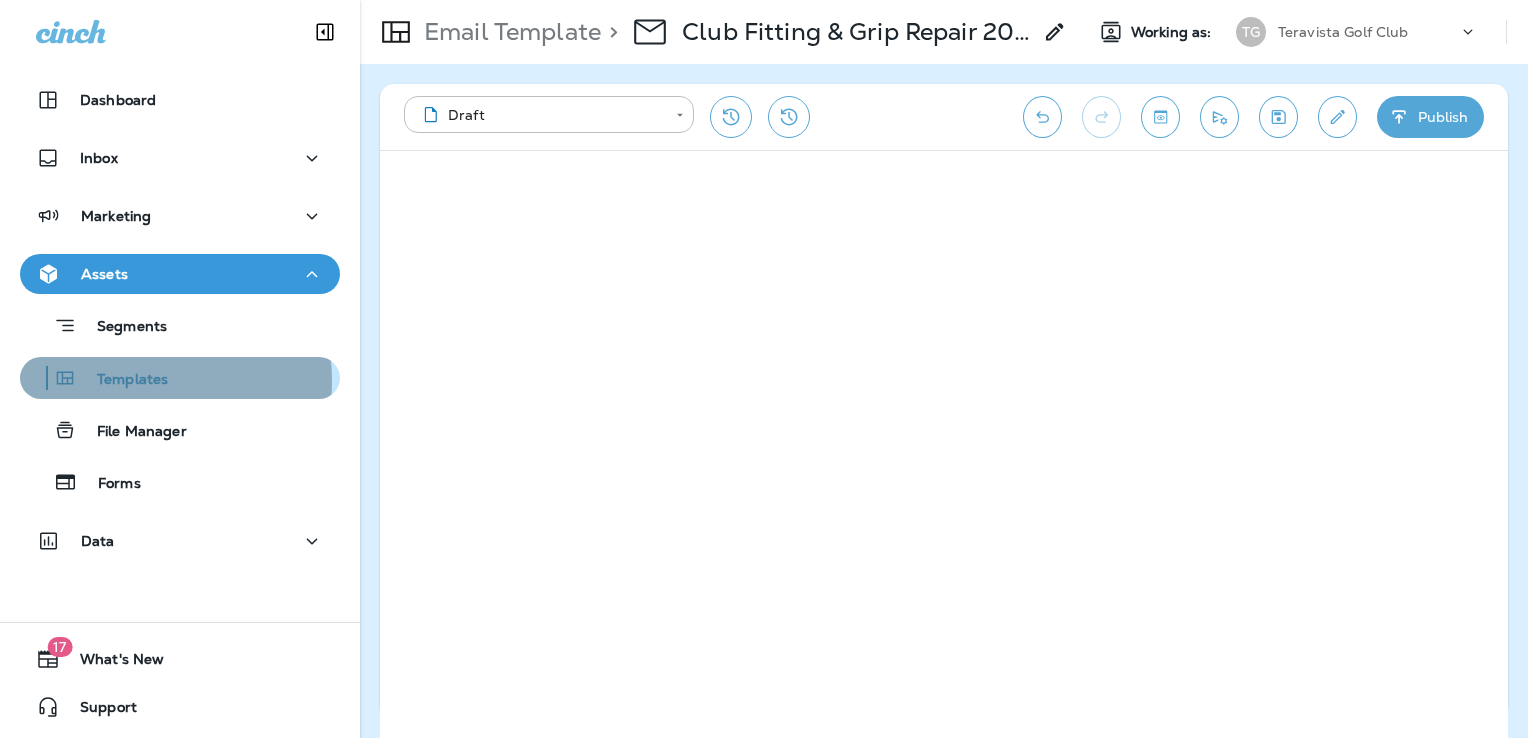 click on "Templates" at bounding box center [122, 380] 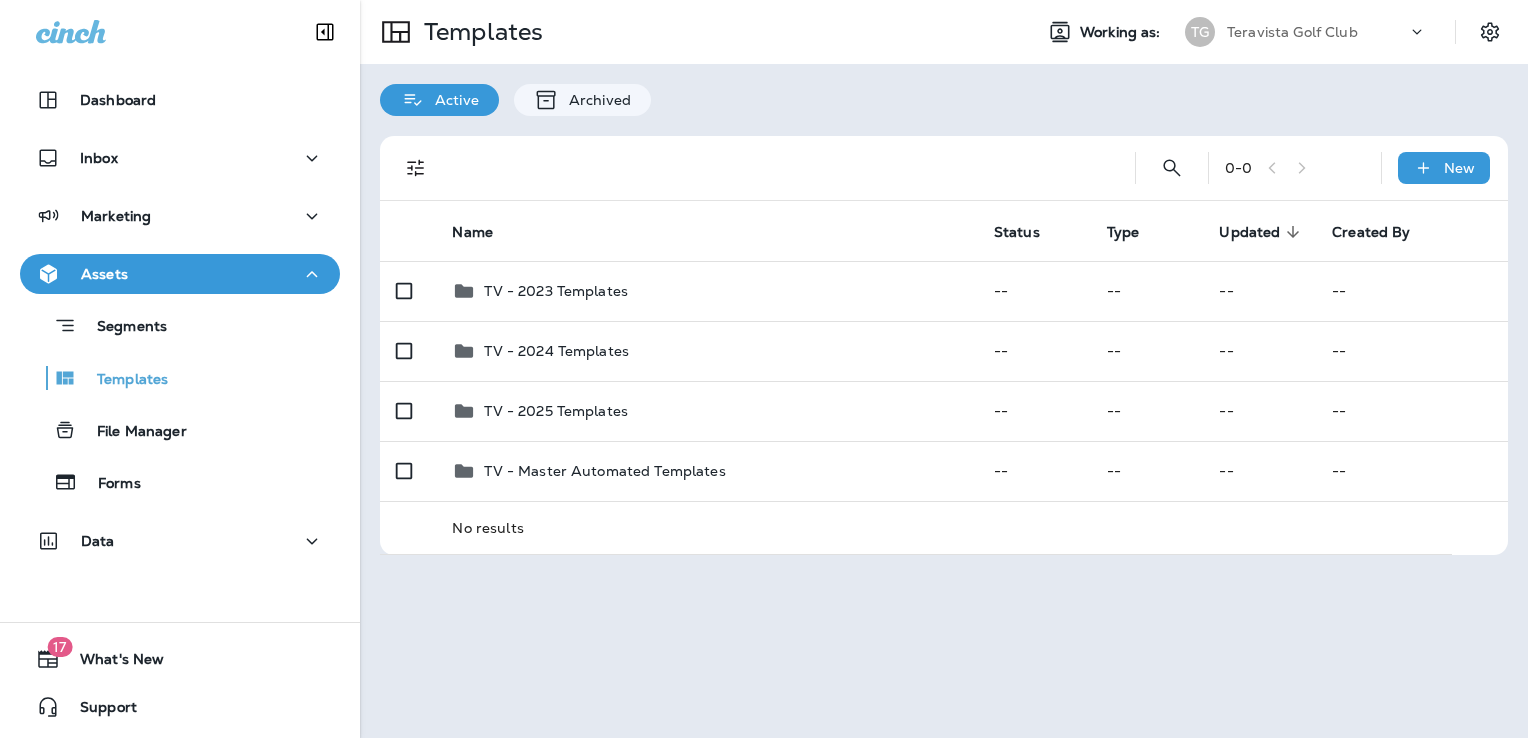 click on "Teravista Golf Club" at bounding box center (1292, 32) 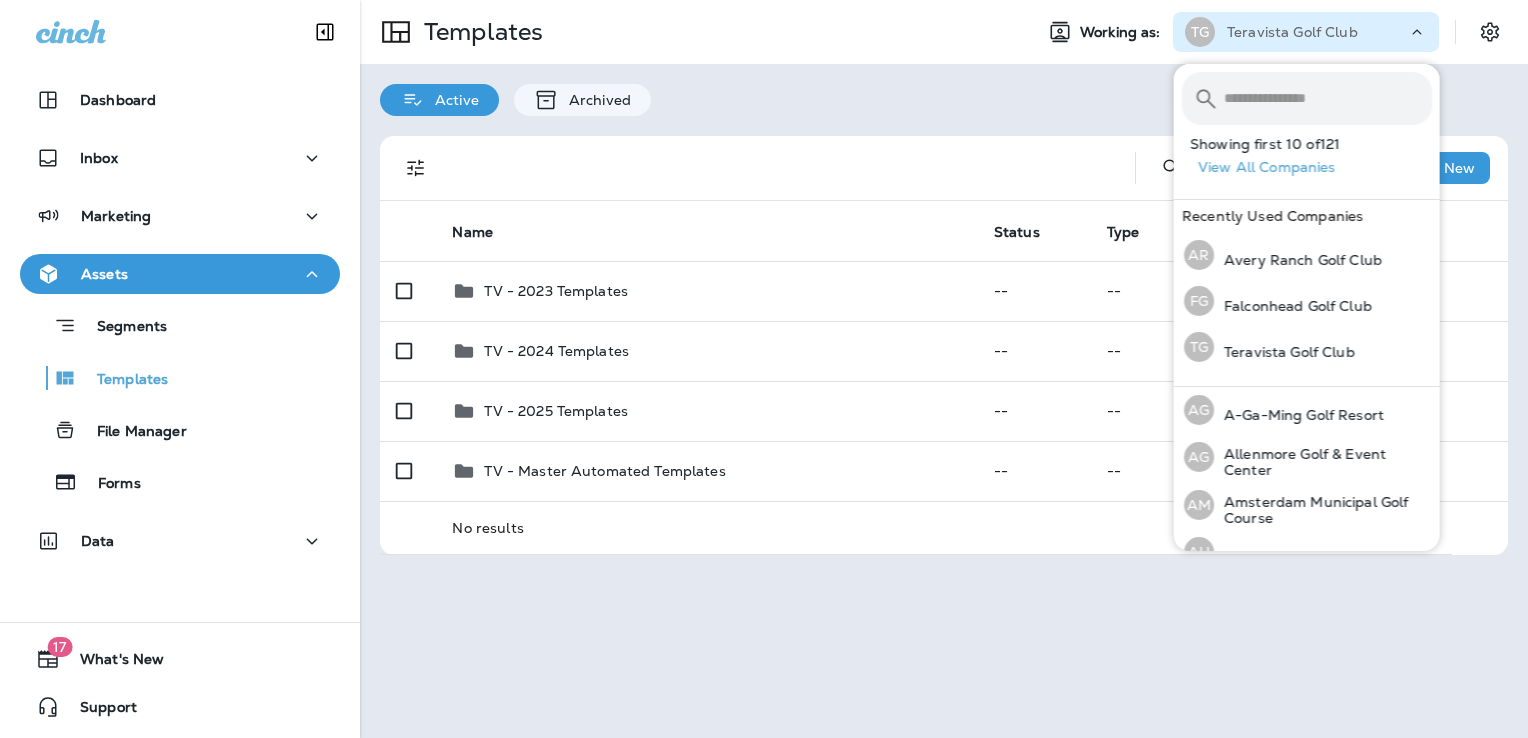 click at bounding box center [1328, 98] 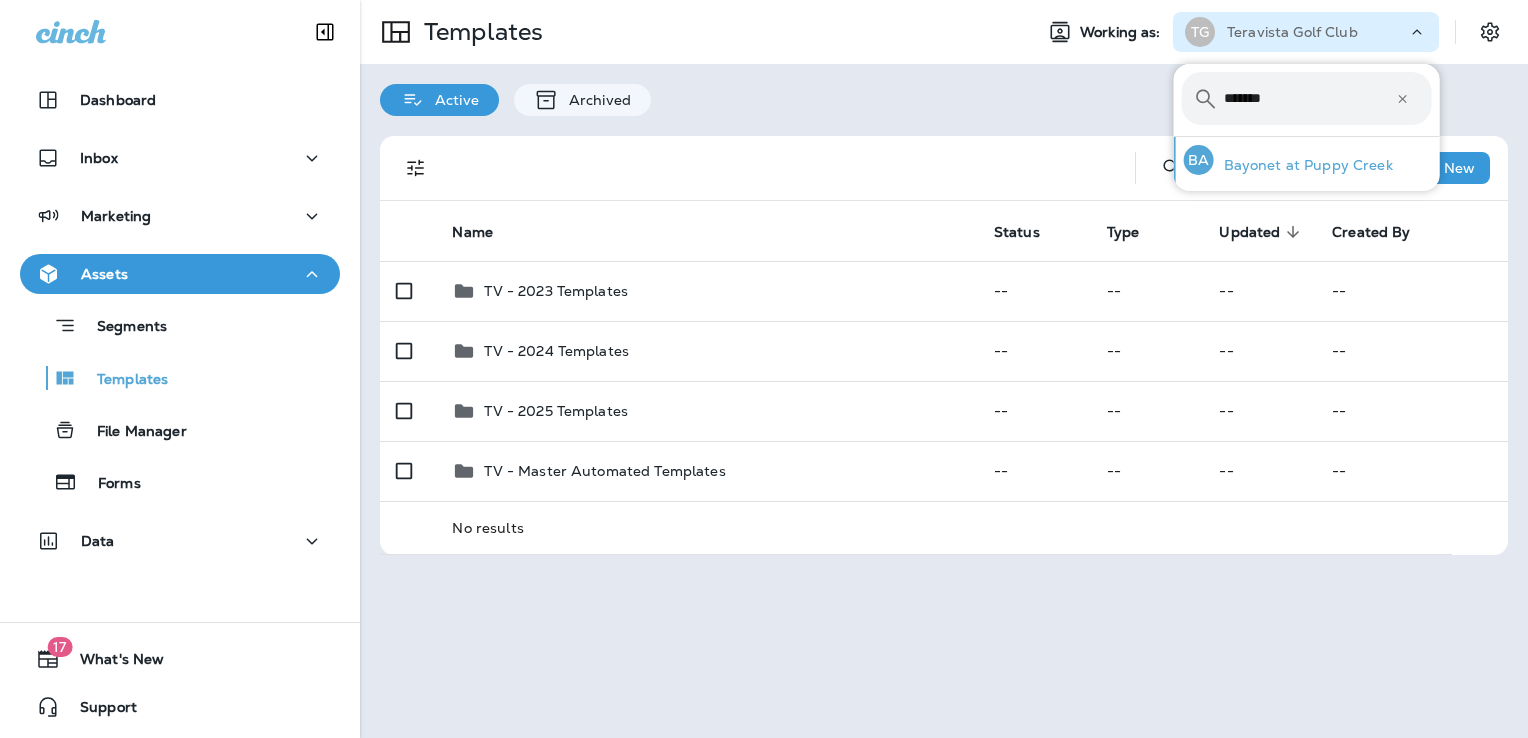 type on "*******" 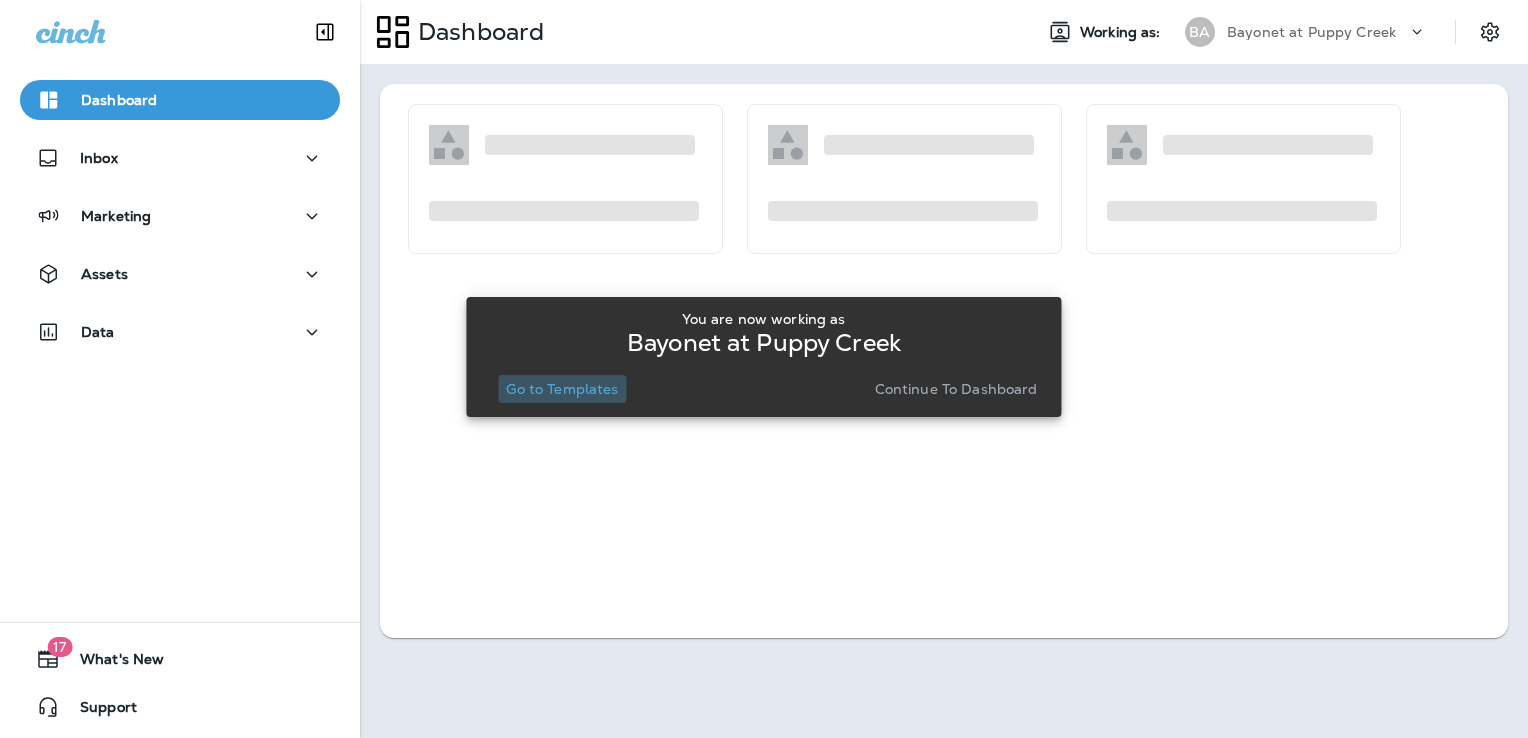 click on "Go to Templates" at bounding box center (562, 389) 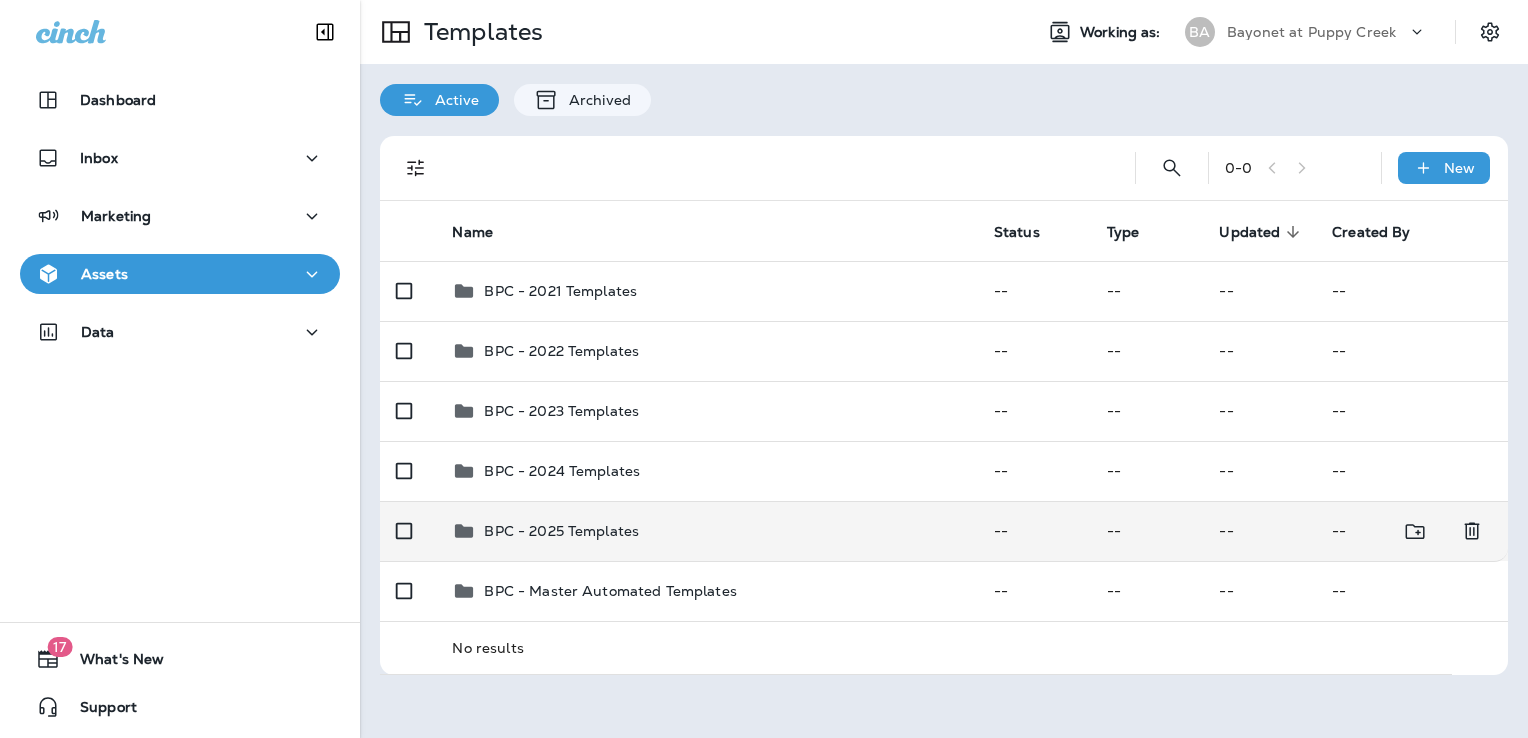 click on "BPC - 2025 Templates" at bounding box center (706, 531) 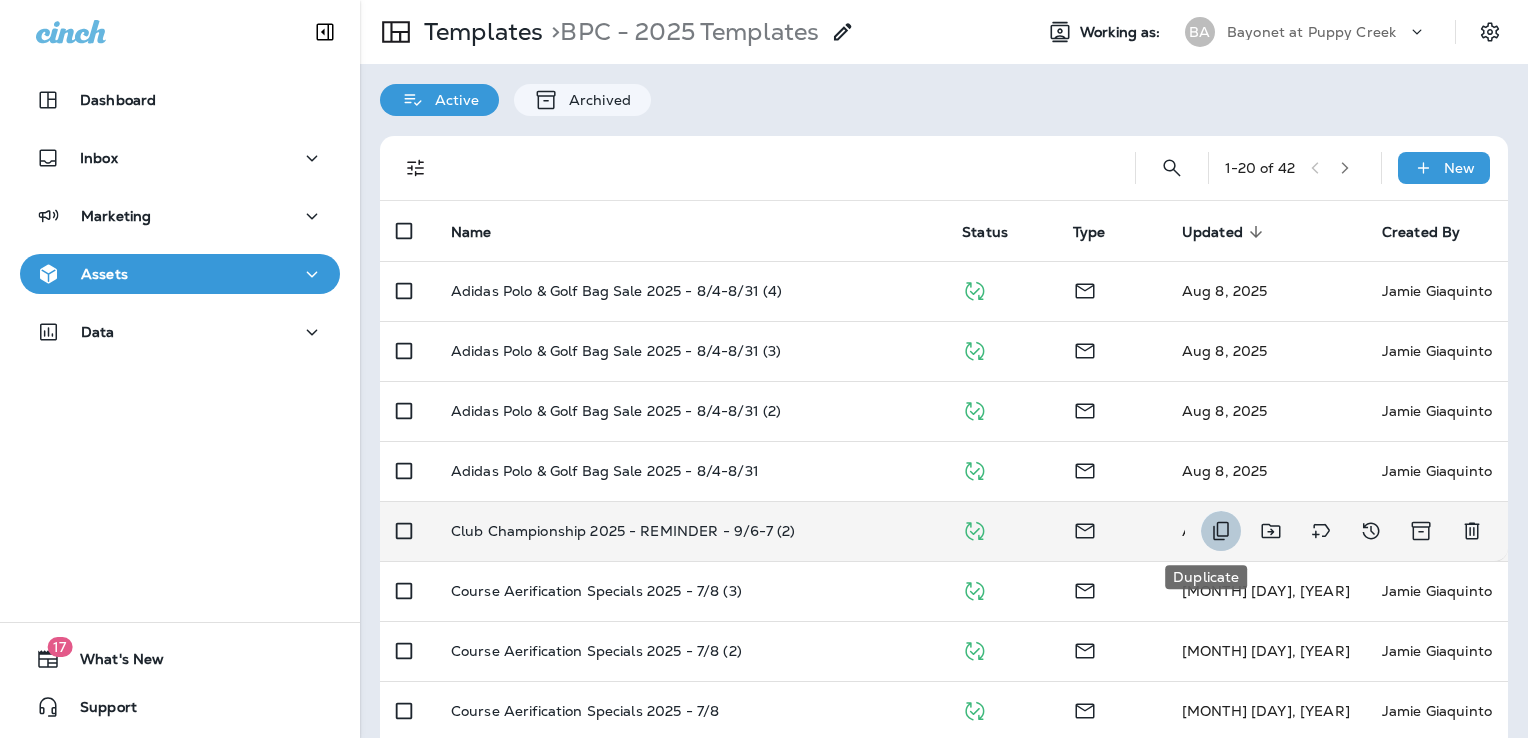 click 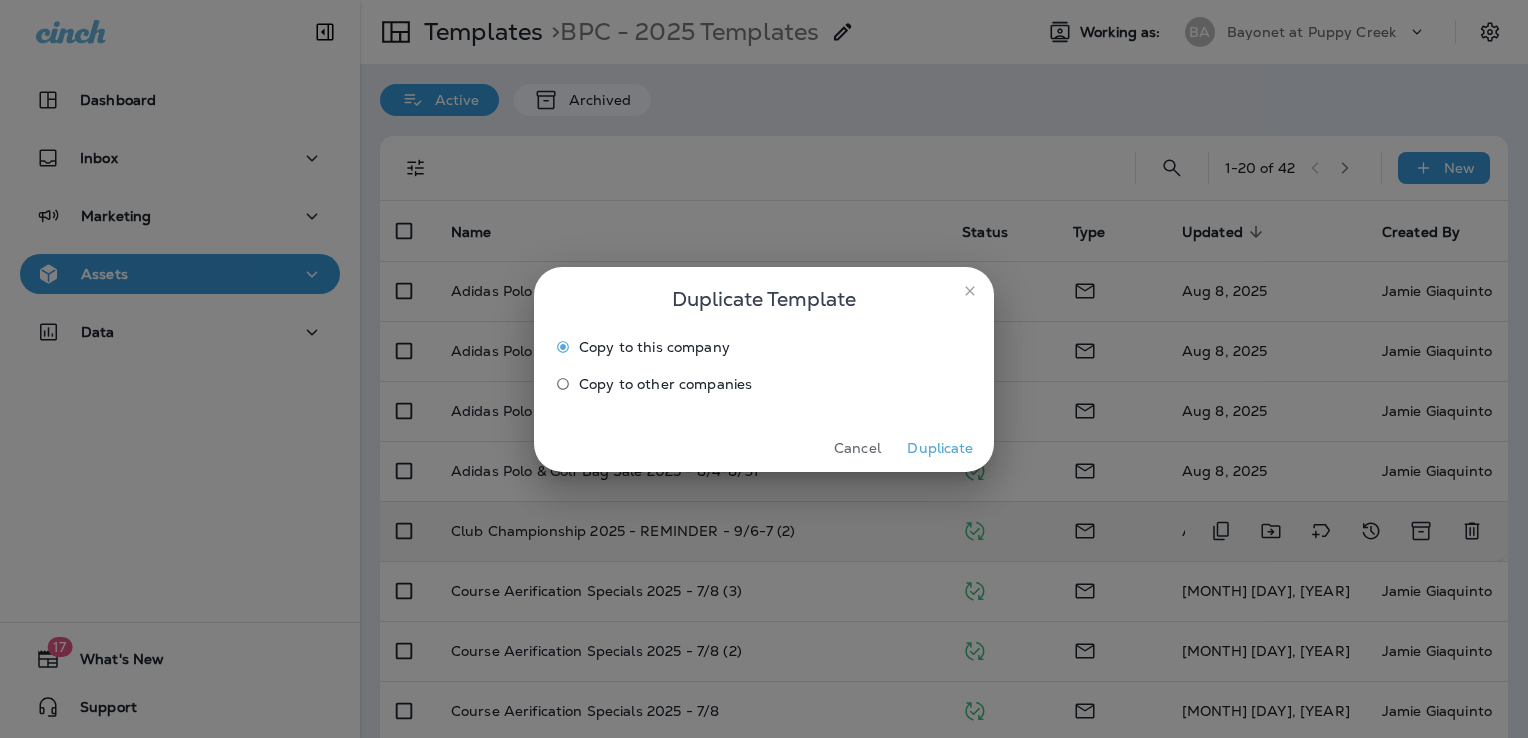 click on "Duplicate" at bounding box center [940, 448] 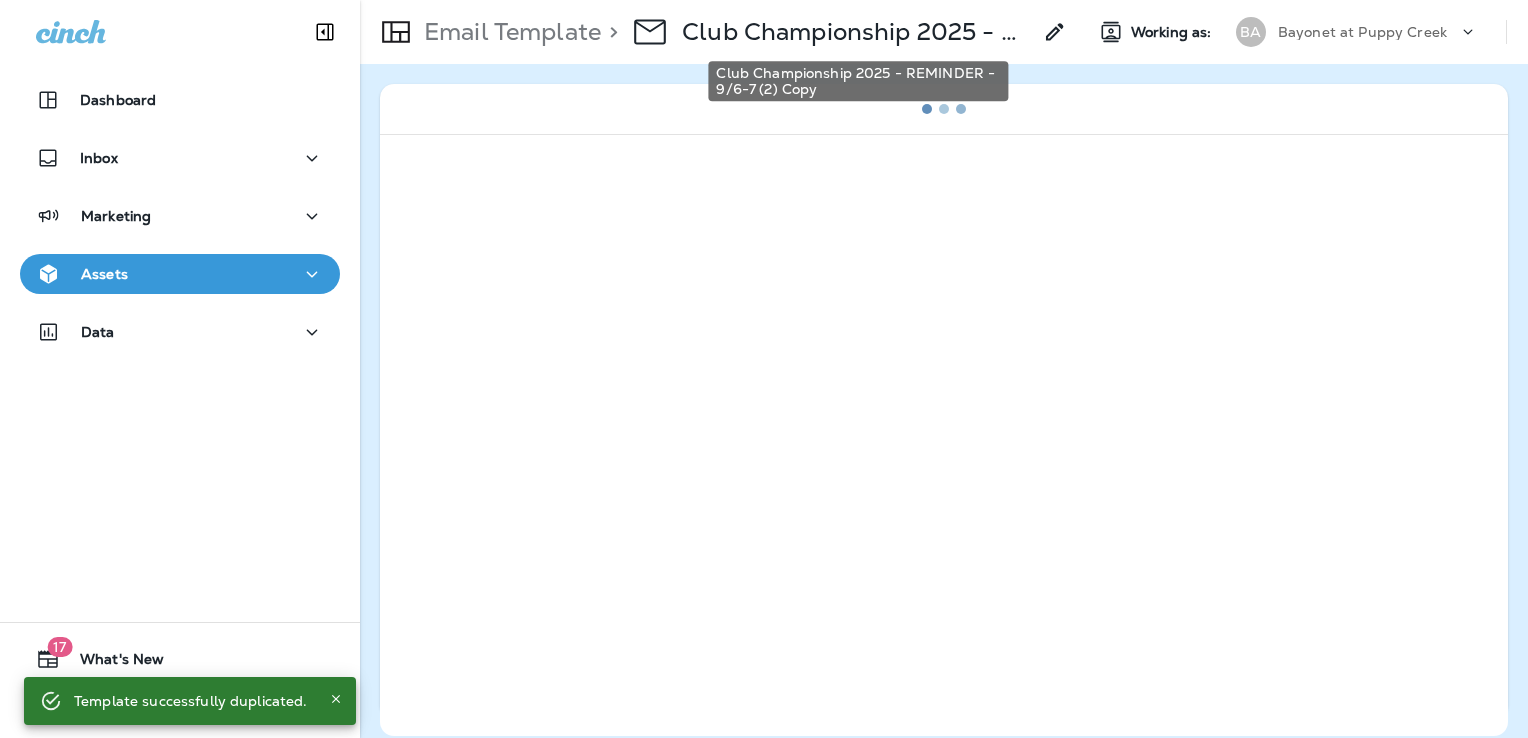 click on "Club Championship 2025 - REMINDER - 9/6-7 (2) Copy" at bounding box center [856, 32] 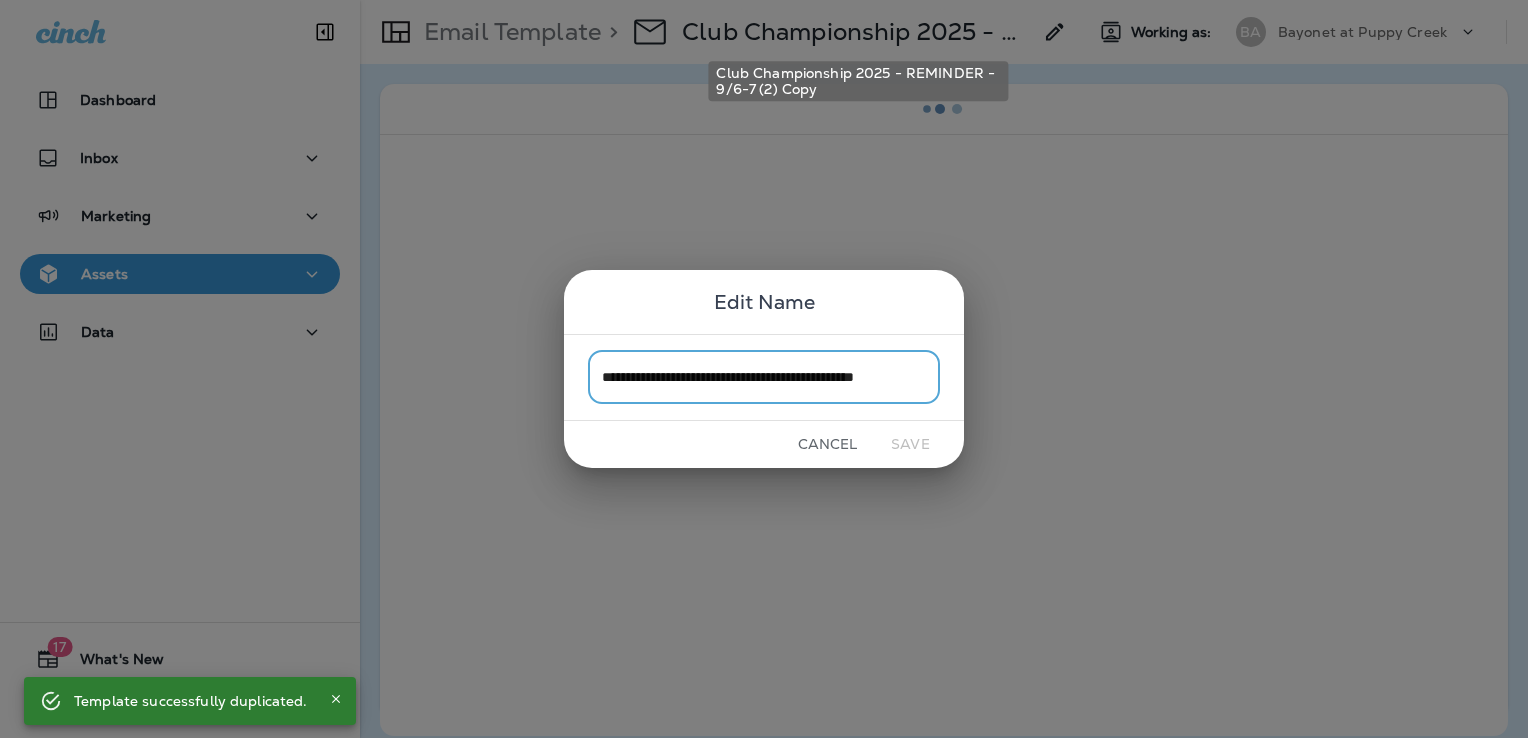 scroll, scrollTop: 0, scrollLeft: 54, axis: horizontal 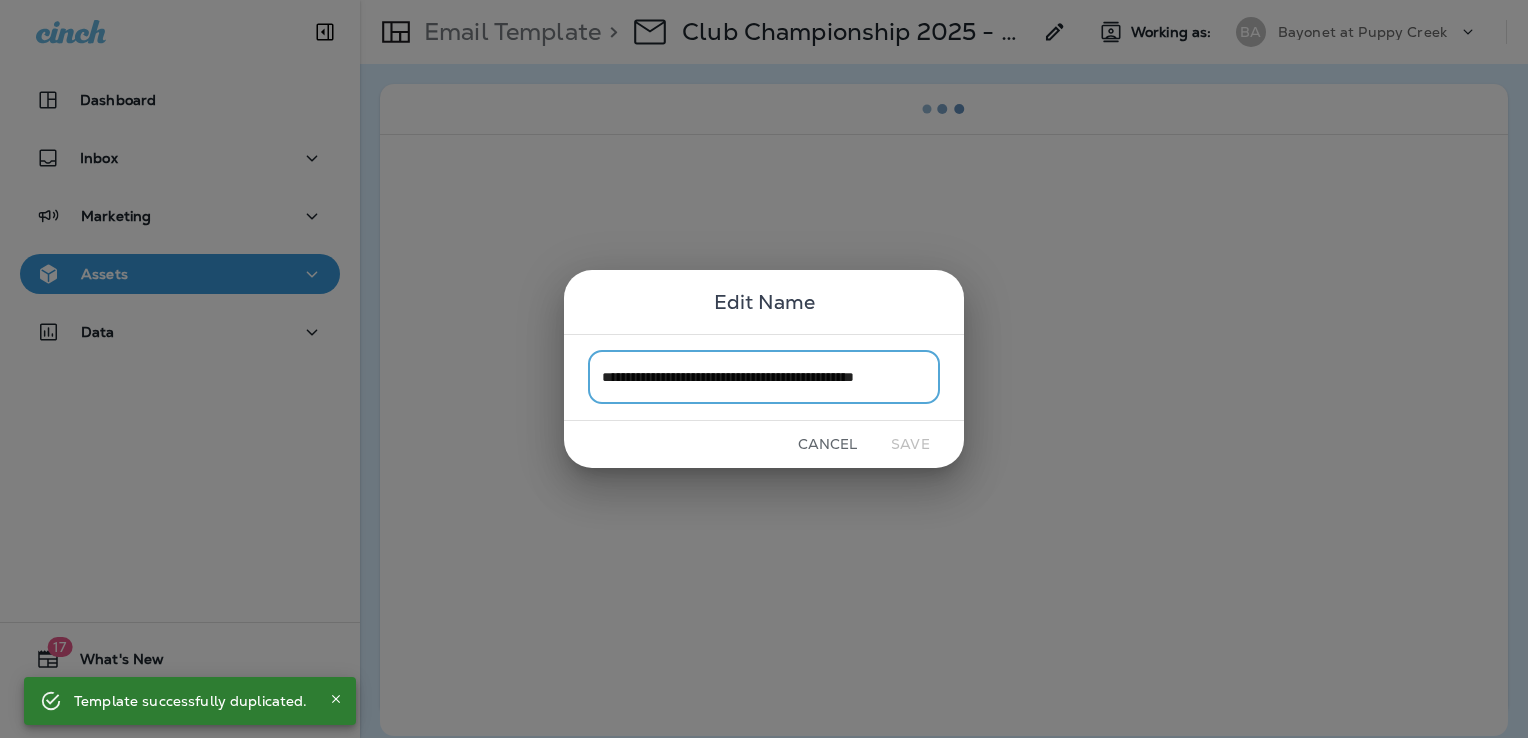 click on "**********" at bounding box center (764, 377) 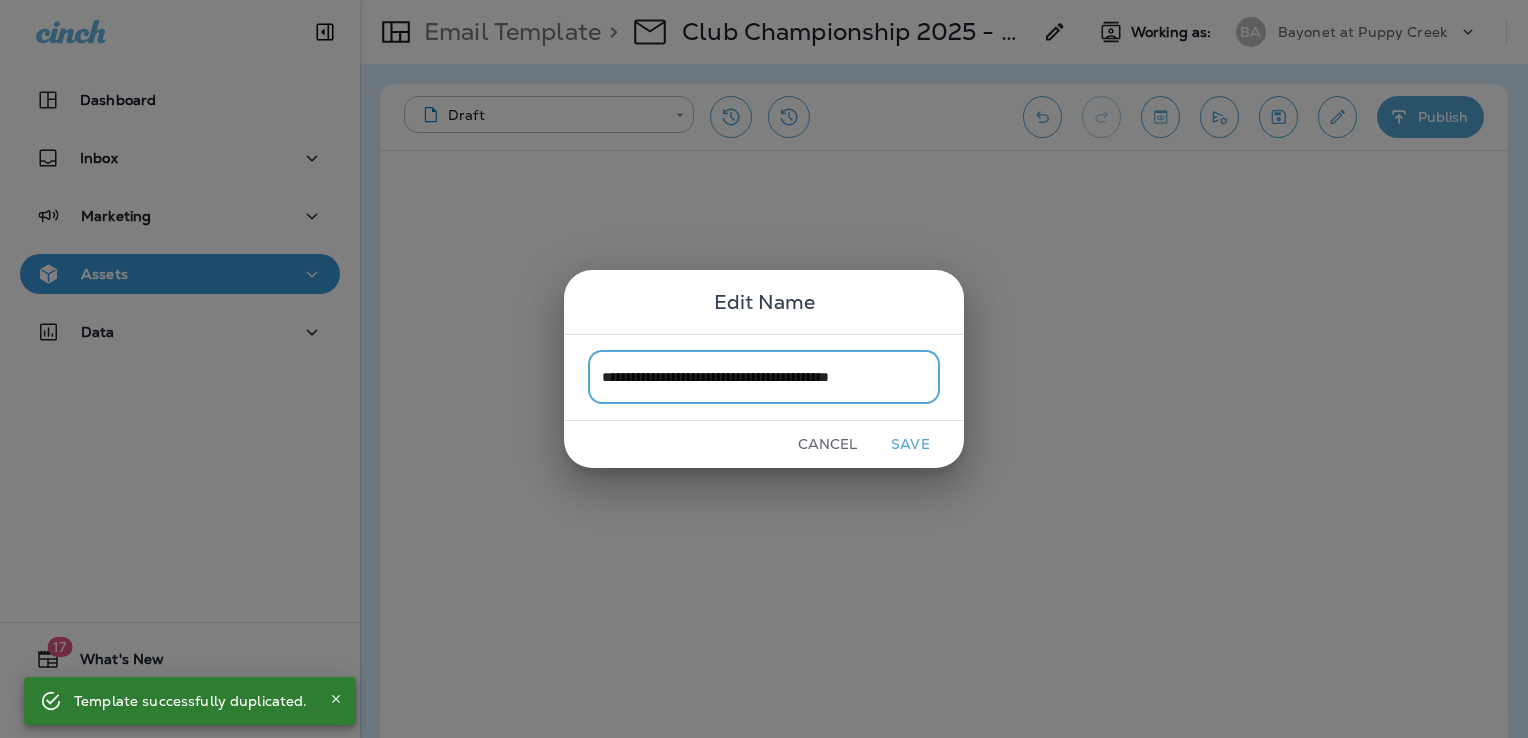 scroll, scrollTop: 0, scrollLeft: 0, axis: both 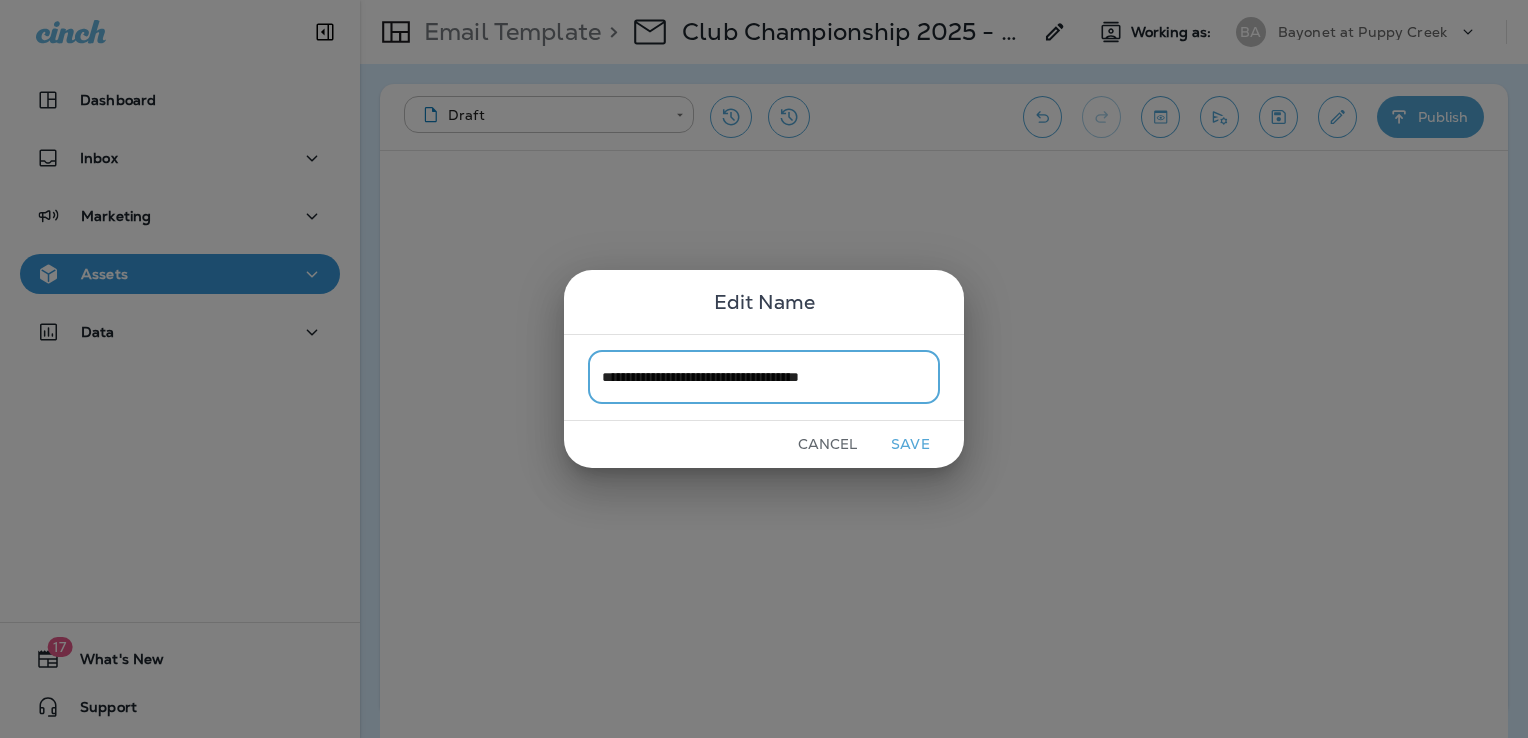 click on "**********" at bounding box center [764, 377] 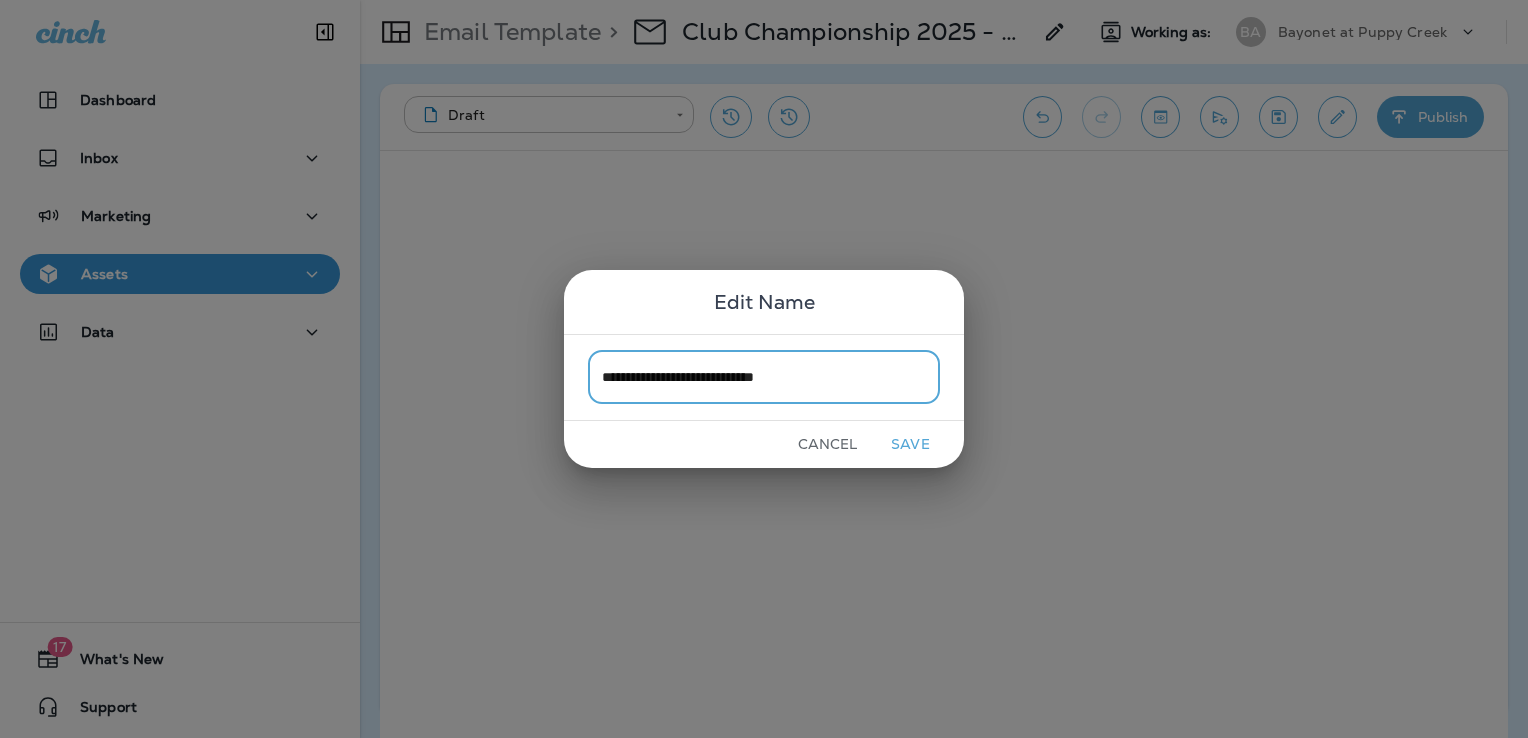 click on "**********" at bounding box center (764, 377) 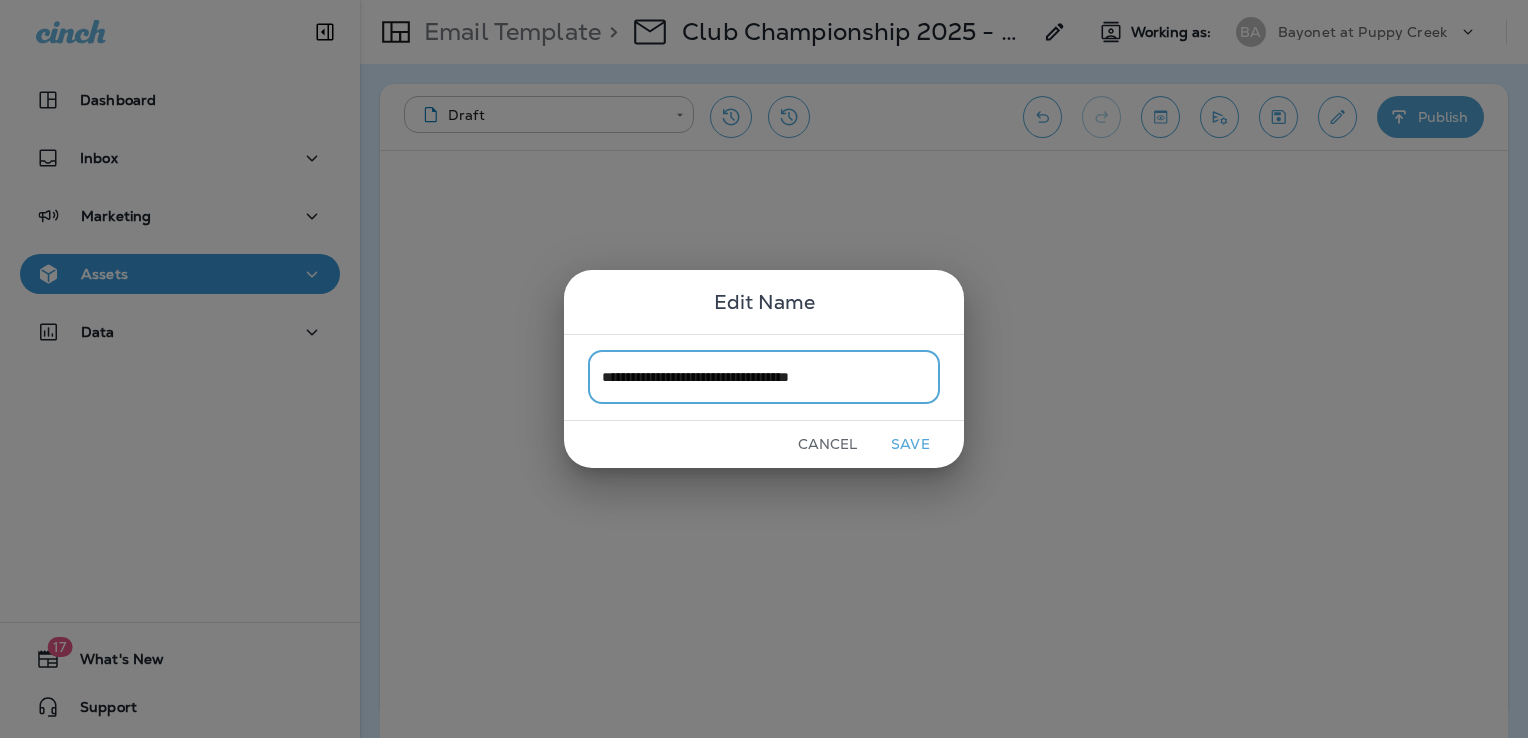 type on "**********" 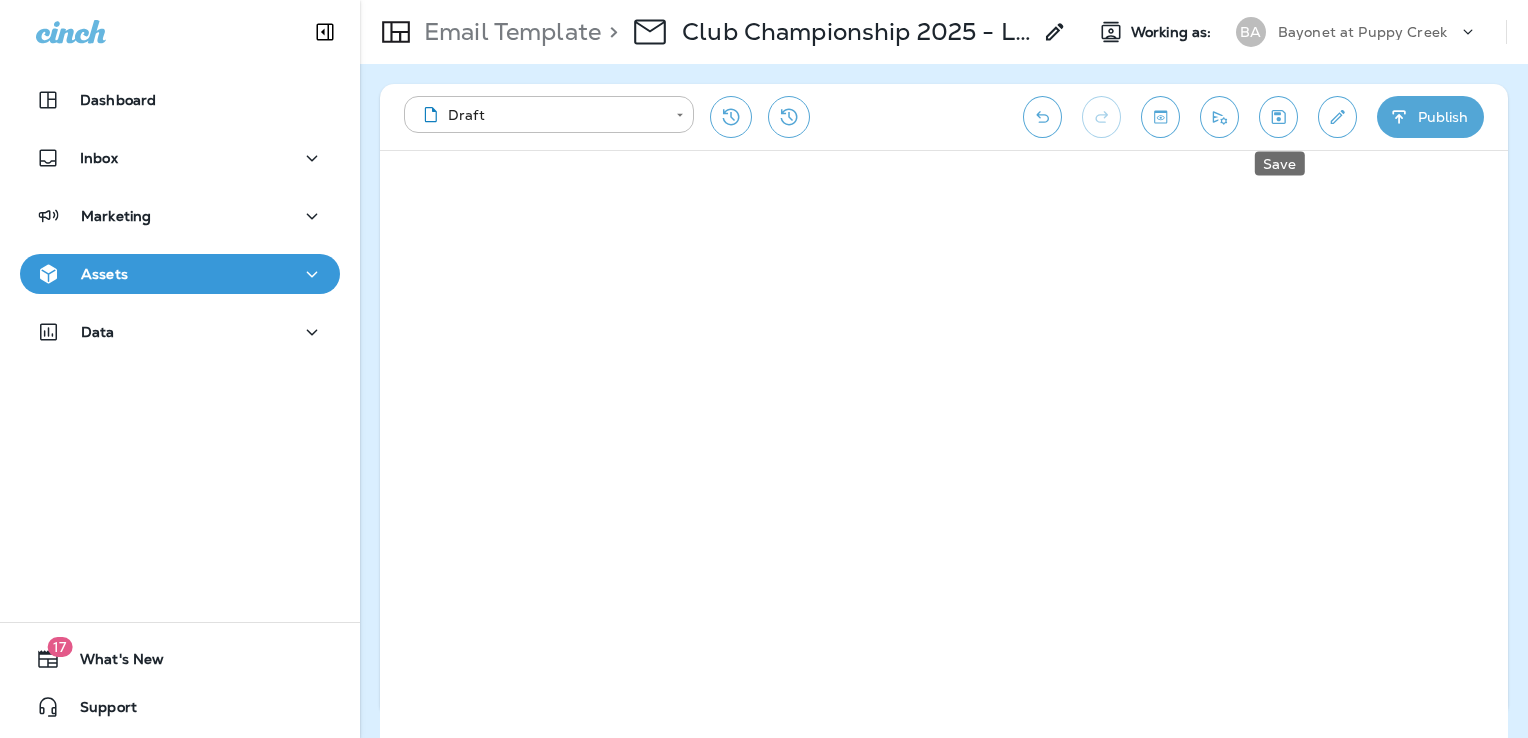 click 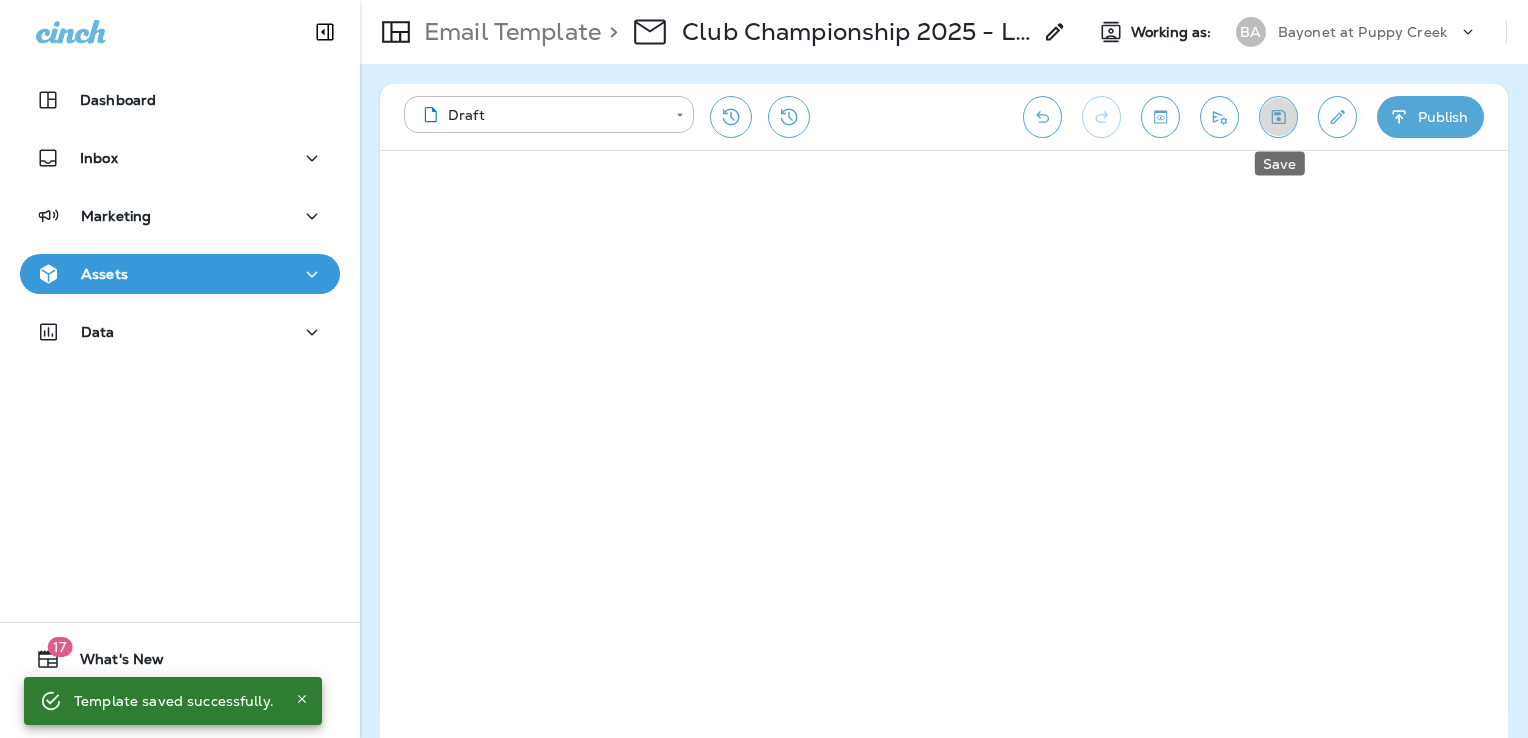 drag, startPoint x: 1280, startPoint y: 110, endPoint x: 1308, endPoint y: 126, distance: 32.24903 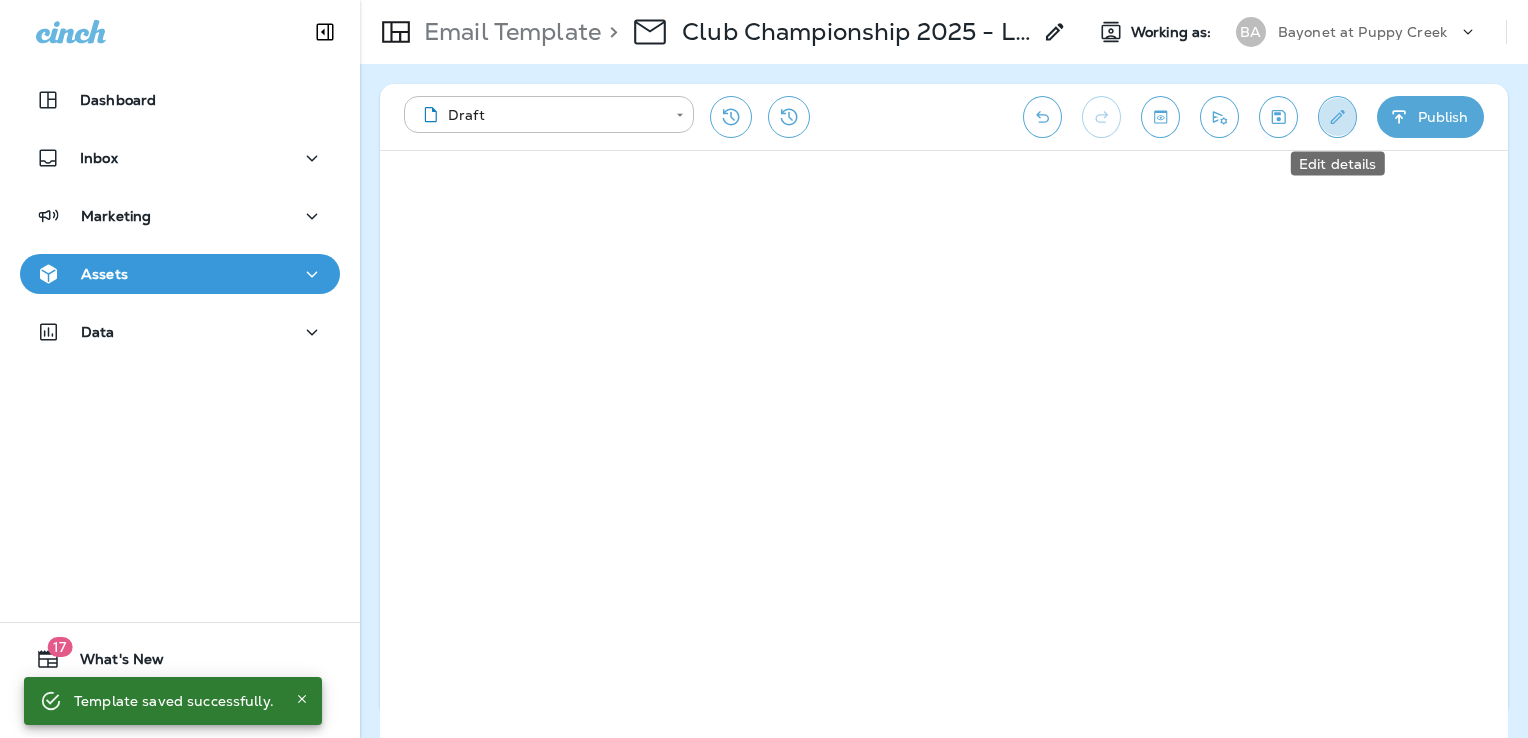 click 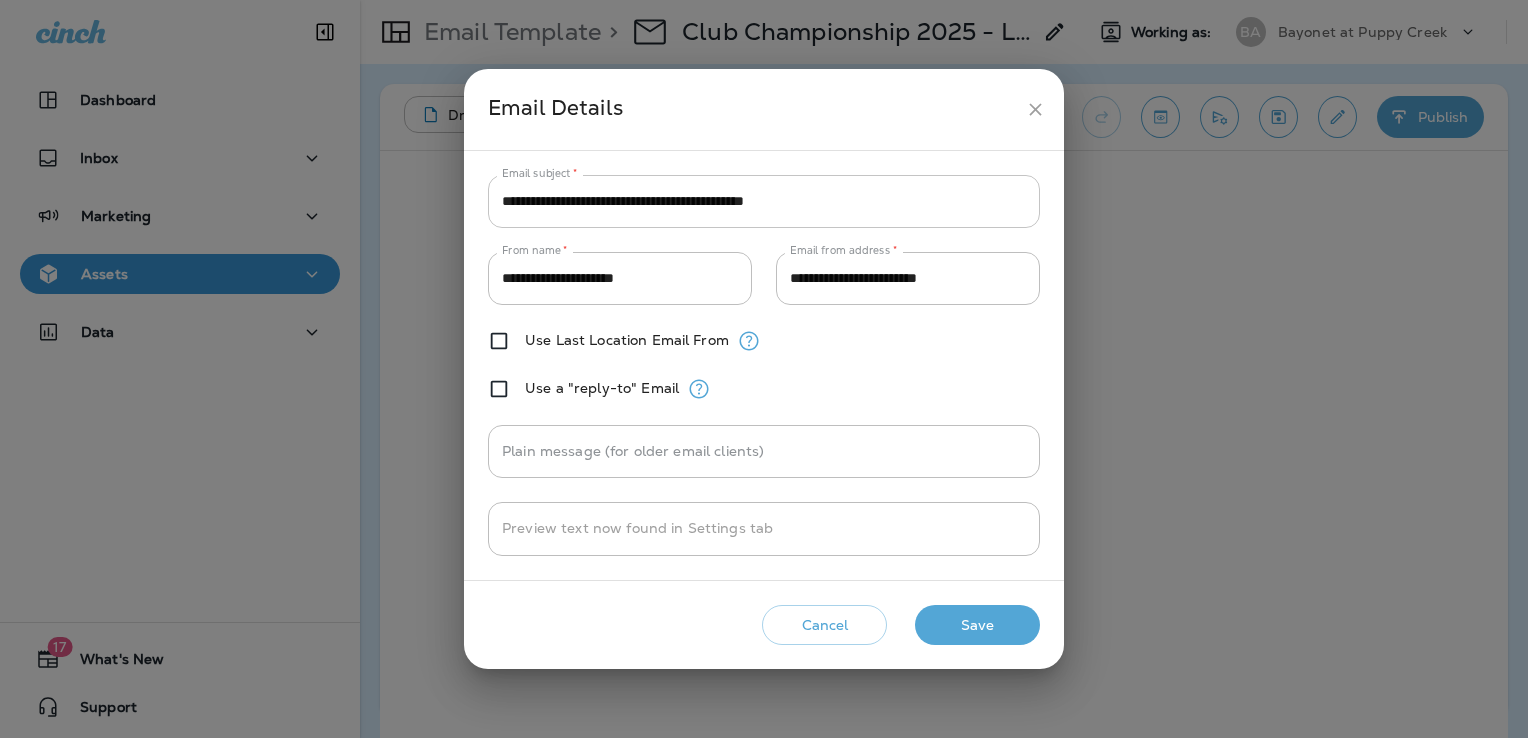click on "**********" at bounding box center (764, 201) 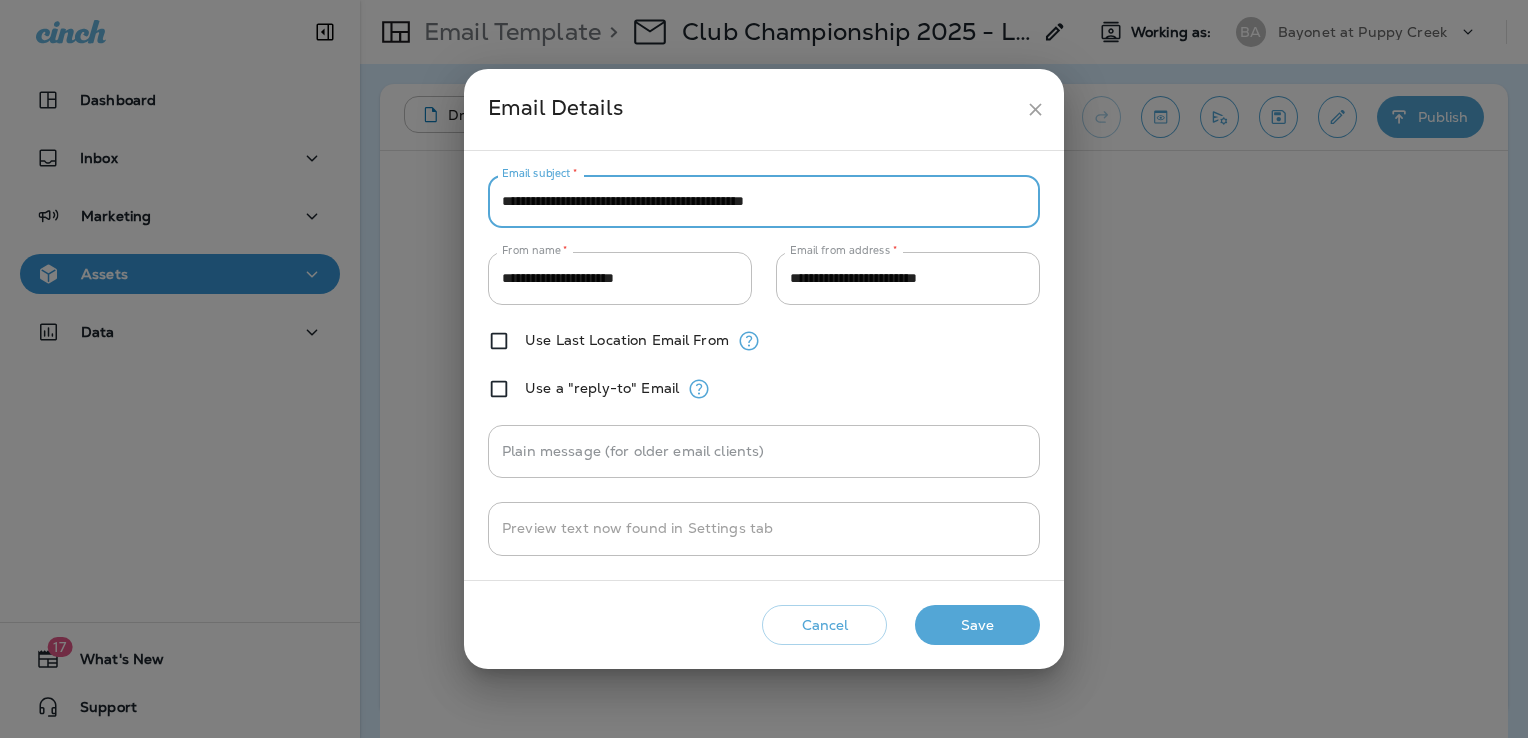 click on "**********" at bounding box center (764, 201) 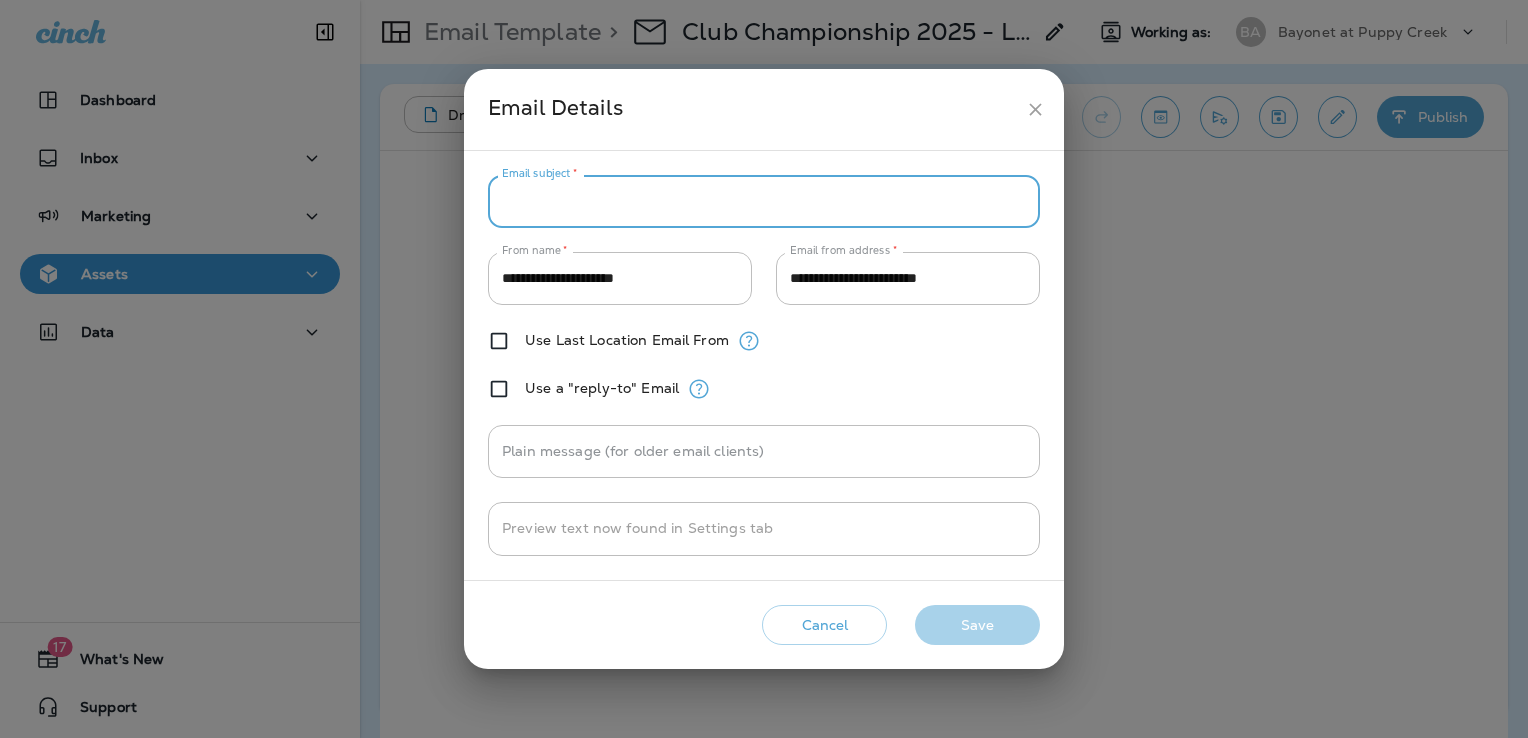 paste on "**********" 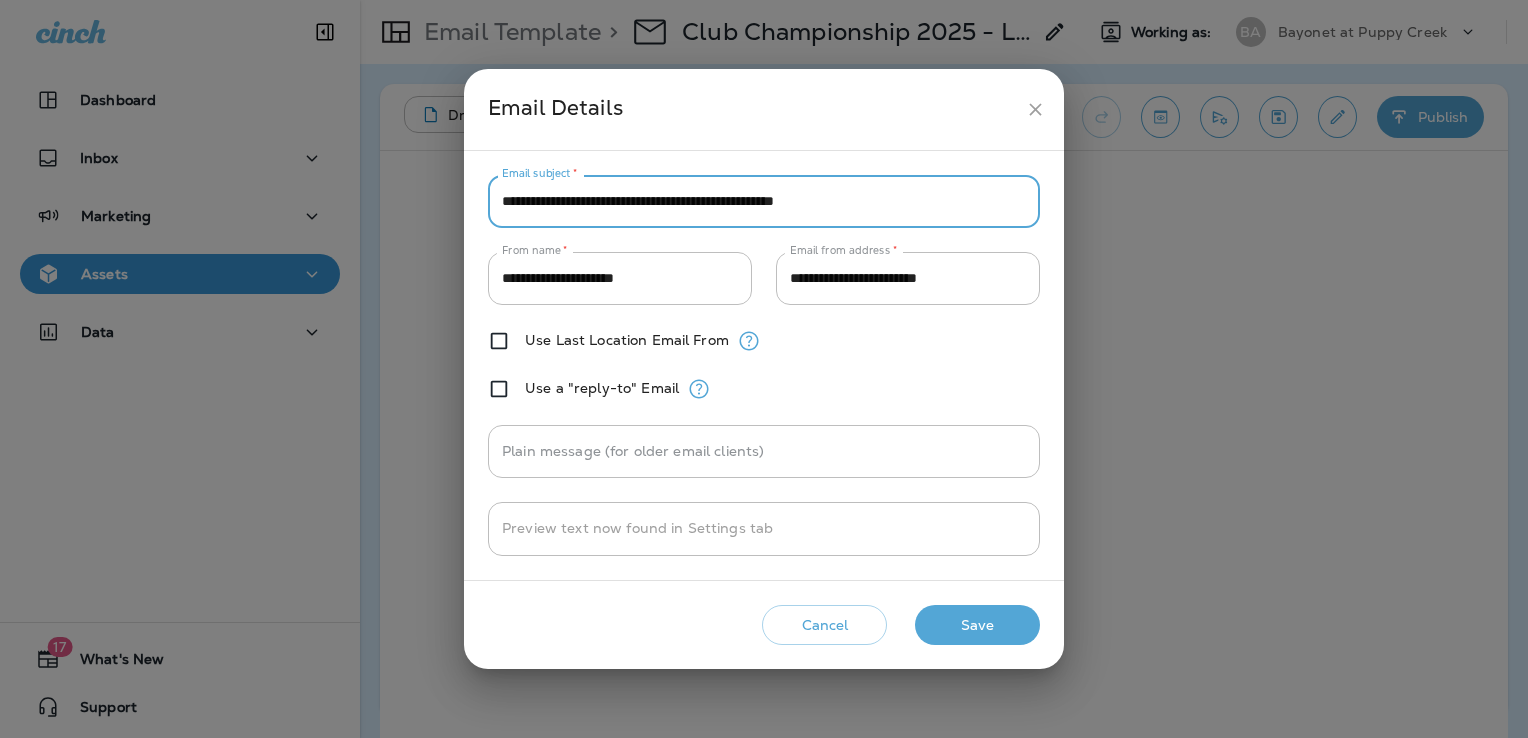 click on "**********" at bounding box center [764, 201] 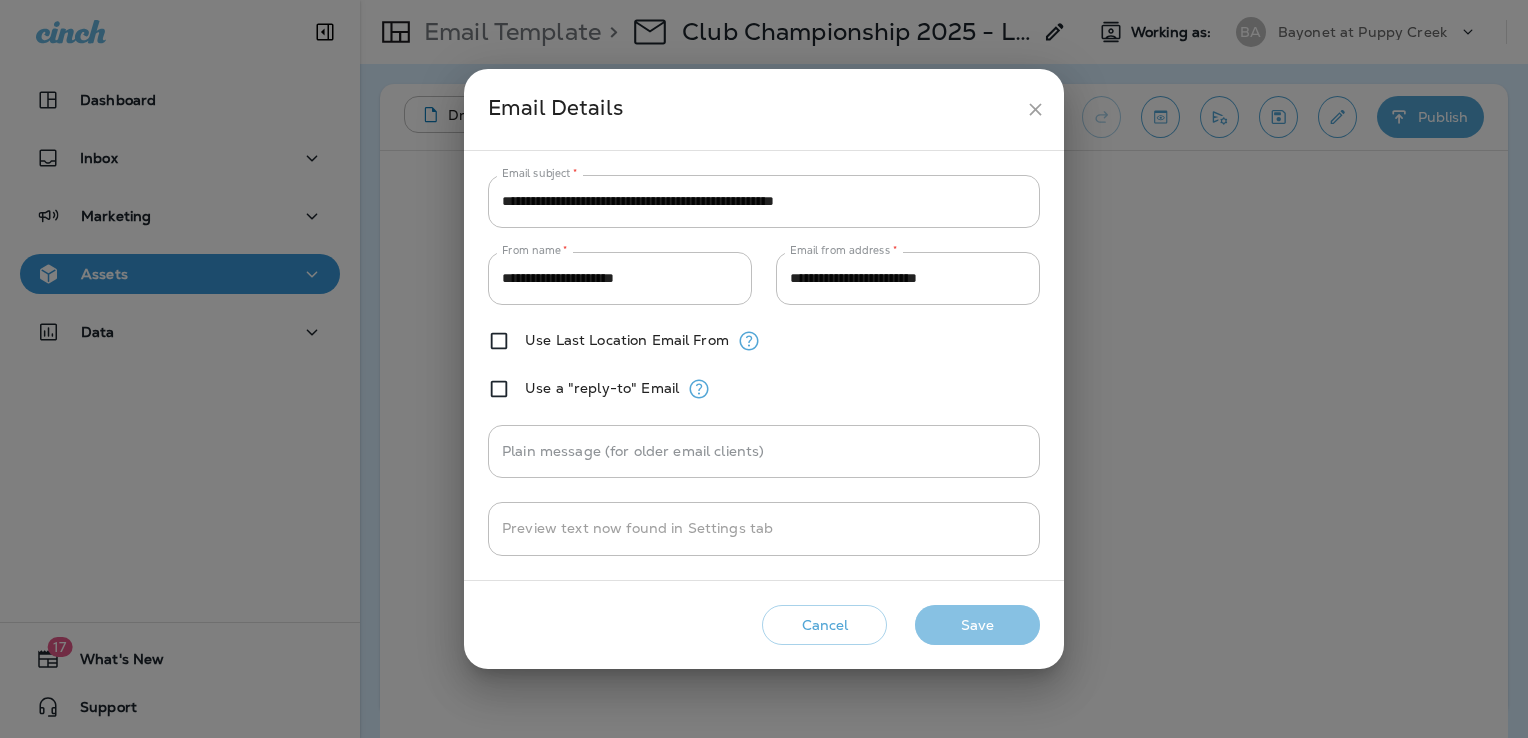 click on "Save" at bounding box center (977, 625) 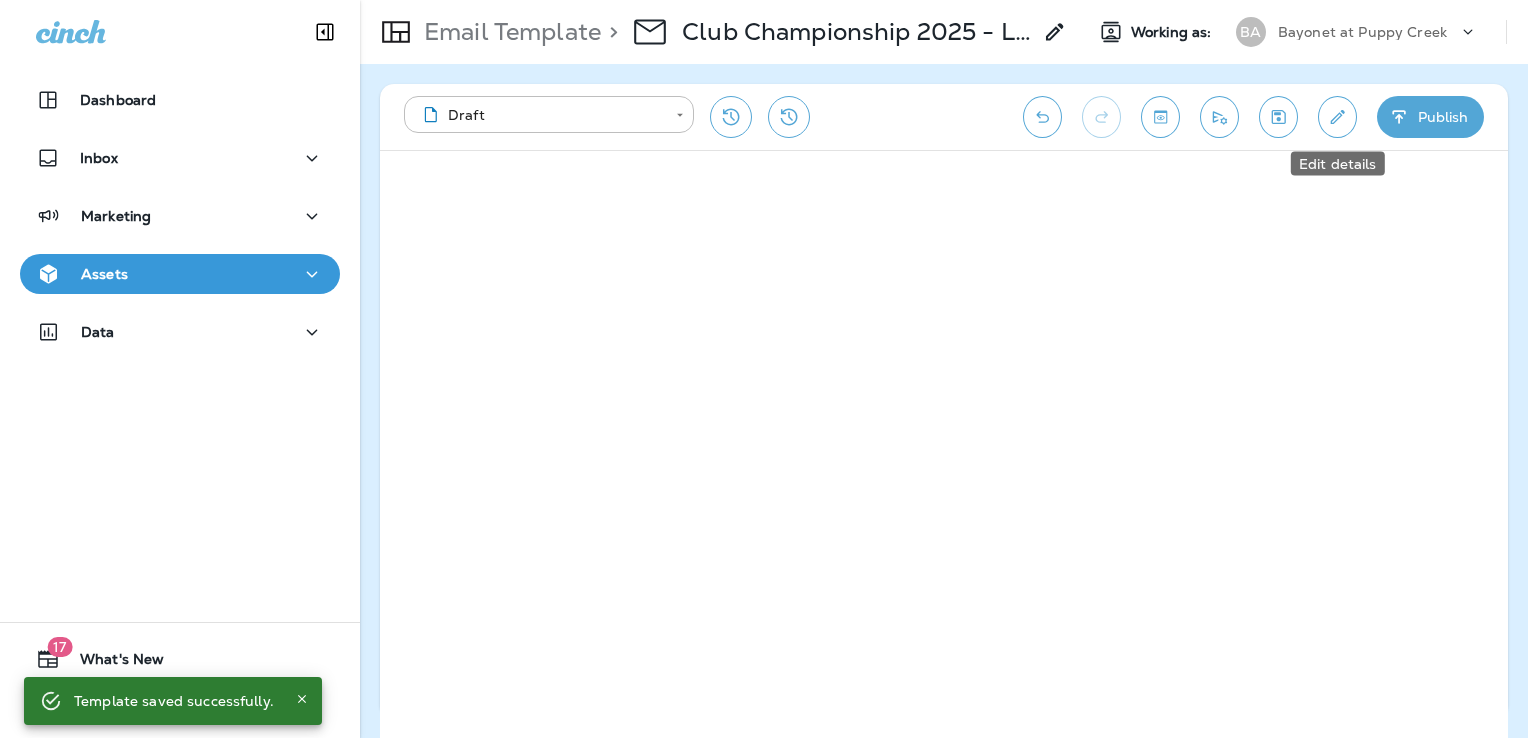 click at bounding box center [1337, 117] 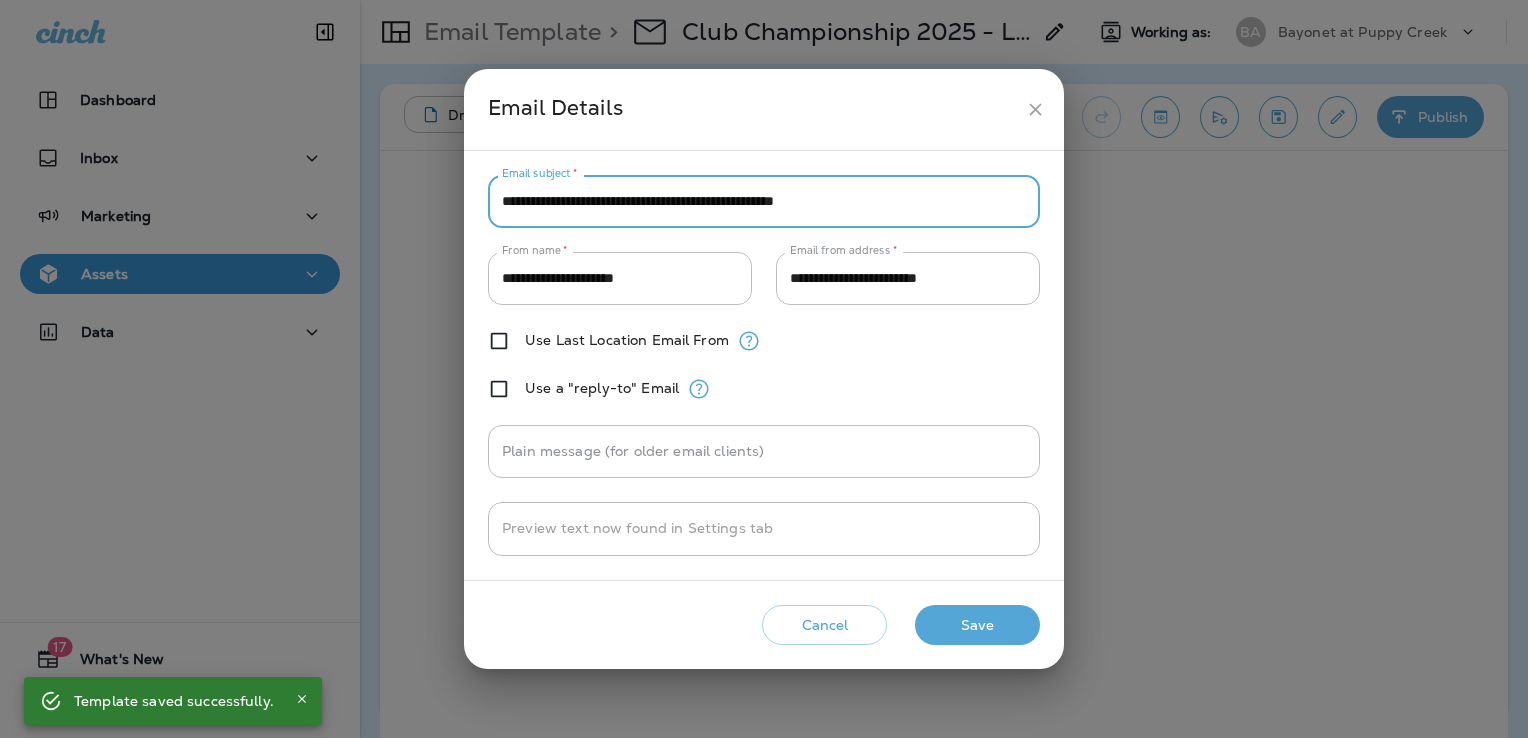 click on "**********" at bounding box center [764, 201] 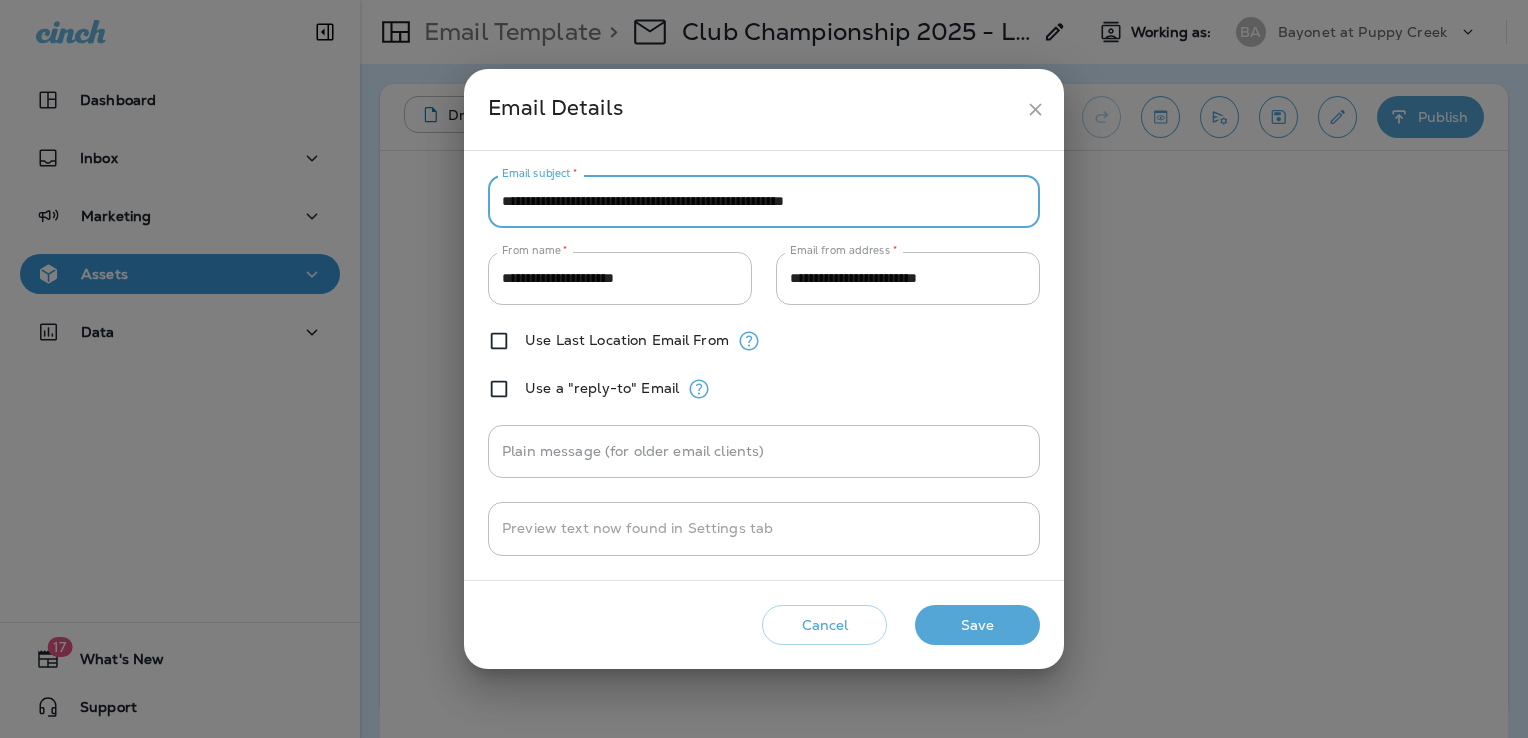 click on "**********" at bounding box center [764, 201] 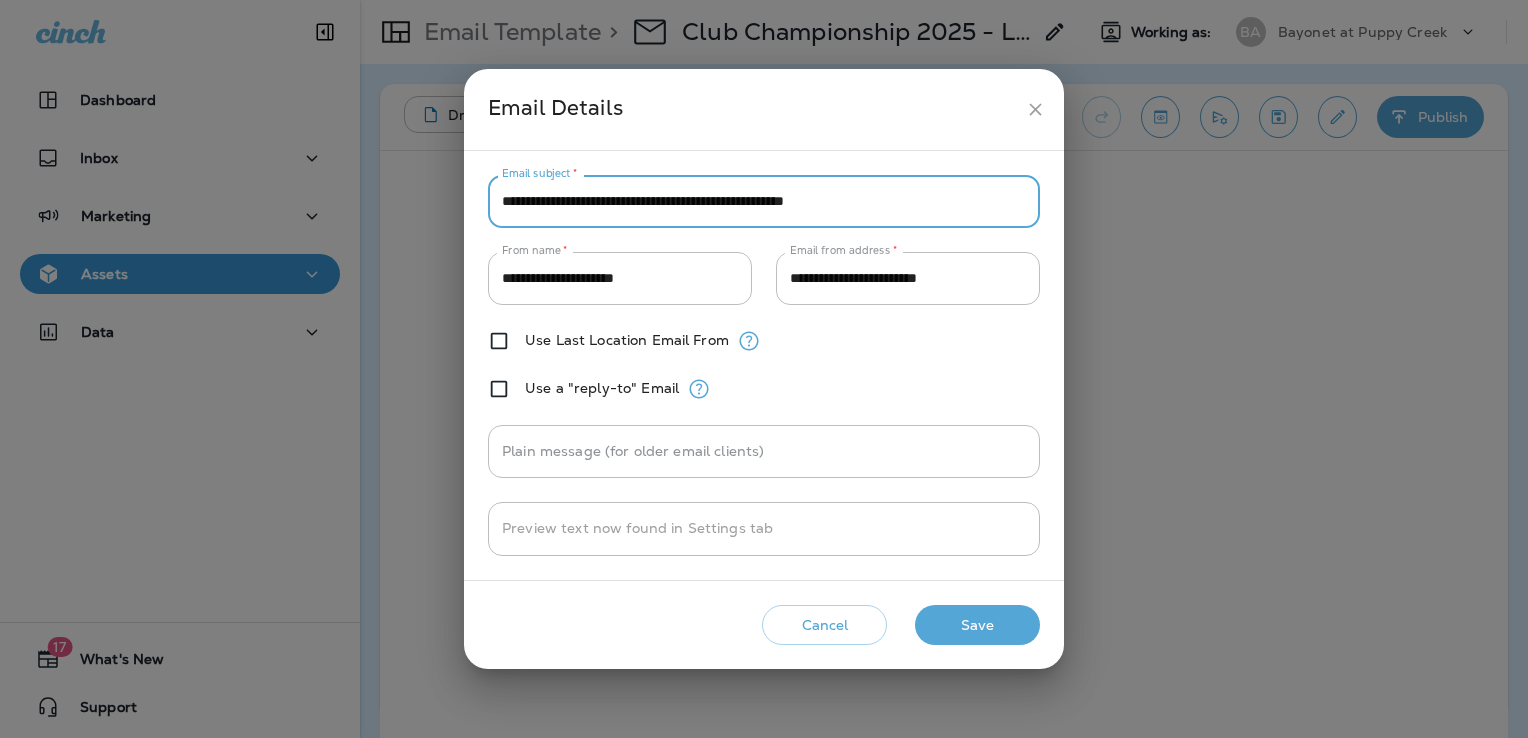 type on "**********" 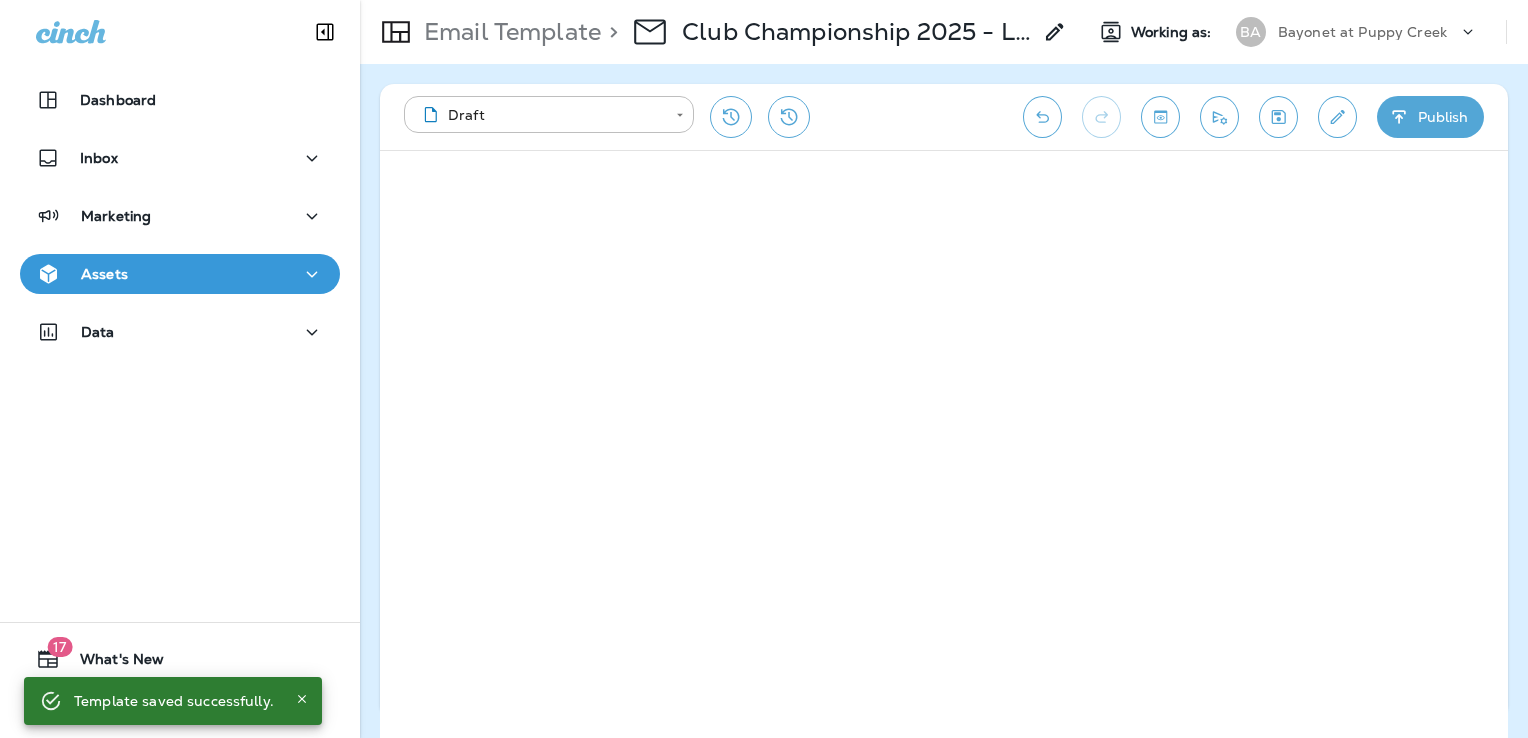 click 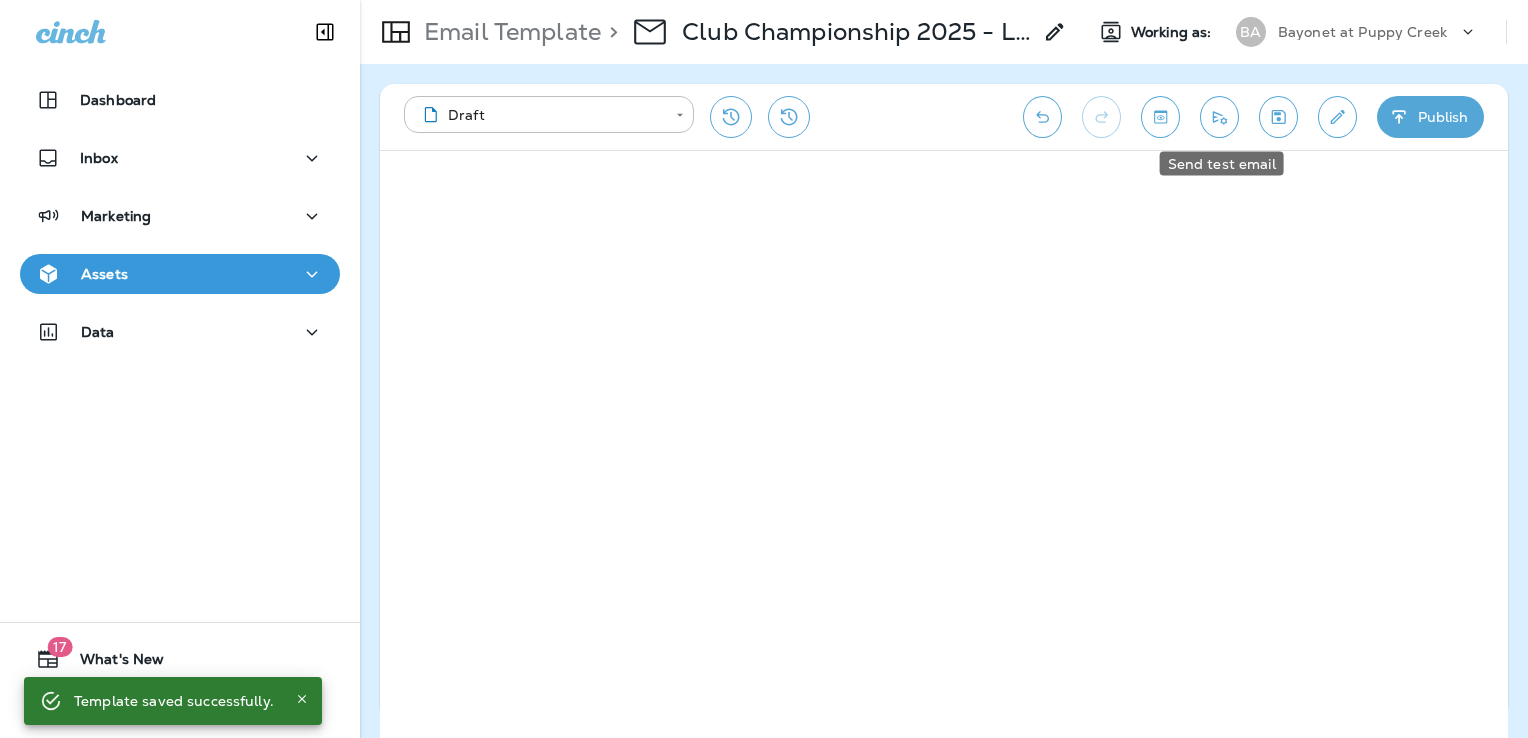 click 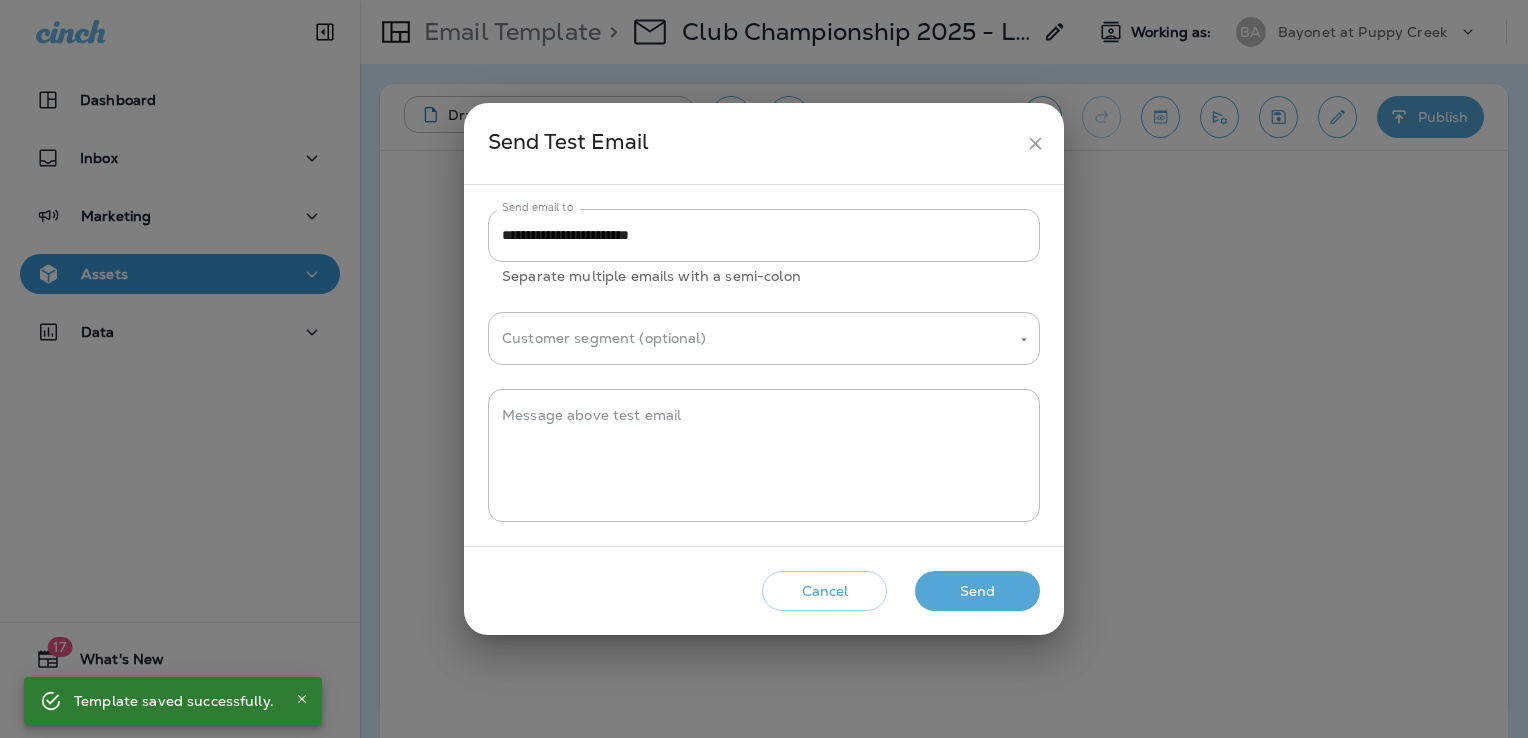 click on "Send" at bounding box center (977, 591) 